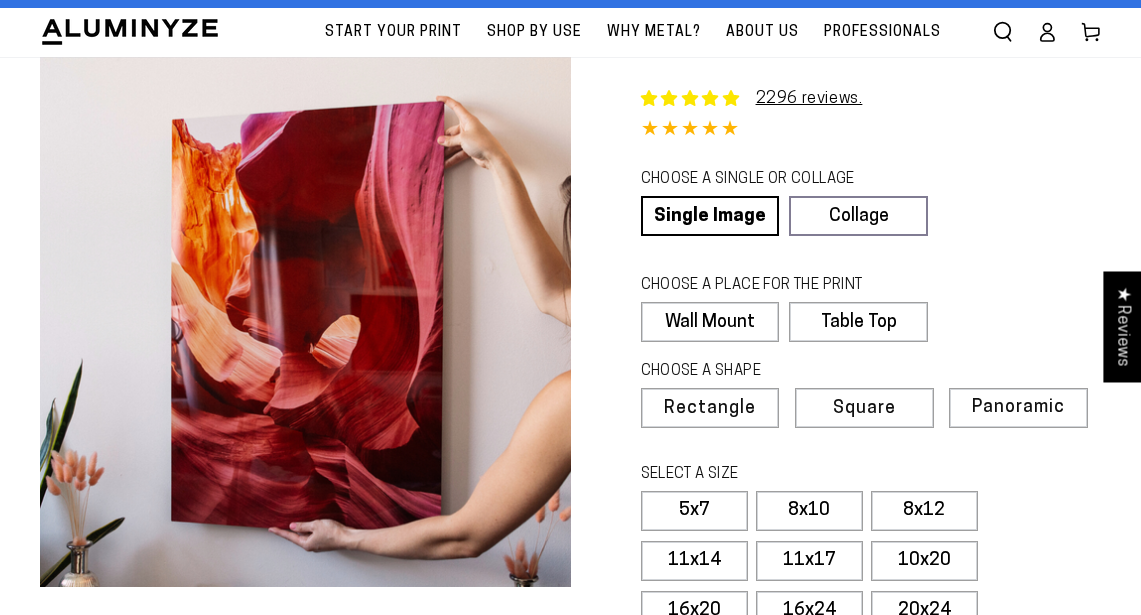 scroll, scrollTop: 168, scrollLeft: 0, axis: vertical 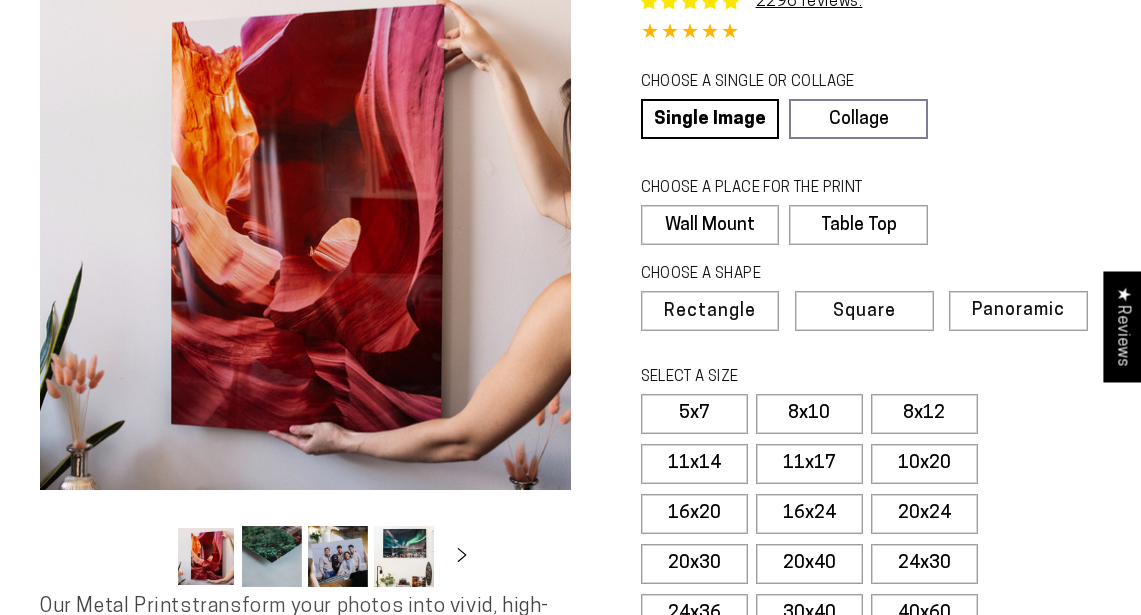 select on "**********" 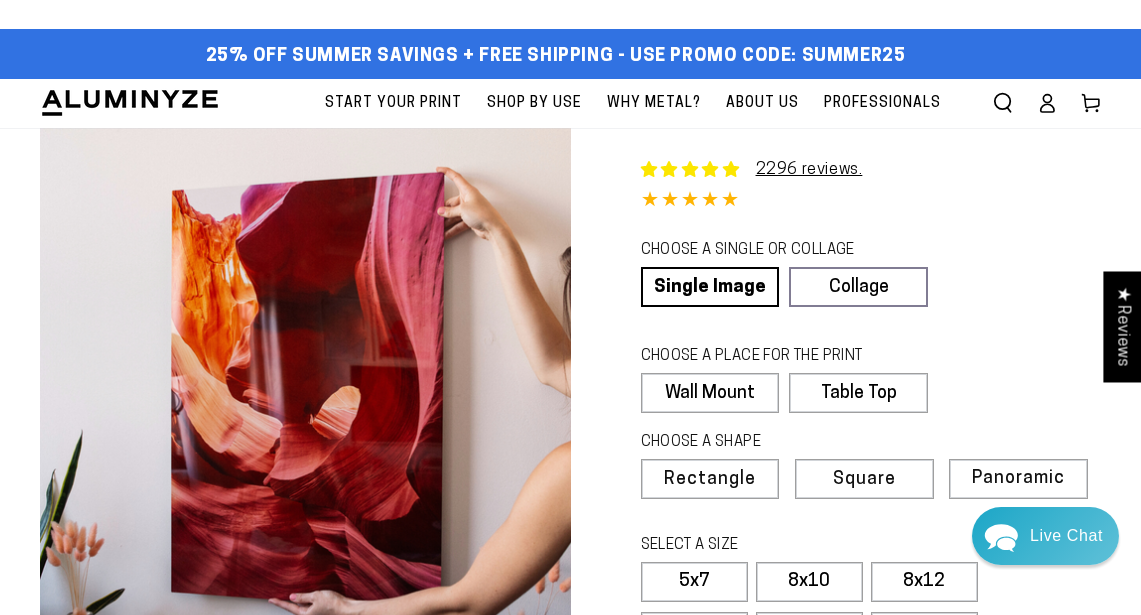 scroll, scrollTop: 0, scrollLeft: 0, axis: both 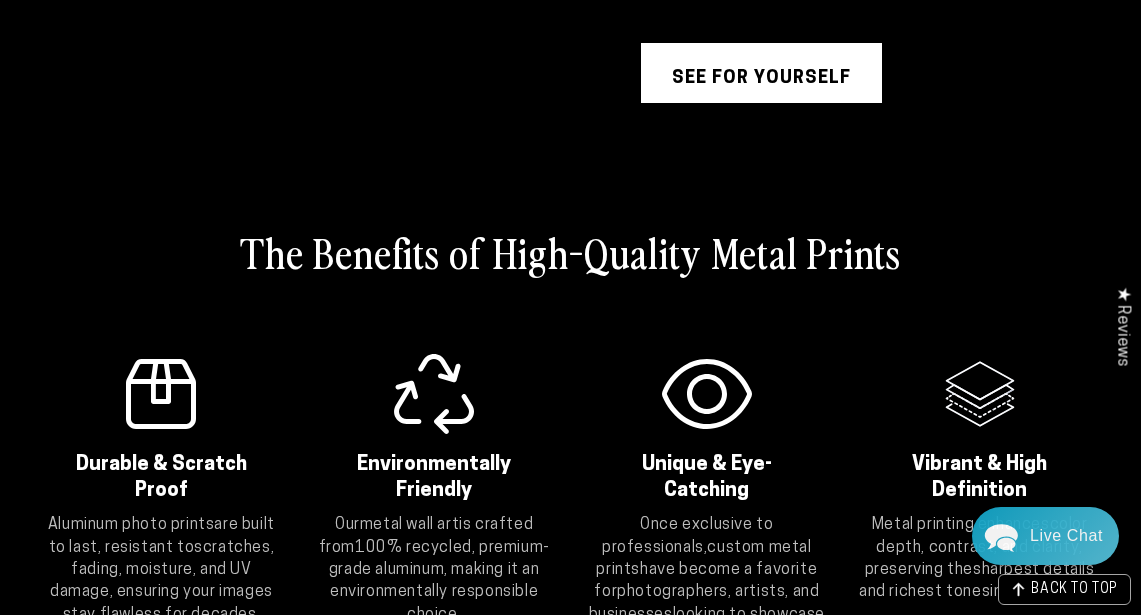 click on "see for yourself" at bounding box center [761, 73] 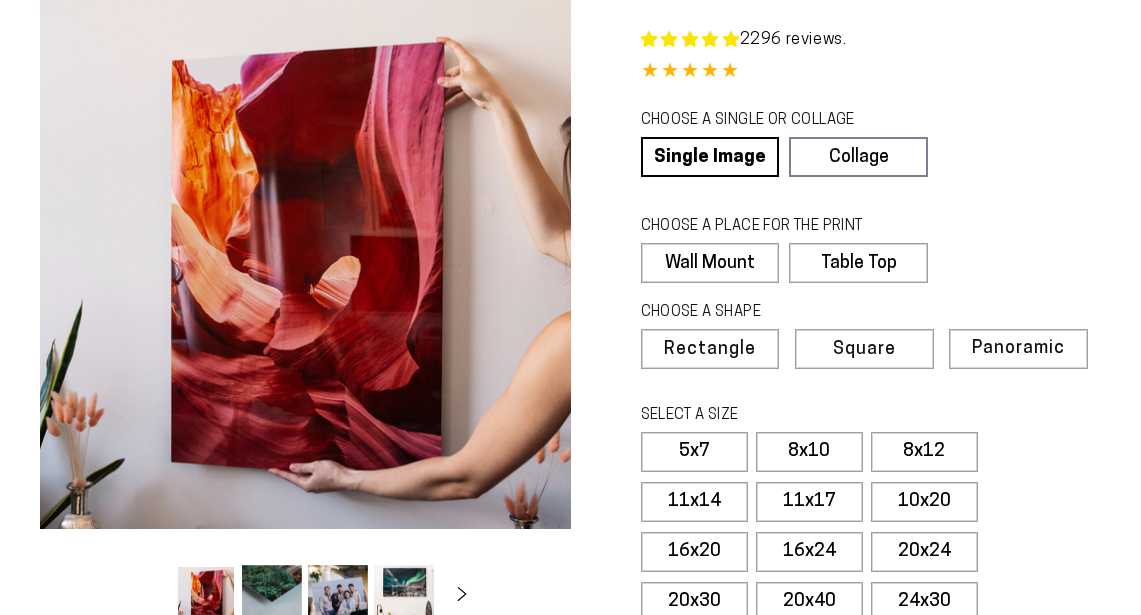 scroll, scrollTop: 164, scrollLeft: 1, axis: both 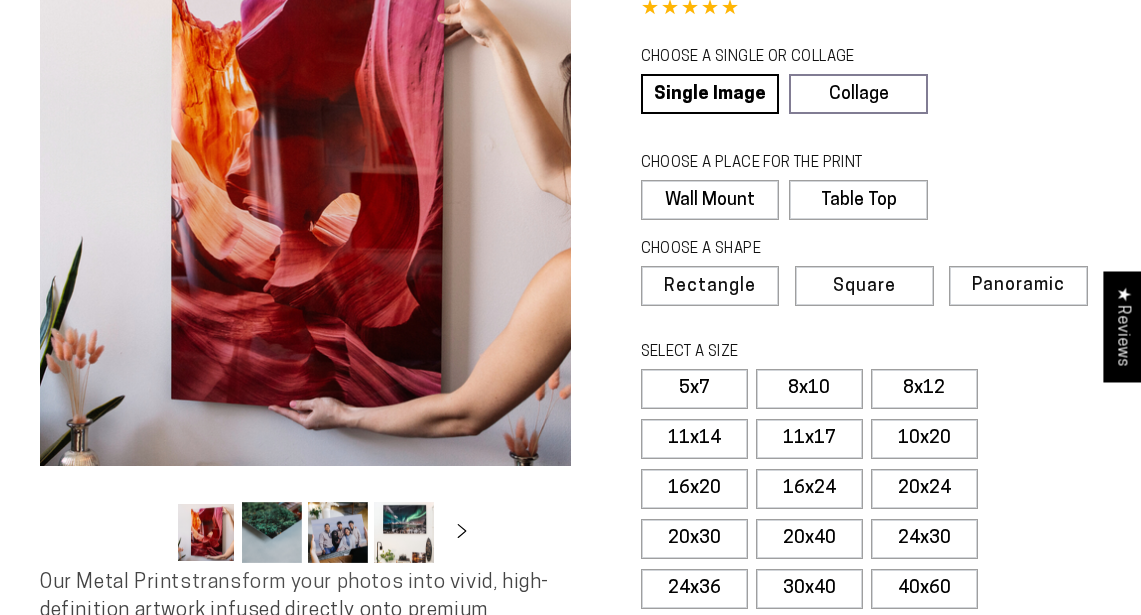select on "**********" 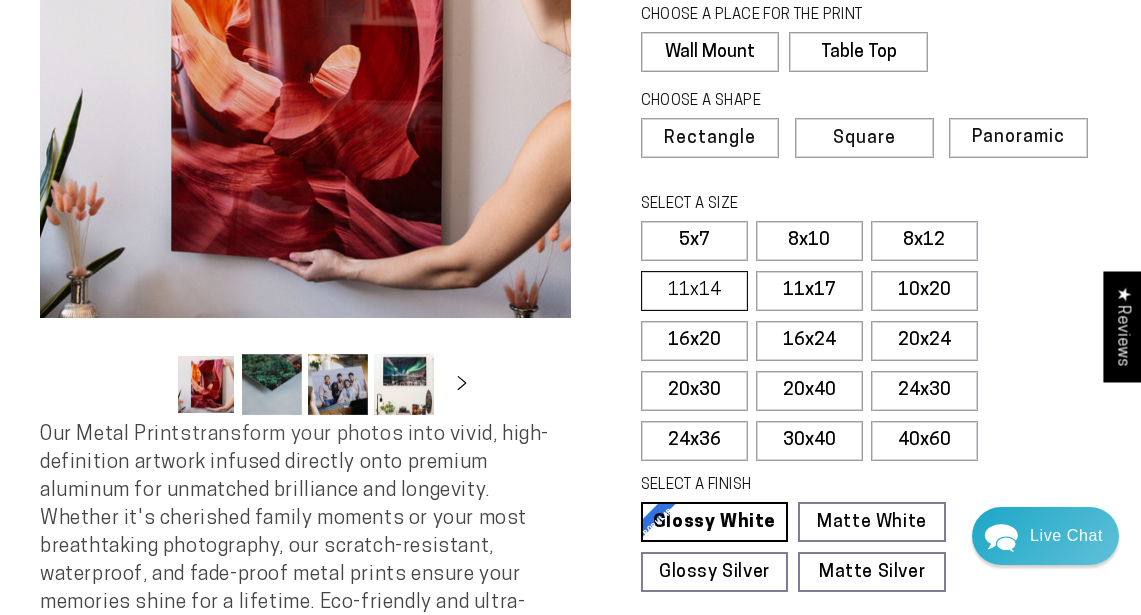click on "11x14" at bounding box center (694, 291) 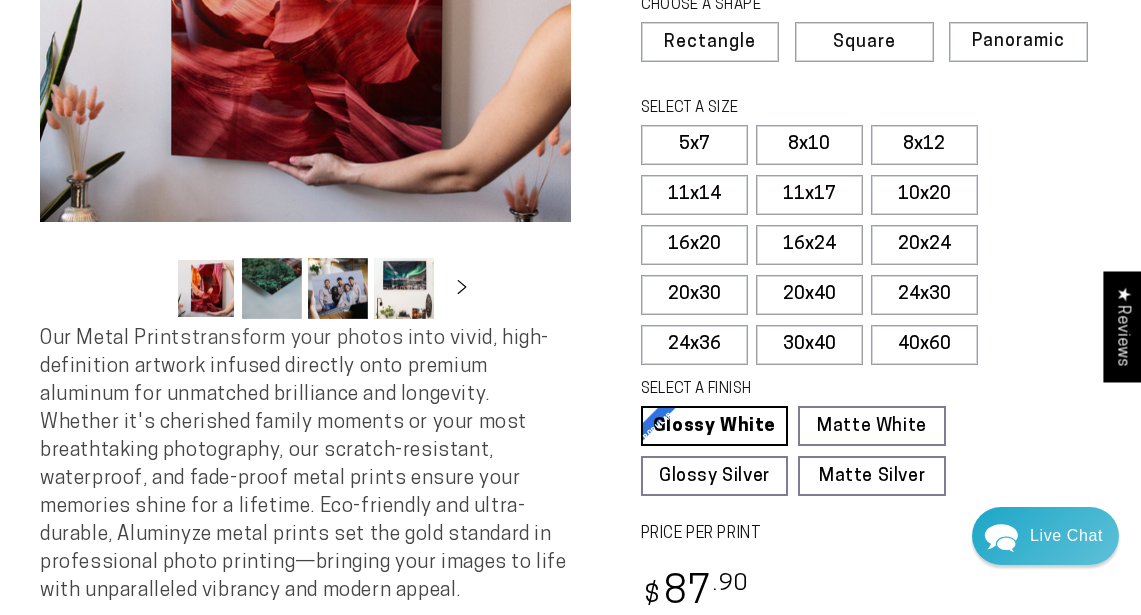 scroll, scrollTop: 384, scrollLeft: 0, axis: vertical 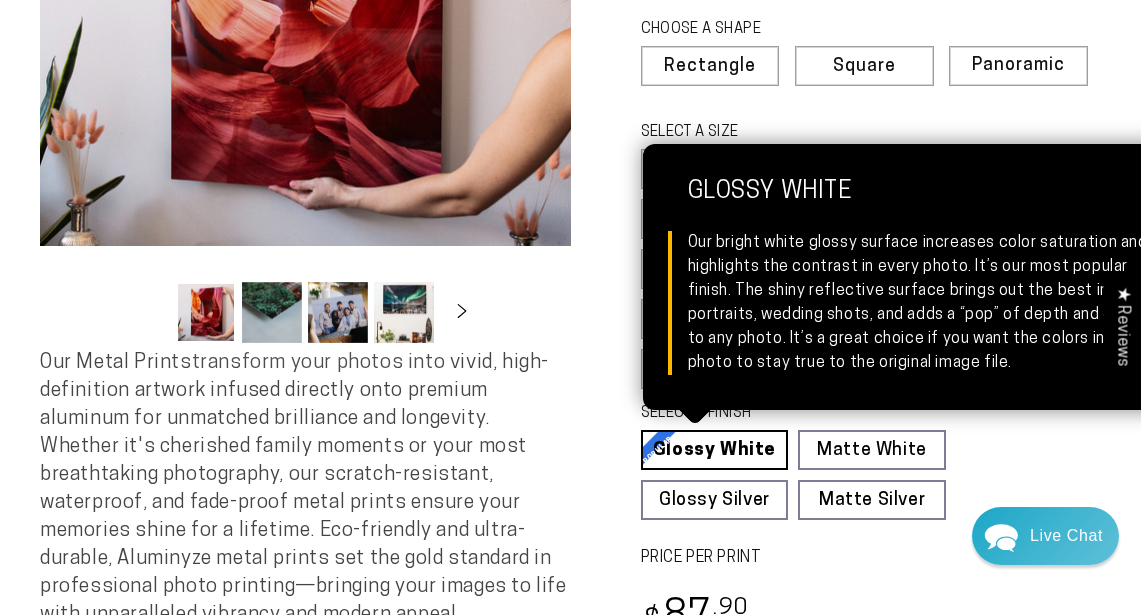 click on "Glossy White
Glossy White
Our bright white glossy surface increases color saturation and highlights the contrast in every photo. It’s our most popular finish. The shiny reflective surface brings out the best in portraits, wedding shots, and adds a “pop” of depth and color to any photo. It’s a great choice if you want the colors in your photo to stay true to the original image file." at bounding box center [715, 450] 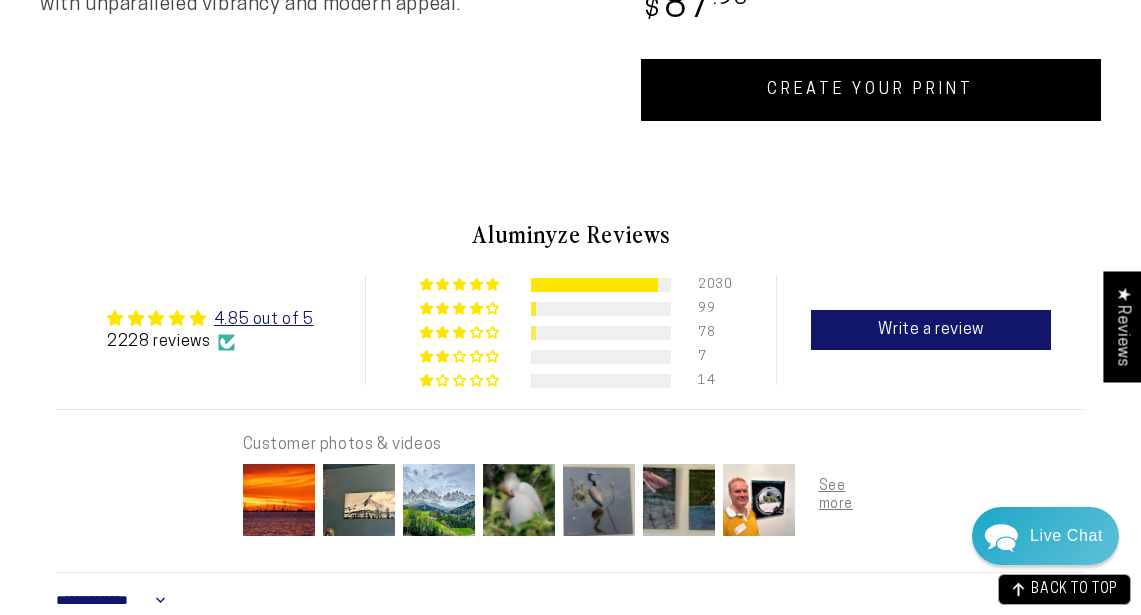 scroll, scrollTop: 1014, scrollLeft: 0, axis: vertical 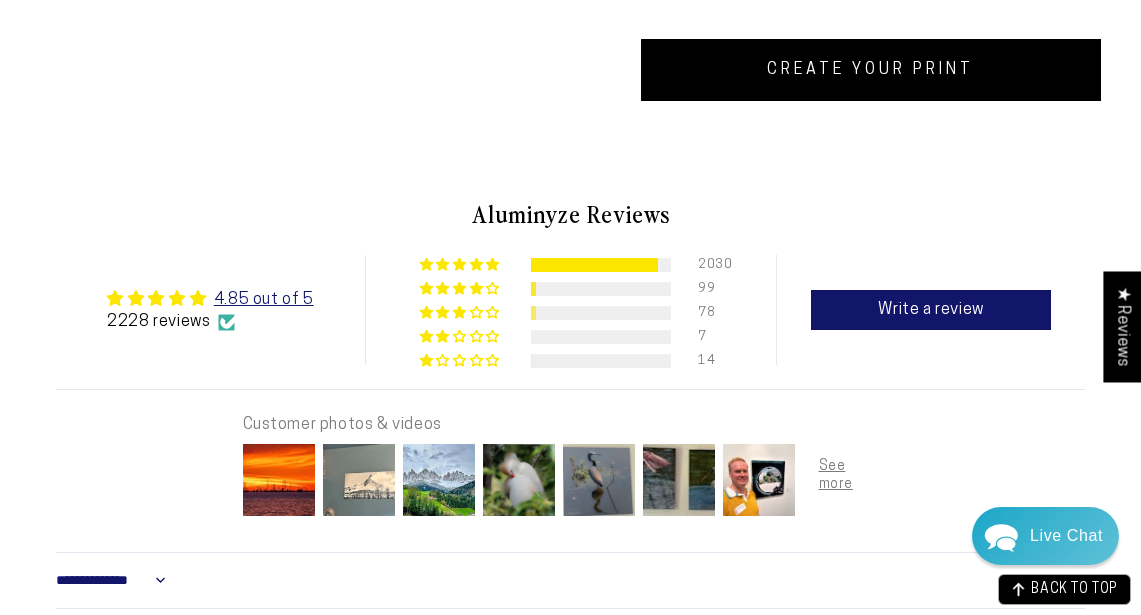 click at bounding box center [359, 480] 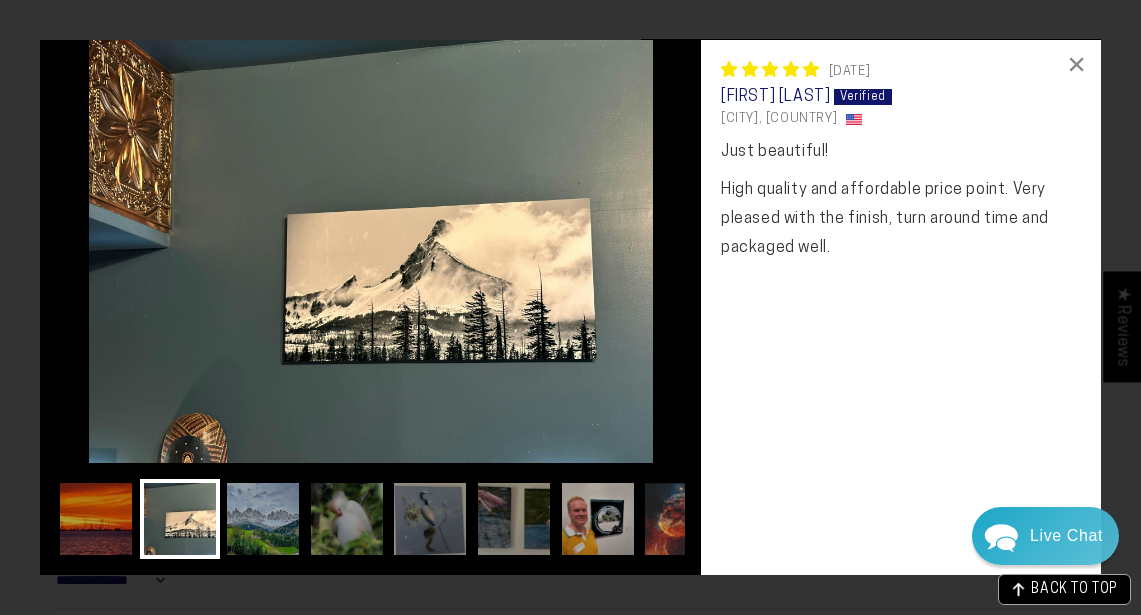 click at bounding box center (681, 519) 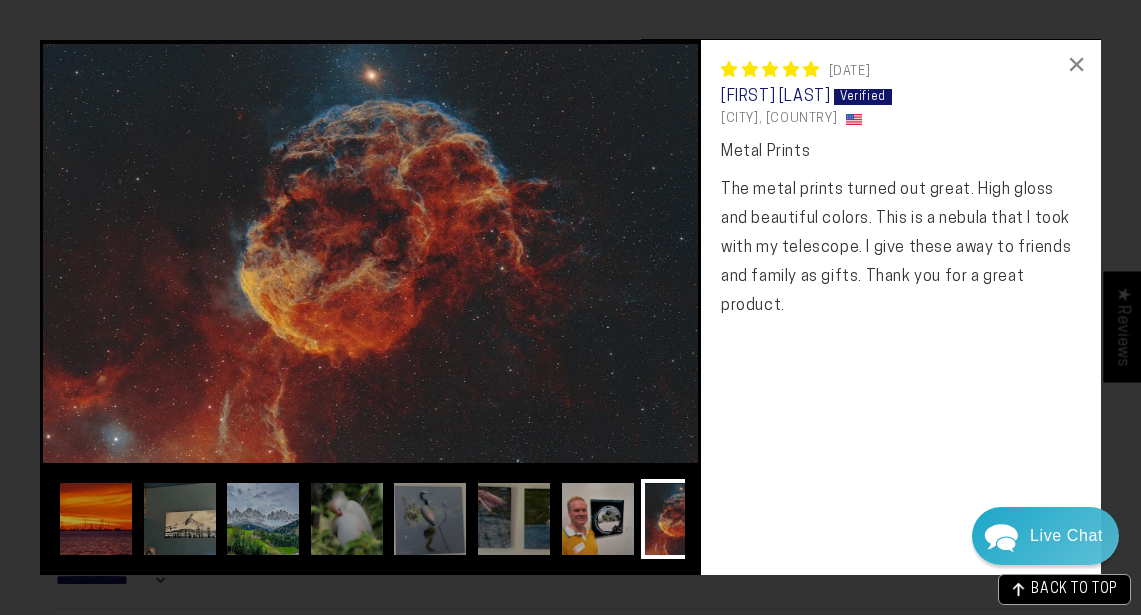 scroll, scrollTop: 0, scrollLeft: 171, axis: horizontal 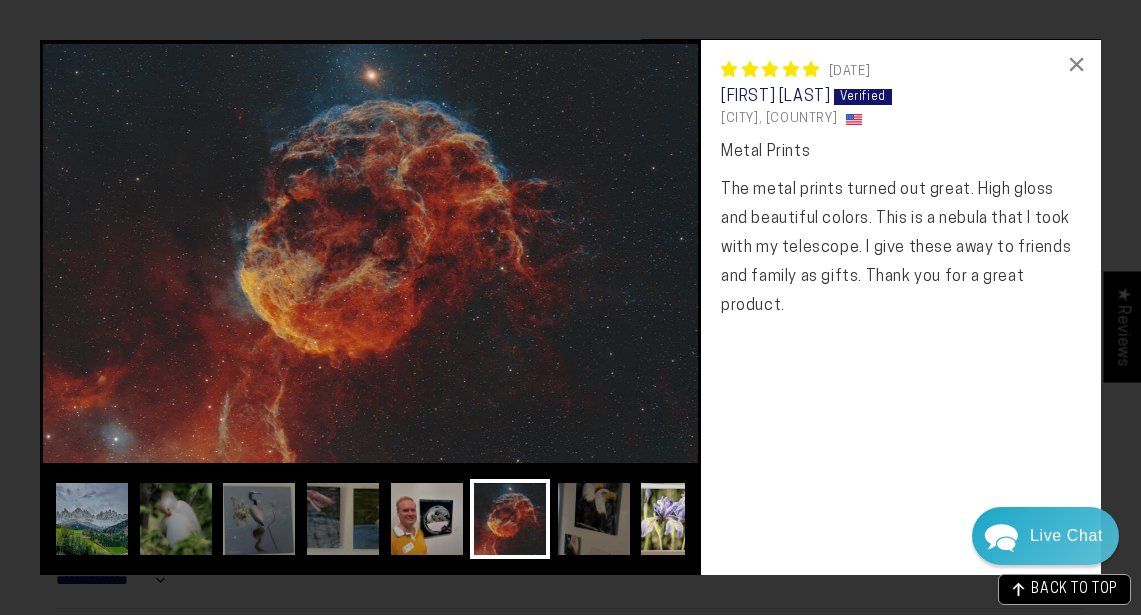 click at bounding box center [677, 519] 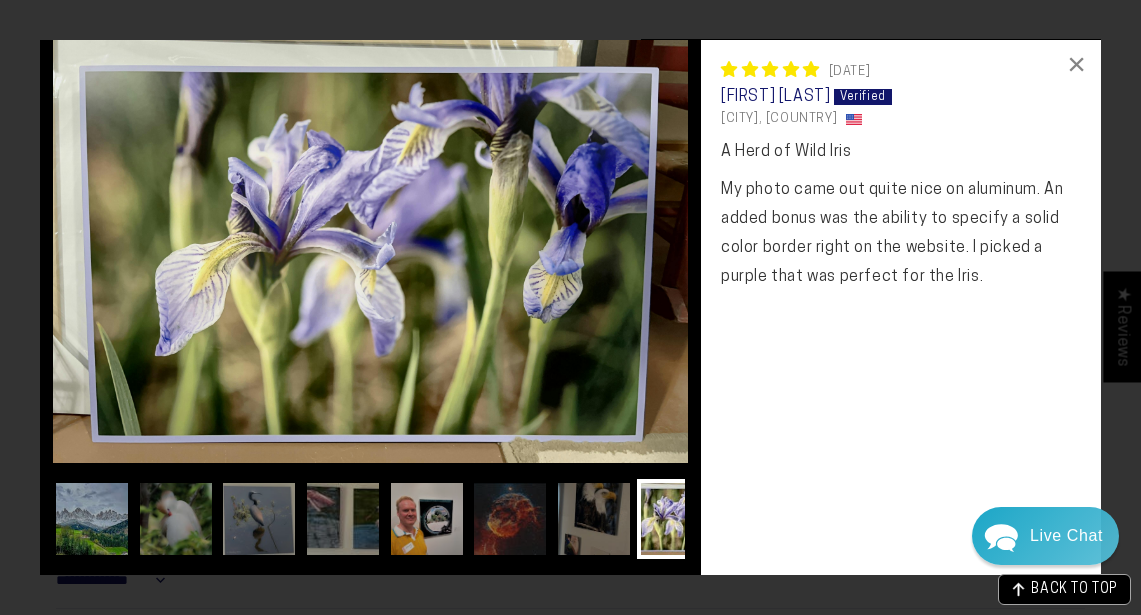scroll, scrollTop: 0, scrollLeft: 331, axis: horizontal 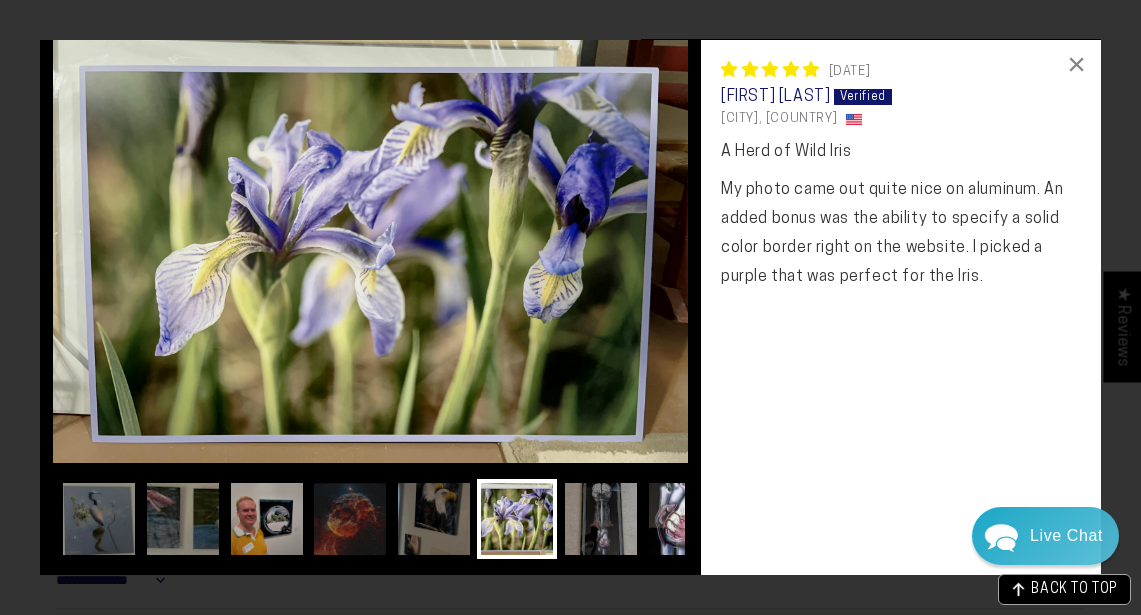 click at bounding box center (685, 519) 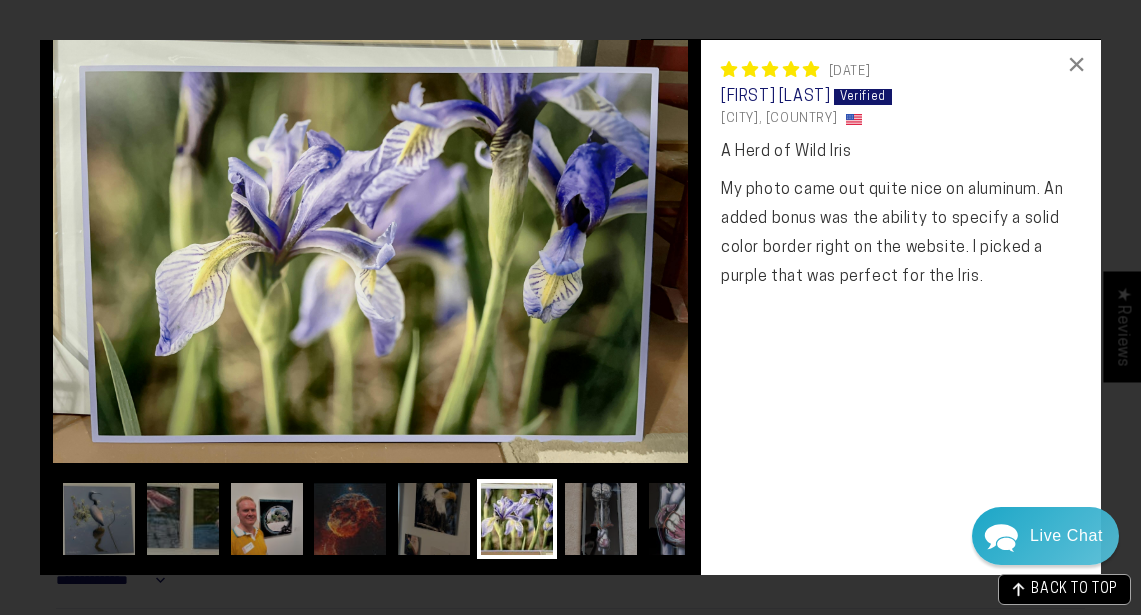 scroll, scrollTop: 0, scrollLeft: 491, axis: horizontal 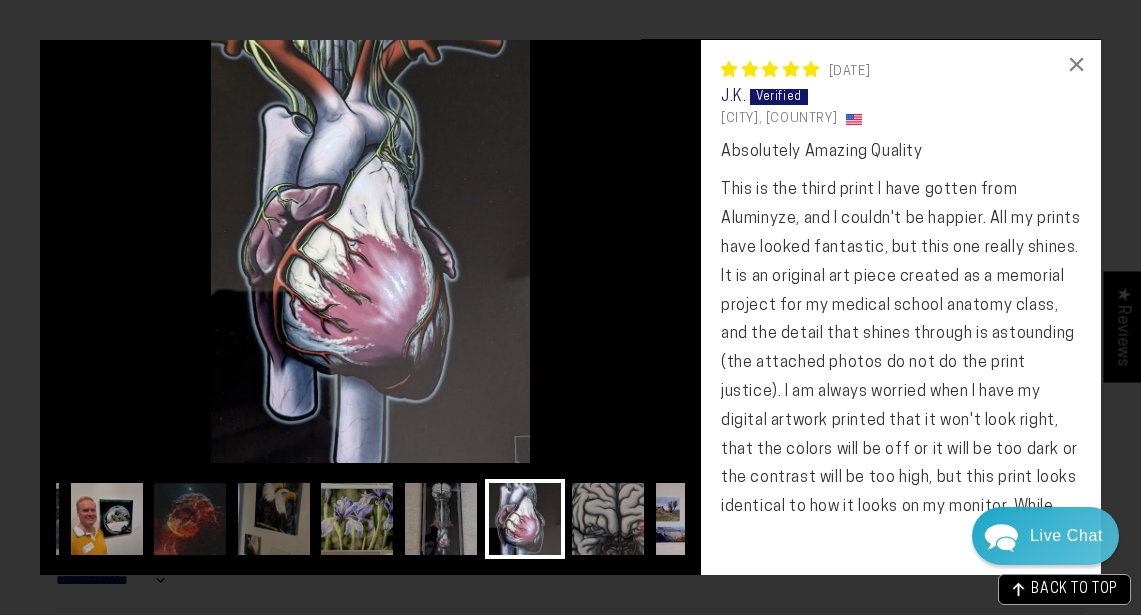 click at bounding box center [692, 519] 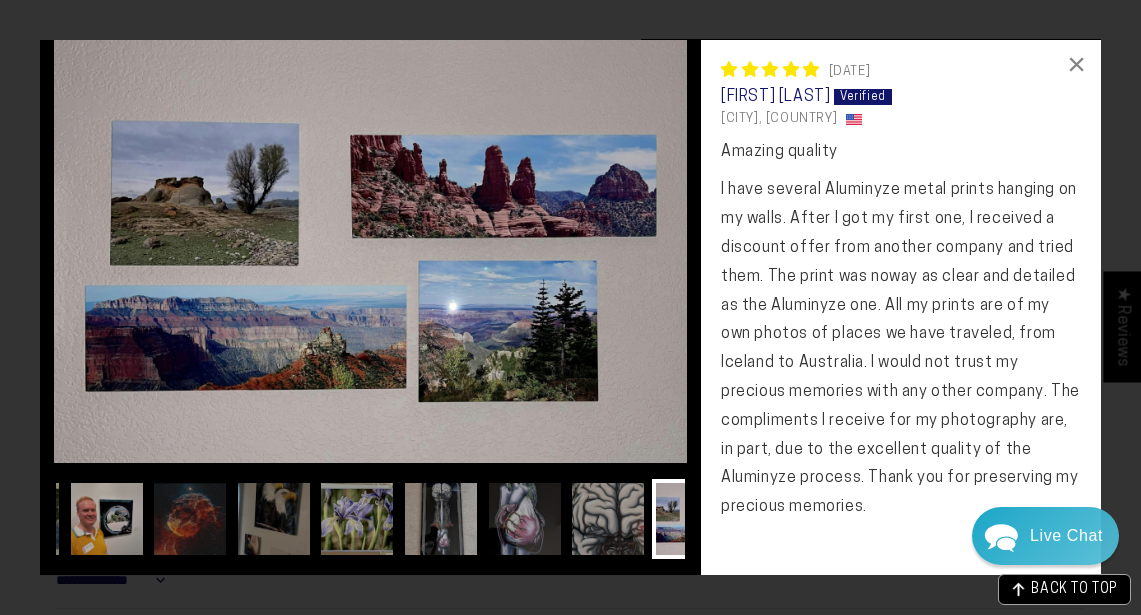 scroll, scrollTop: 0, scrollLeft: 0, axis: both 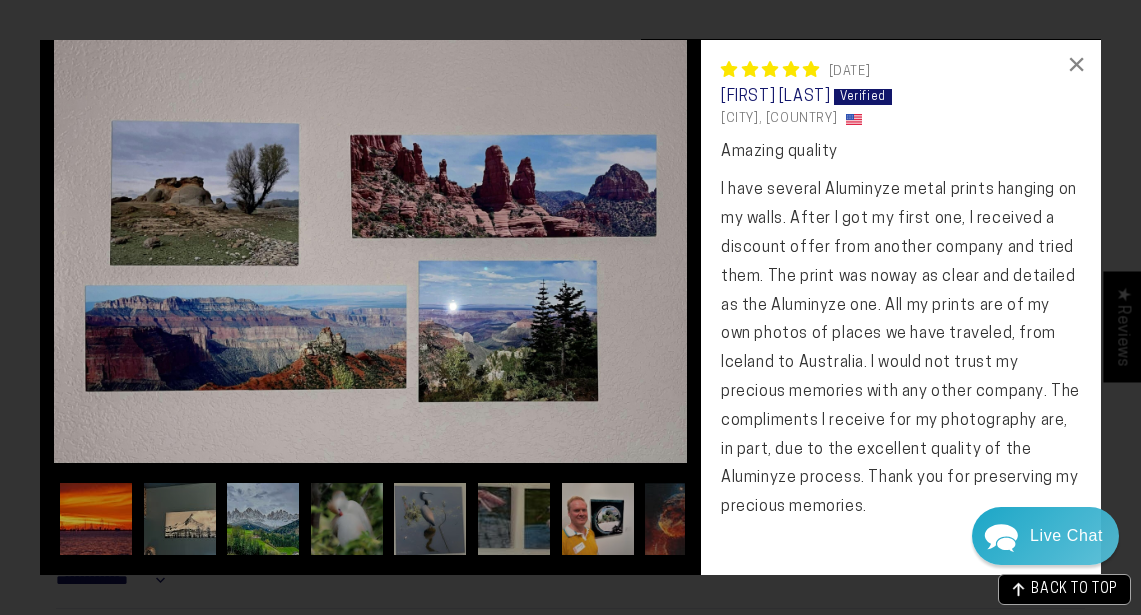 click at bounding box center (1350, 519) 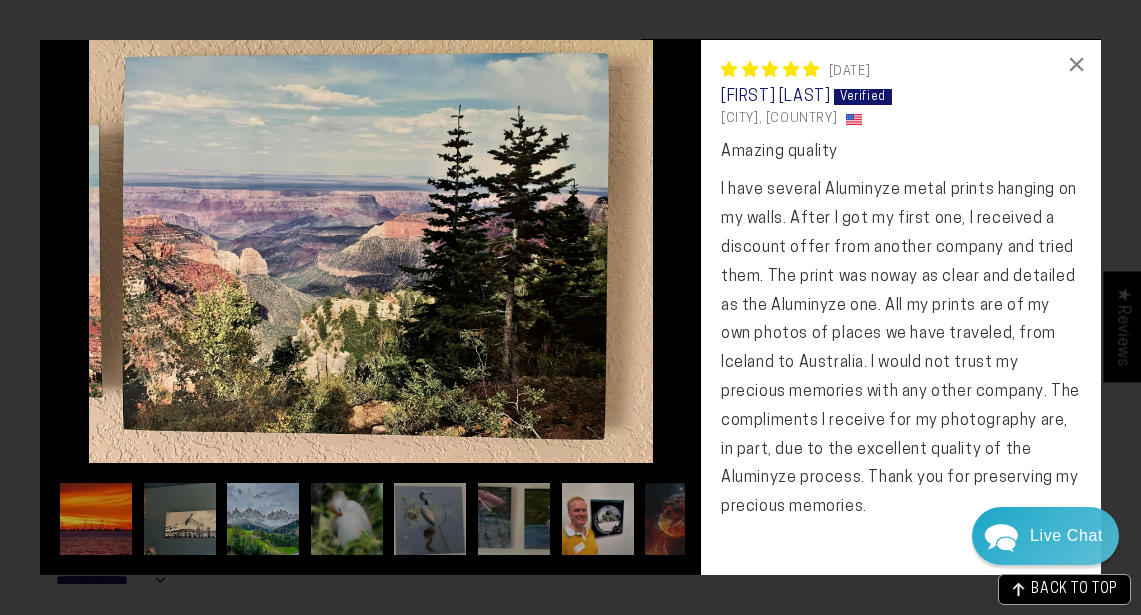 scroll, scrollTop: 0, scrollLeft: 811, axis: horizontal 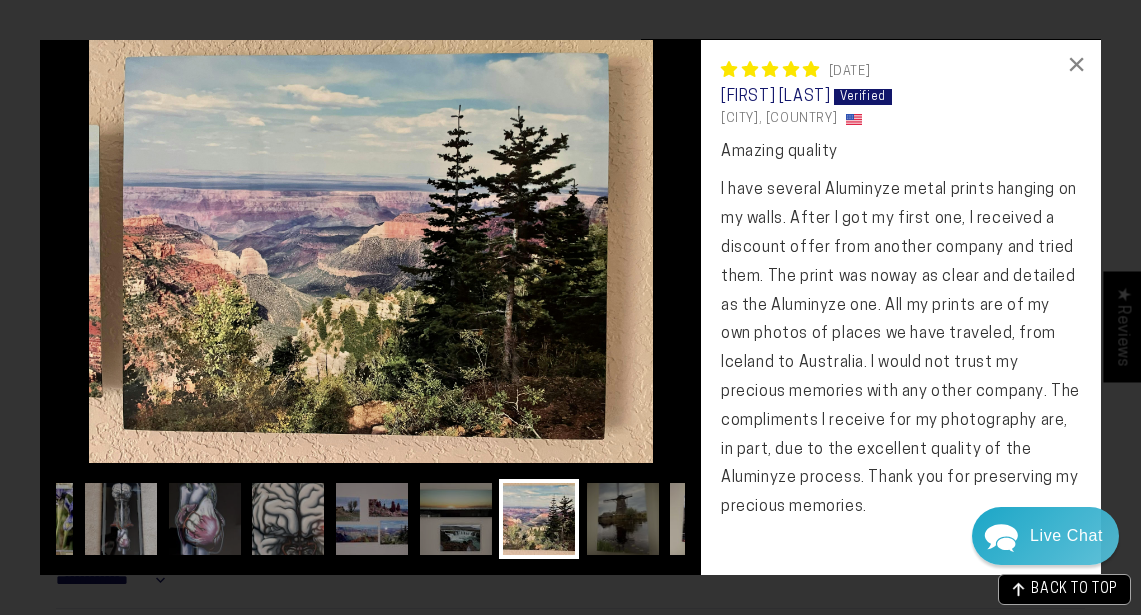 click at bounding box center (706, 519) 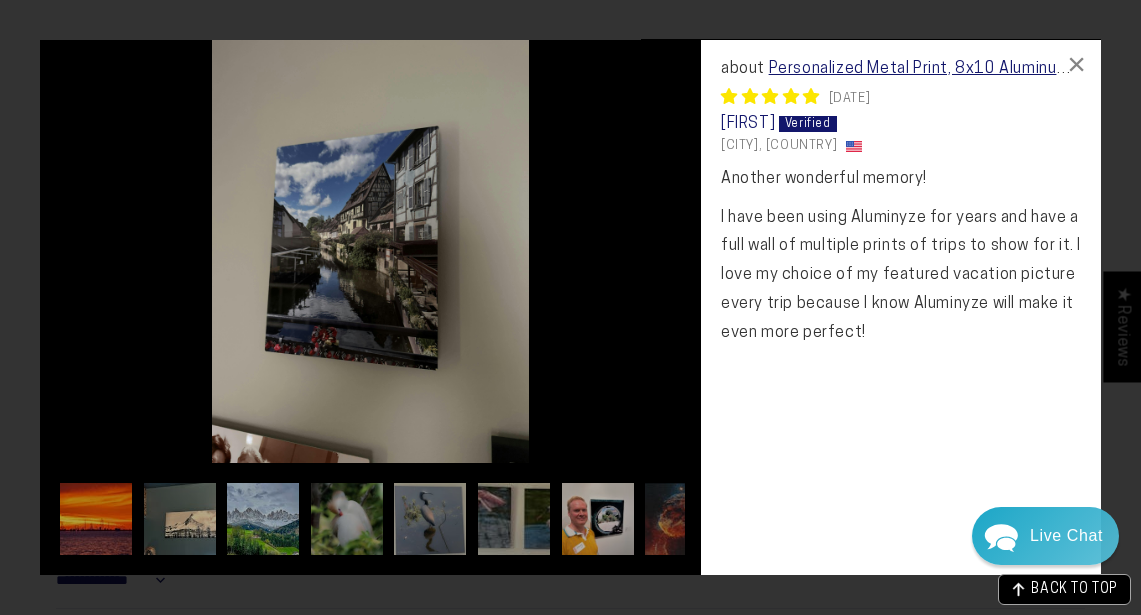 click at bounding box center [1685, 519] 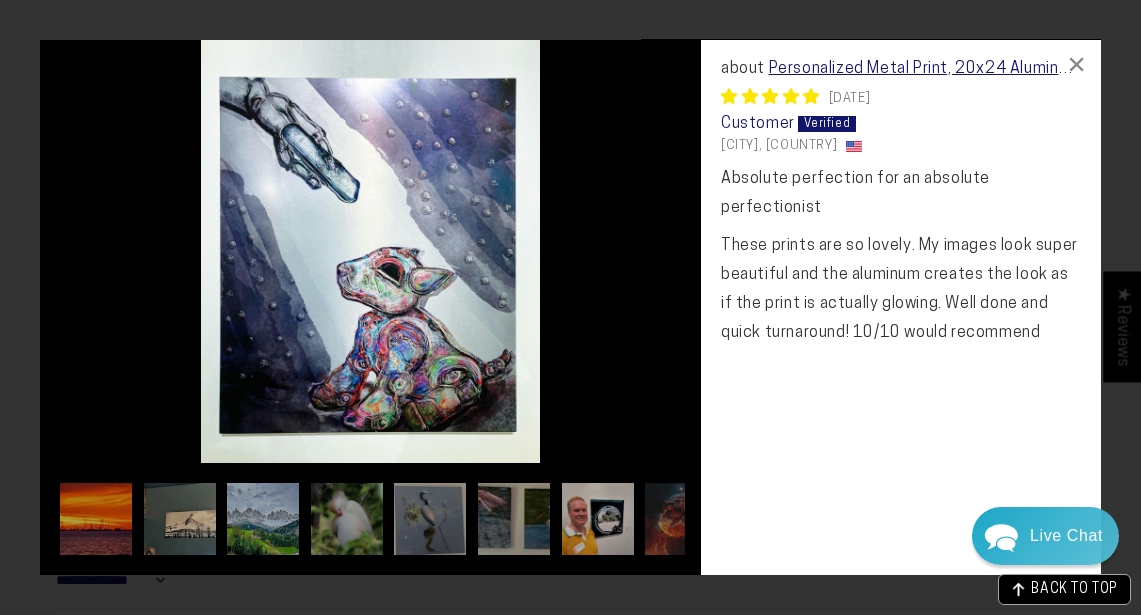 scroll, scrollTop: 0, scrollLeft: 1127, axis: horizontal 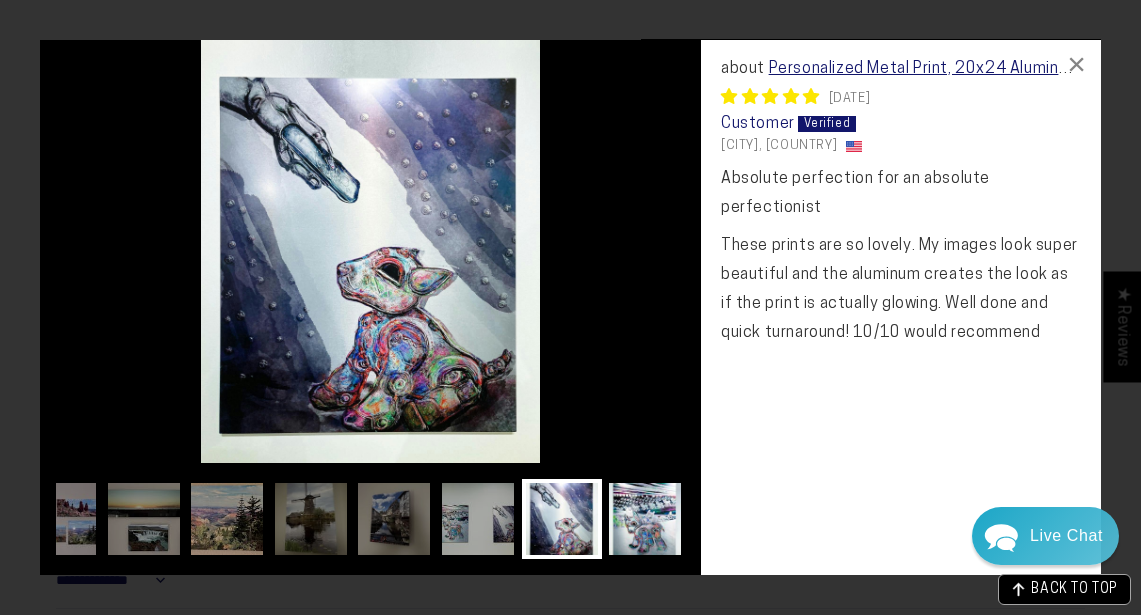 click at bounding box center [645, 519] 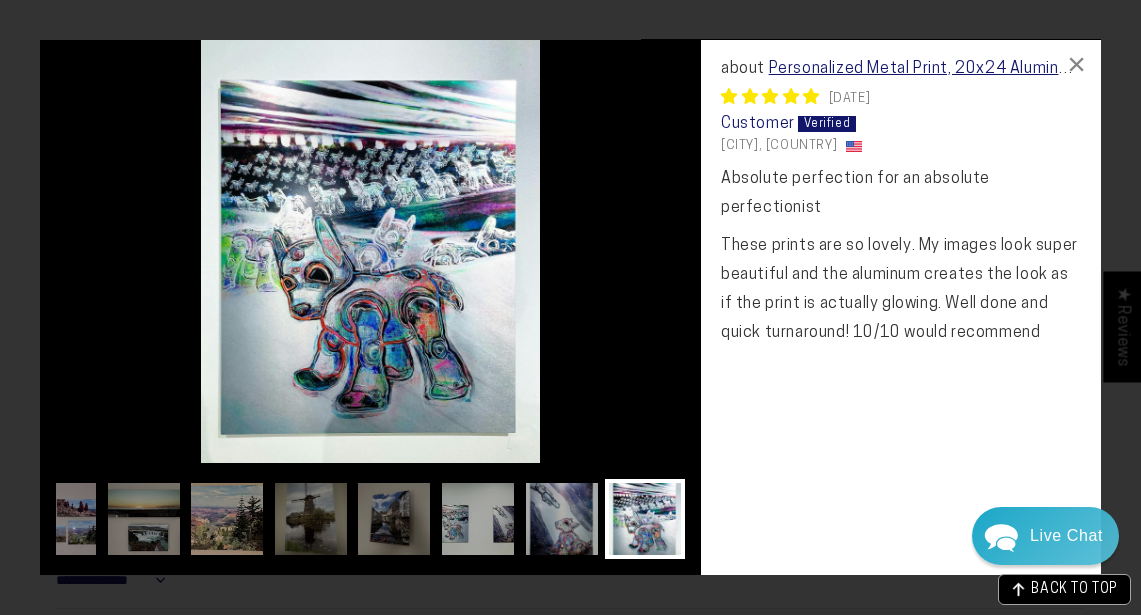 click at bounding box center (645, 519) 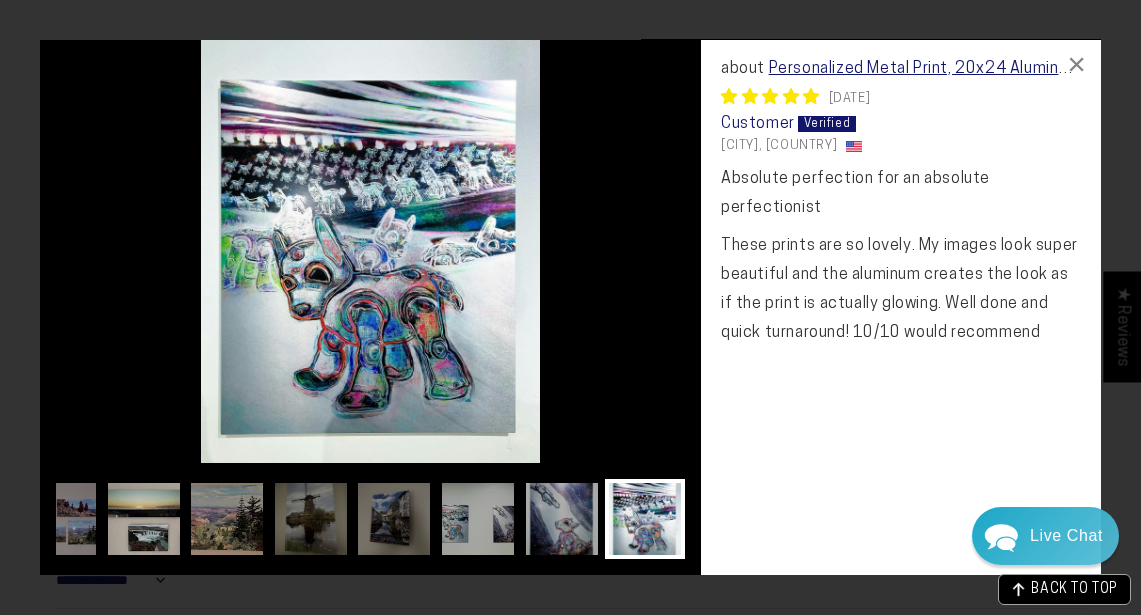 click at bounding box center (144, 519) 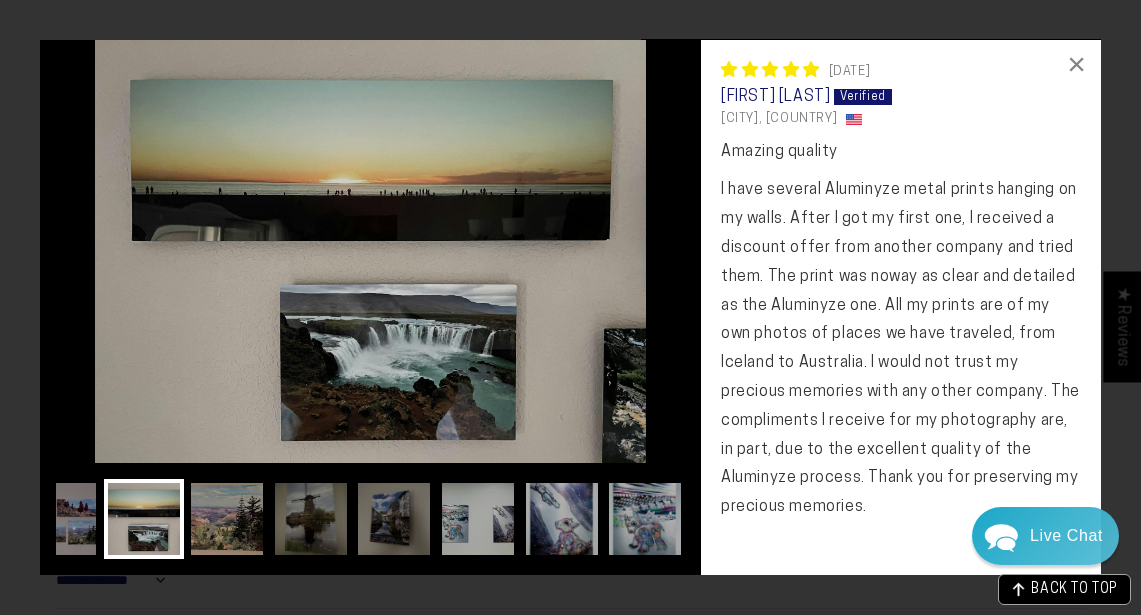 scroll, scrollTop: 0, scrollLeft: 731, axis: horizontal 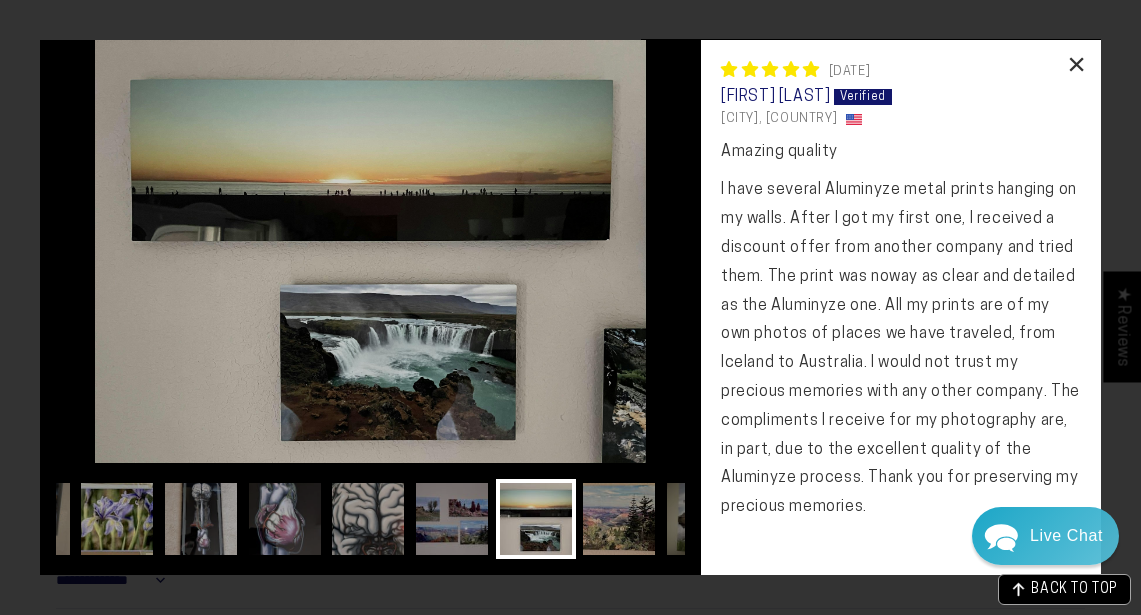 click on "×" at bounding box center [1077, 64] 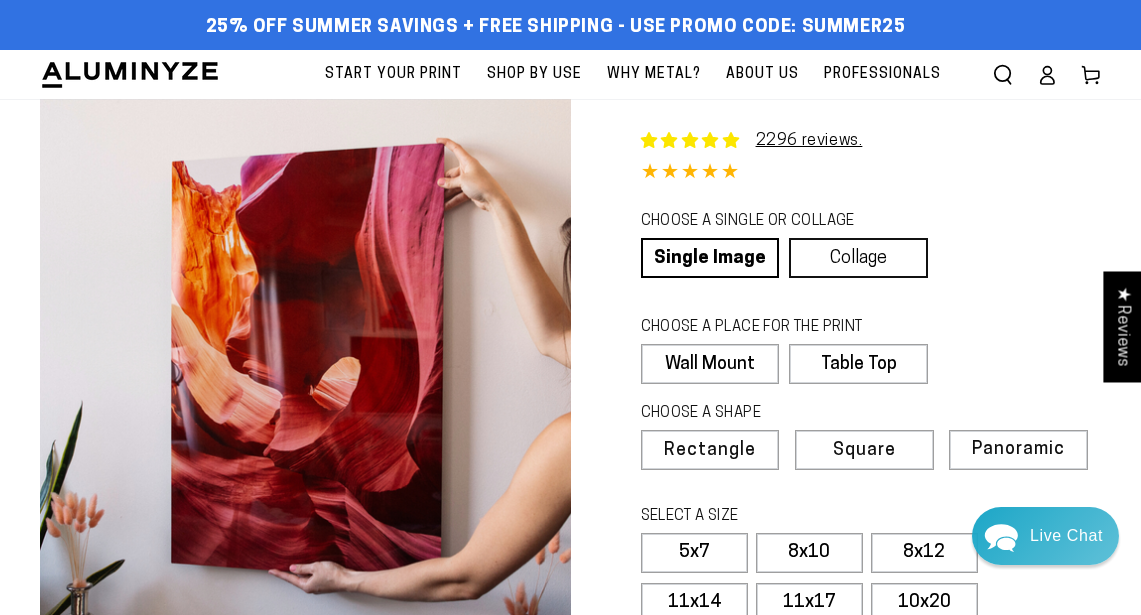 scroll, scrollTop: 0, scrollLeft: 0, axis: both 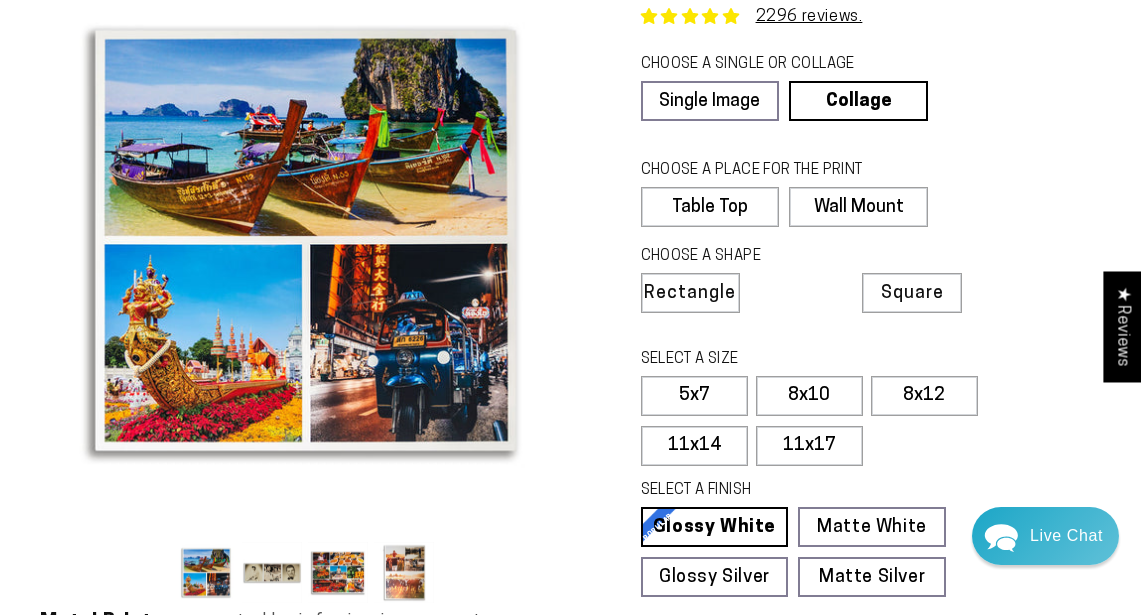 click at bounding box center [404, 572] 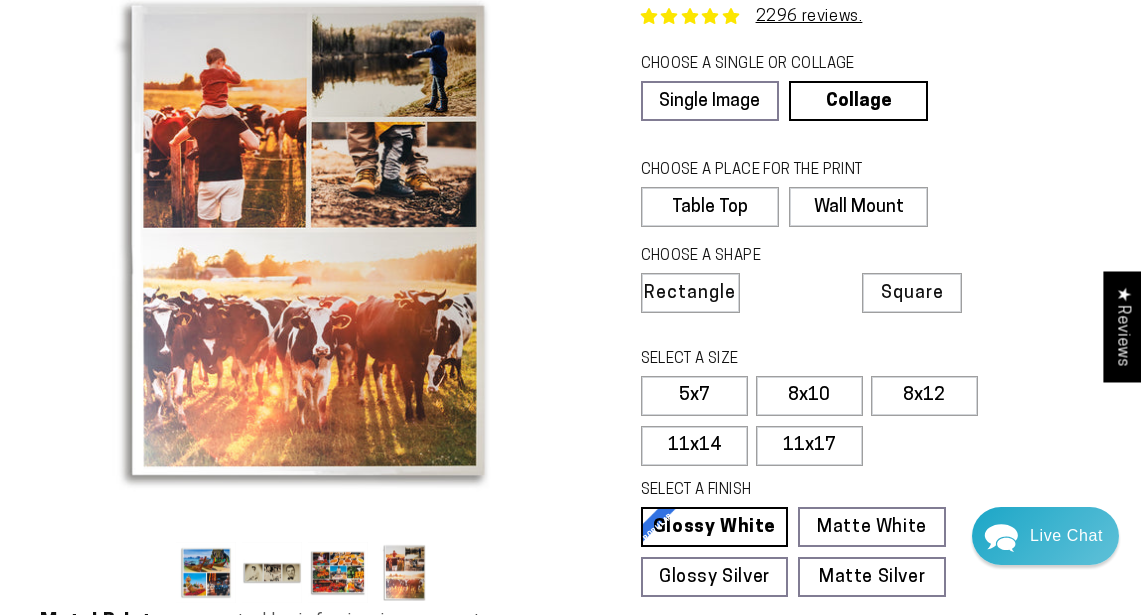 click at bounding box center [338, 572] 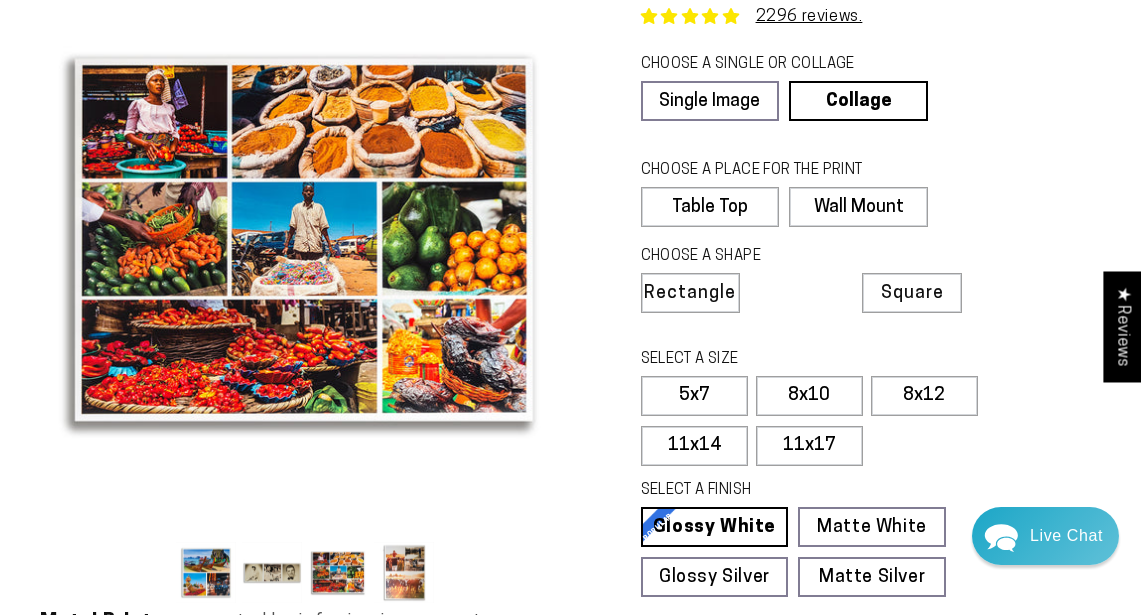click at bounding box center (272, 572) 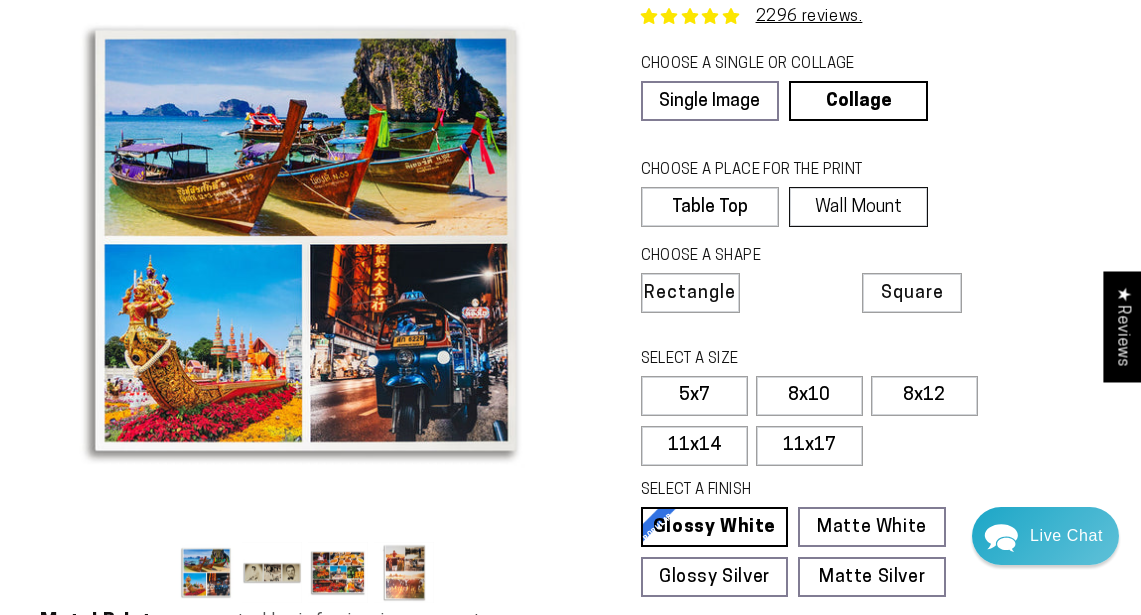 click on "Wall Mount" at bounding box center (858, 207) 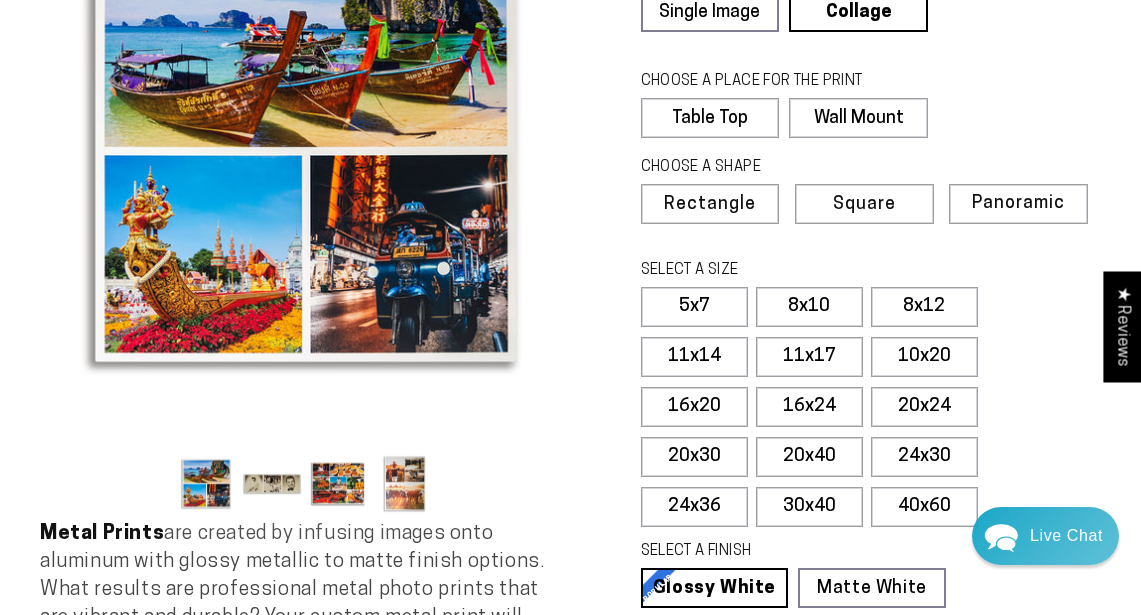 scroll, scrollTop: 264, scrollLeft: 0, axis: vertical 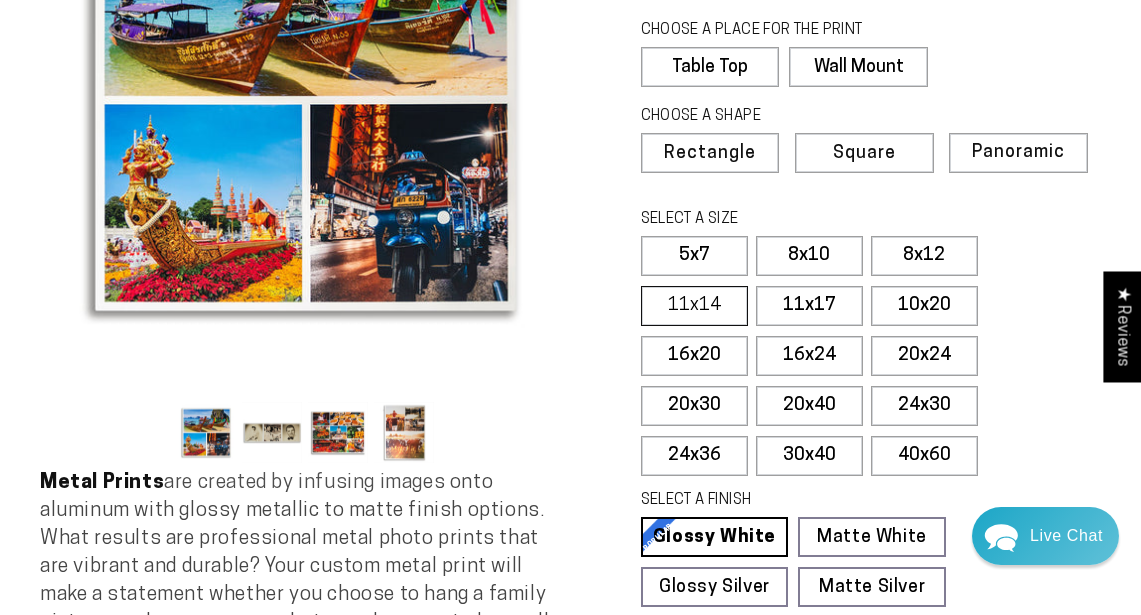 click on "11x14" at bounding box center (694, 306) 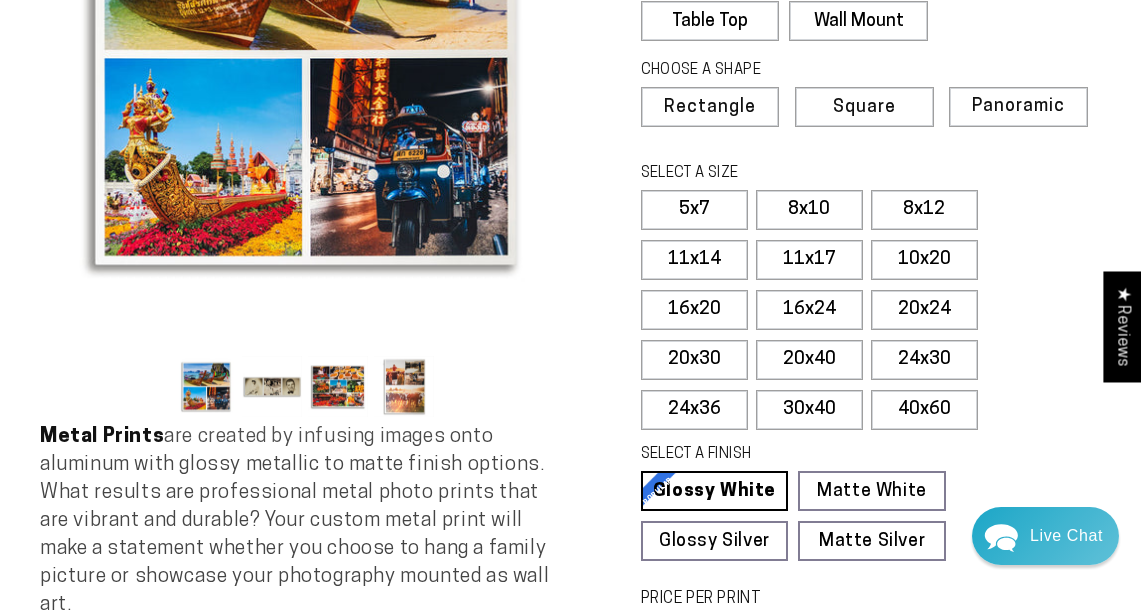scroll, scrollTop: 304, scrollLeft: 0, axis: vertical 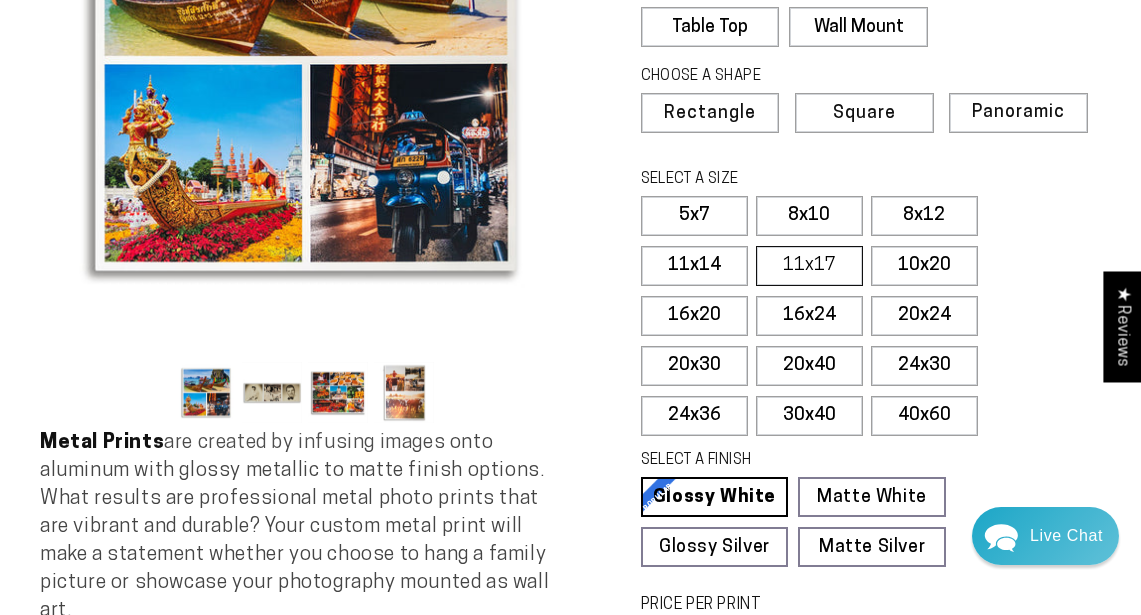click on "11x17" at bounding box center (809, 266) 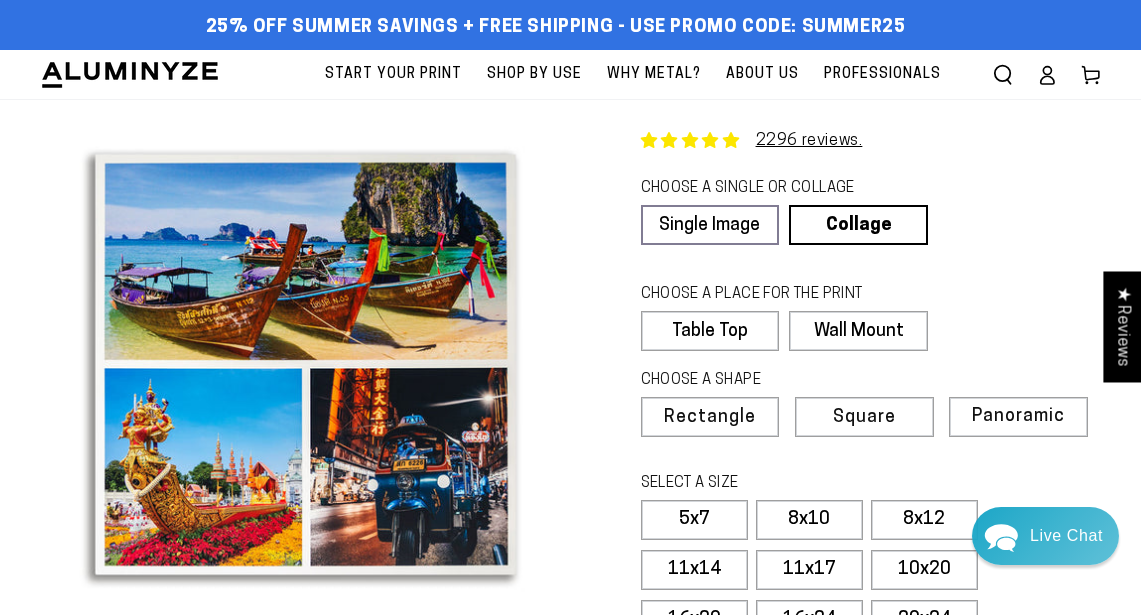 scroll, scrollTop: 0, scrollLeft: 0, axis: both 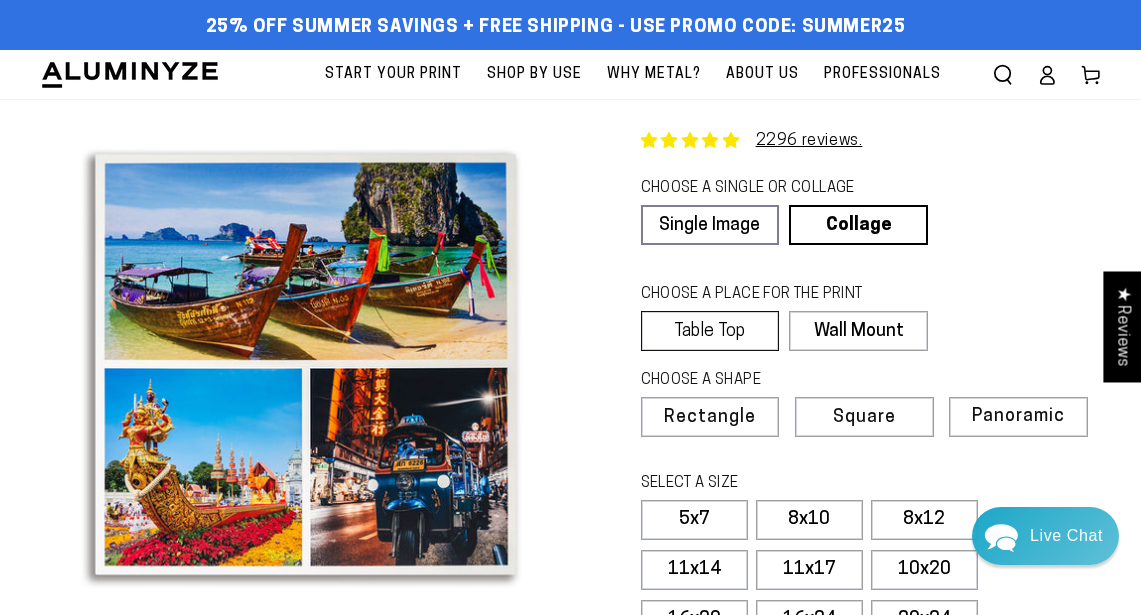 click on "Table Top" at bounding box center (710, 331) 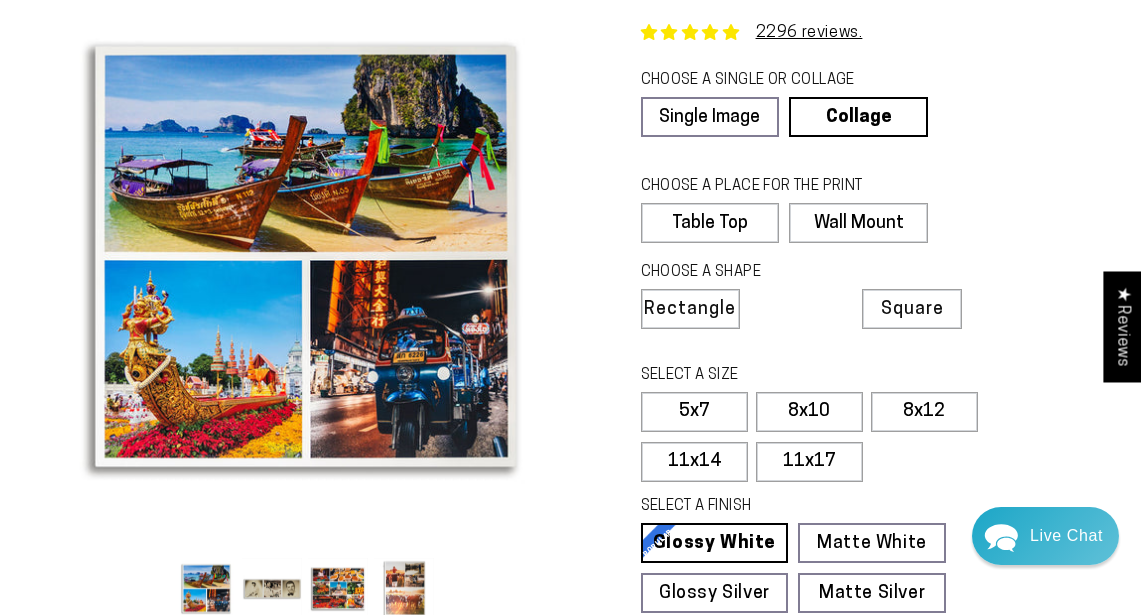 scroll, scrollTop: 111, scrollLeft: 0, axis: vertical 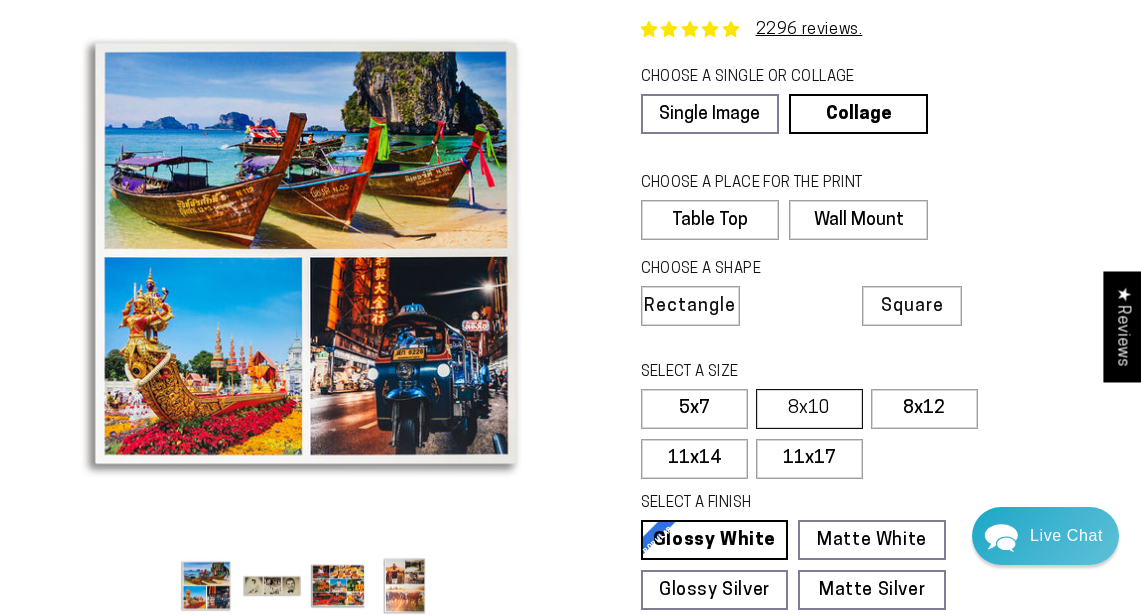 click on "8x10" at bounding box center [809, 409] 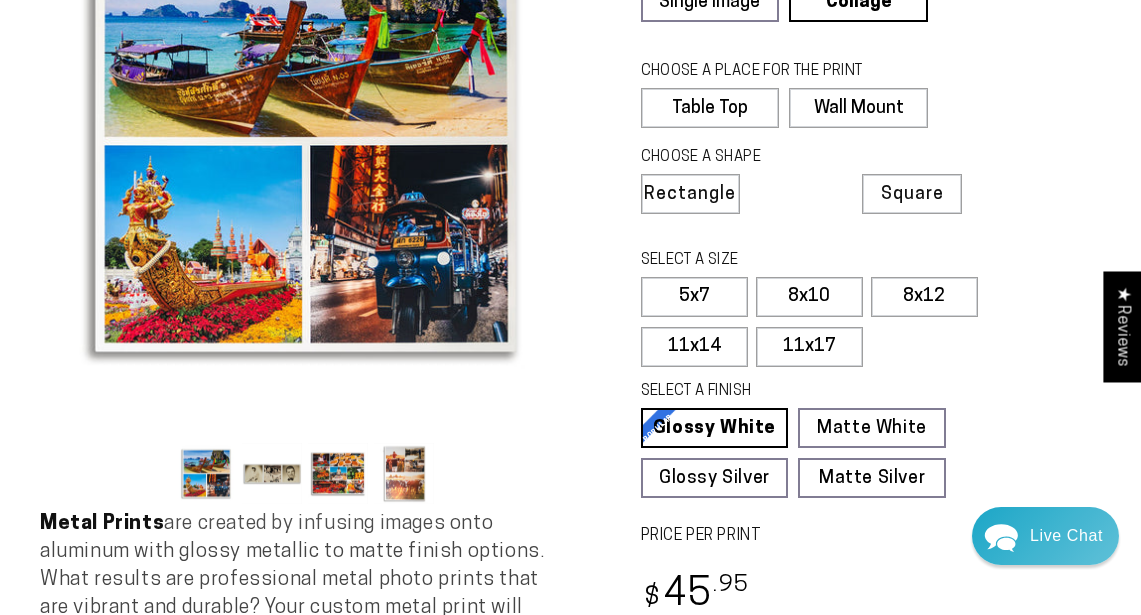 scroll, scrollTop: 217, scrollLeft: 0, axis: vertical 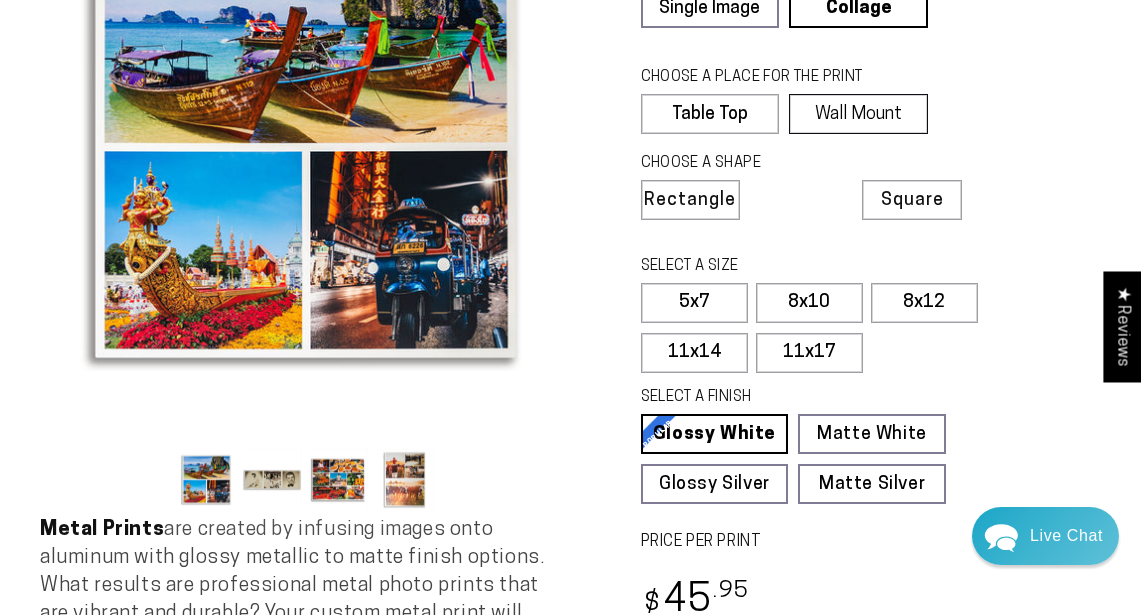 click on "Wall Mount" at bounding box center (858, 114) 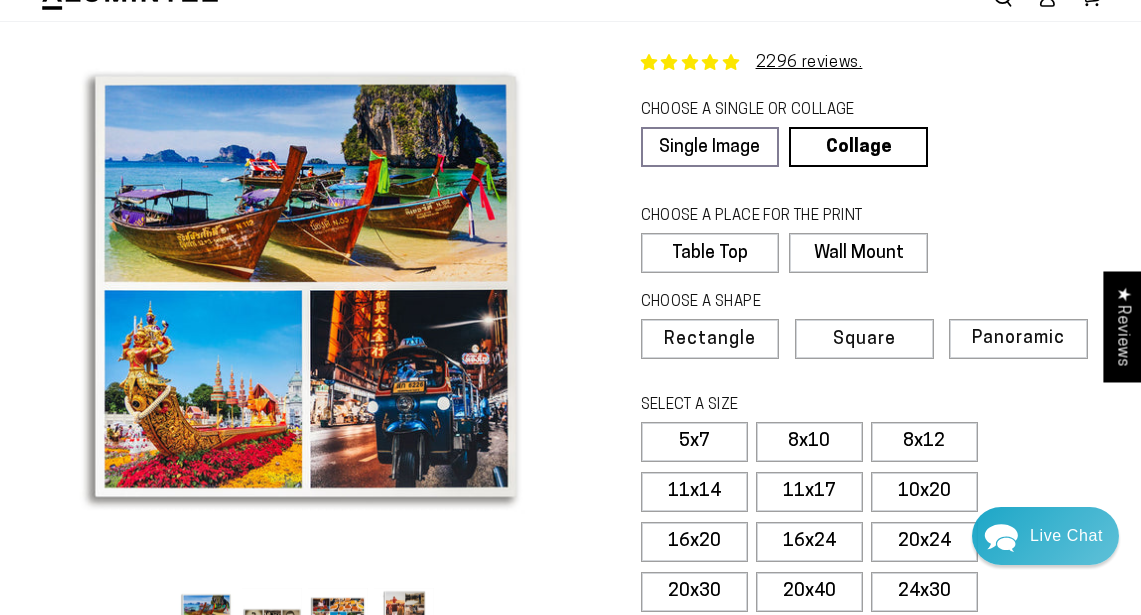 scroll, scrollTop: 82, scrollLeft: 0, axis: vertical 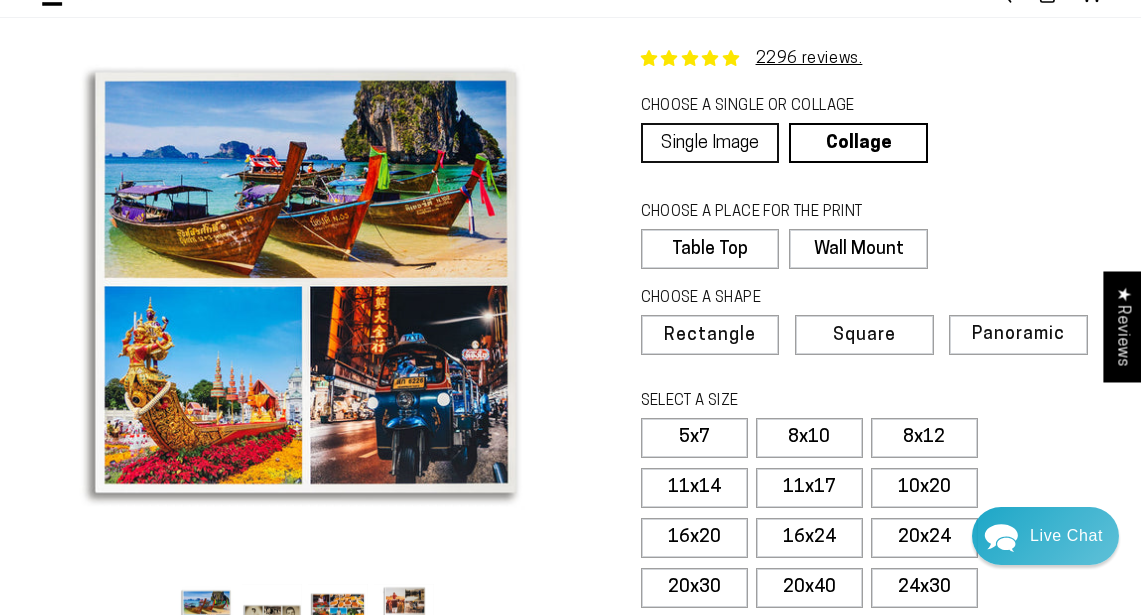 click on "Single Image" at bounding box center (710, 143) 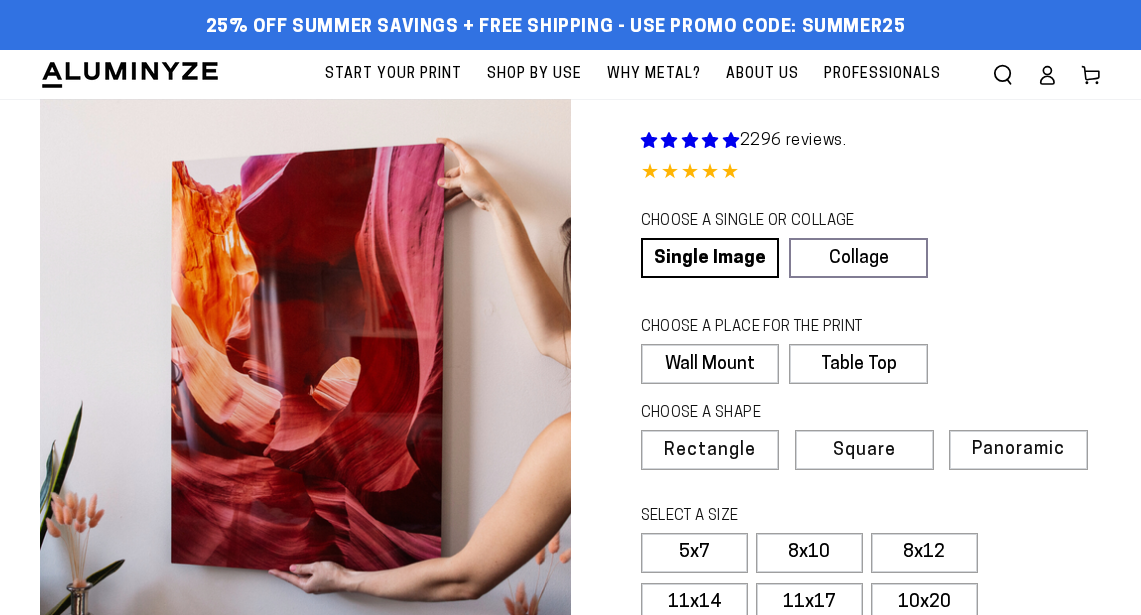 scroll, scrollTop: 288, scrollLeft: 0, axis: vertical 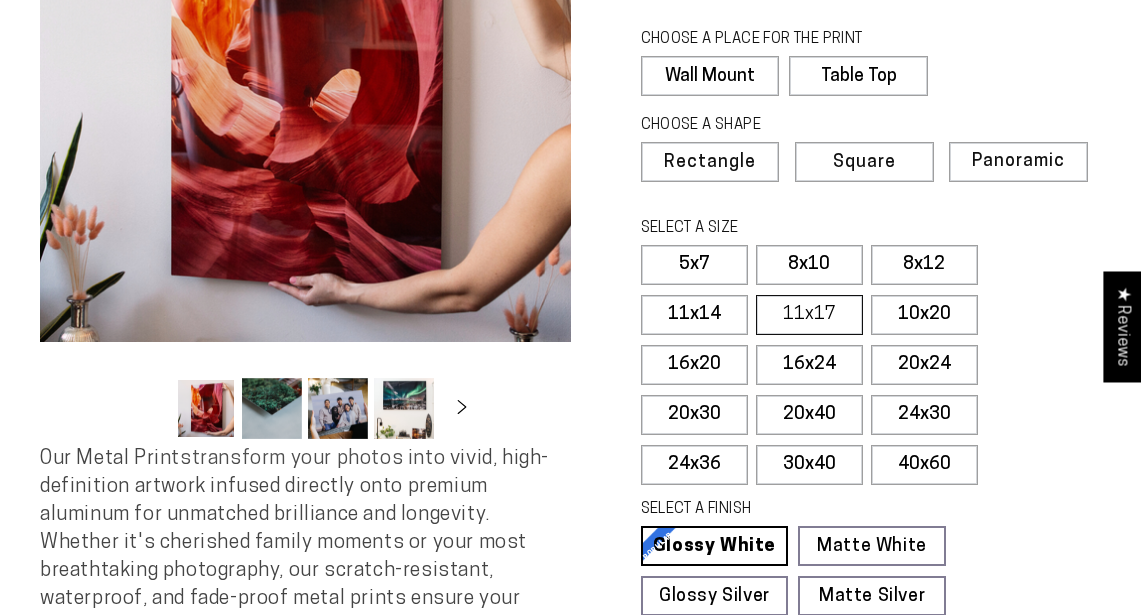 select on "**********" 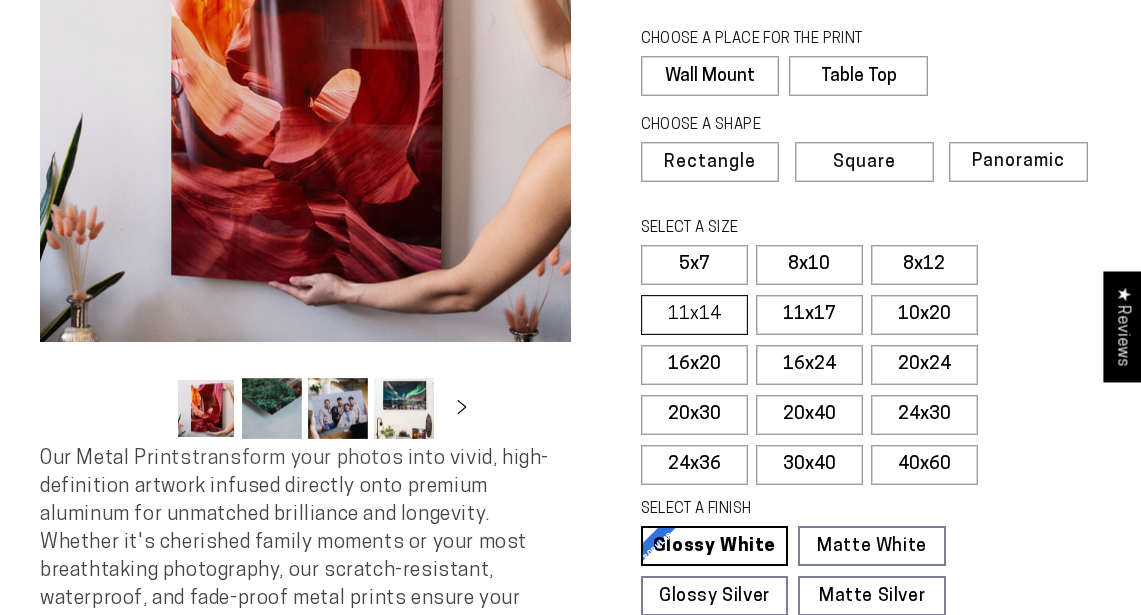 scroll, scrollTop: 288, scrollLeft: 0, axis: vertical 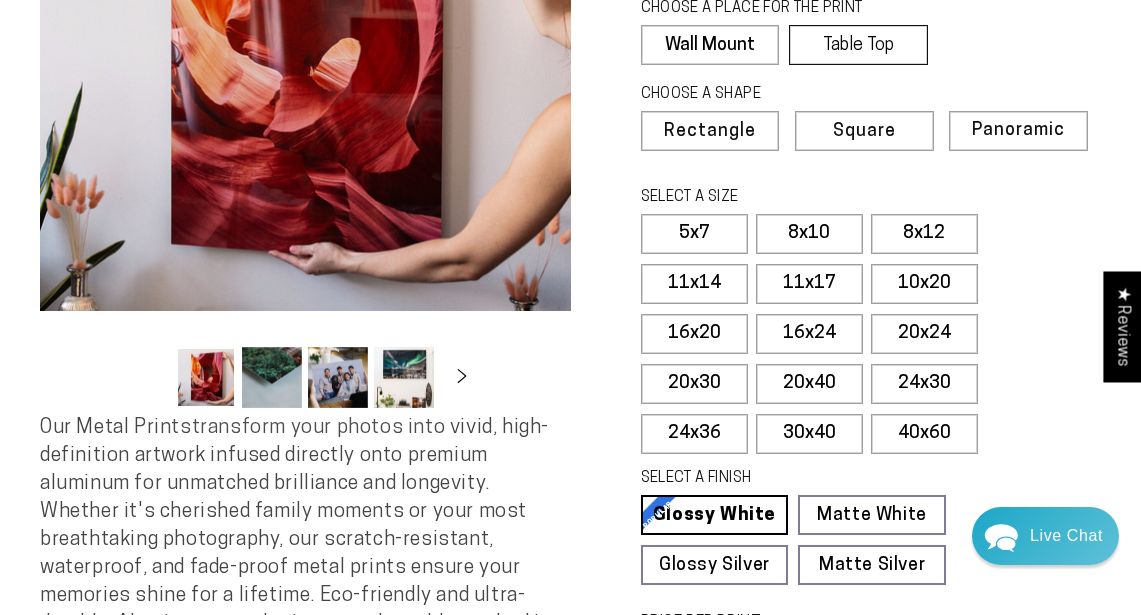 click on "Table Top" at bounding box center (858, 45) 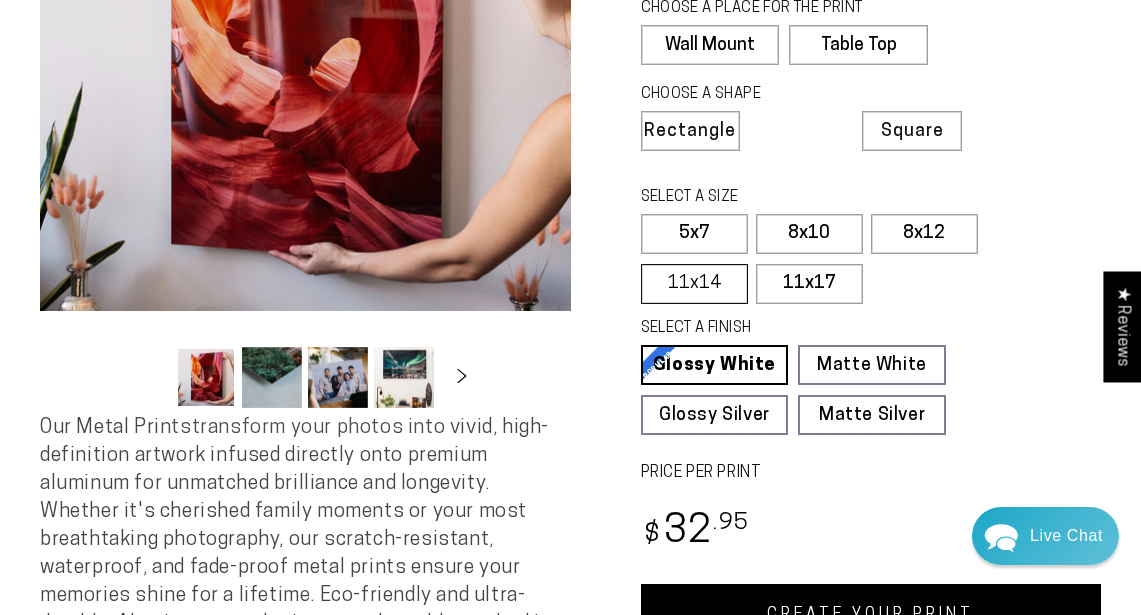 click on "11x14" at bounding box center (694, 284) 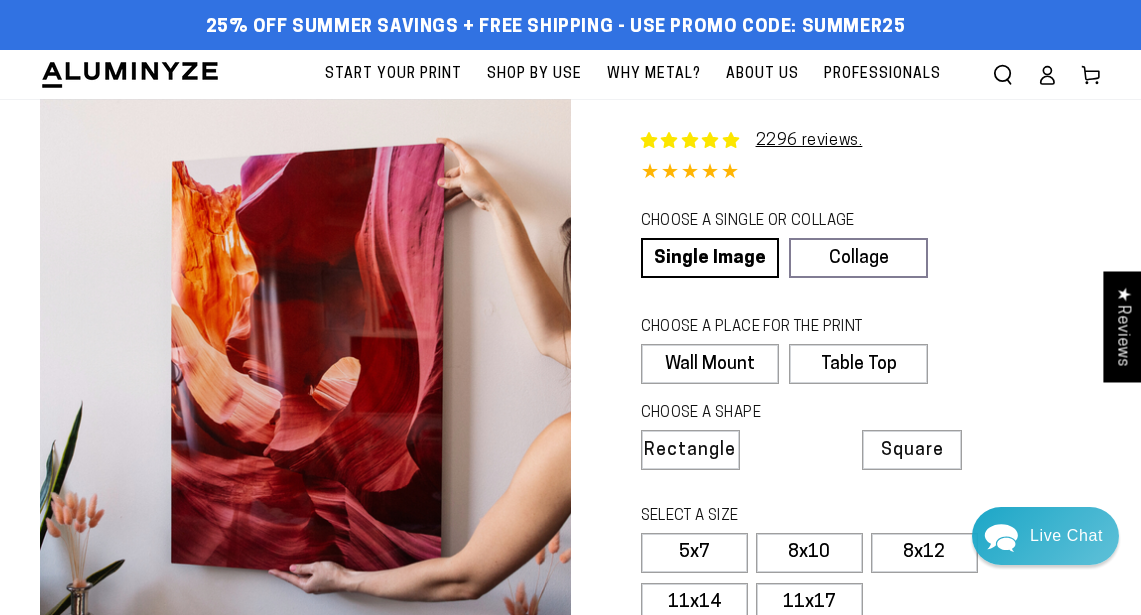 scroll, scrollTop: 0, scrollLeft: 0, axis: both 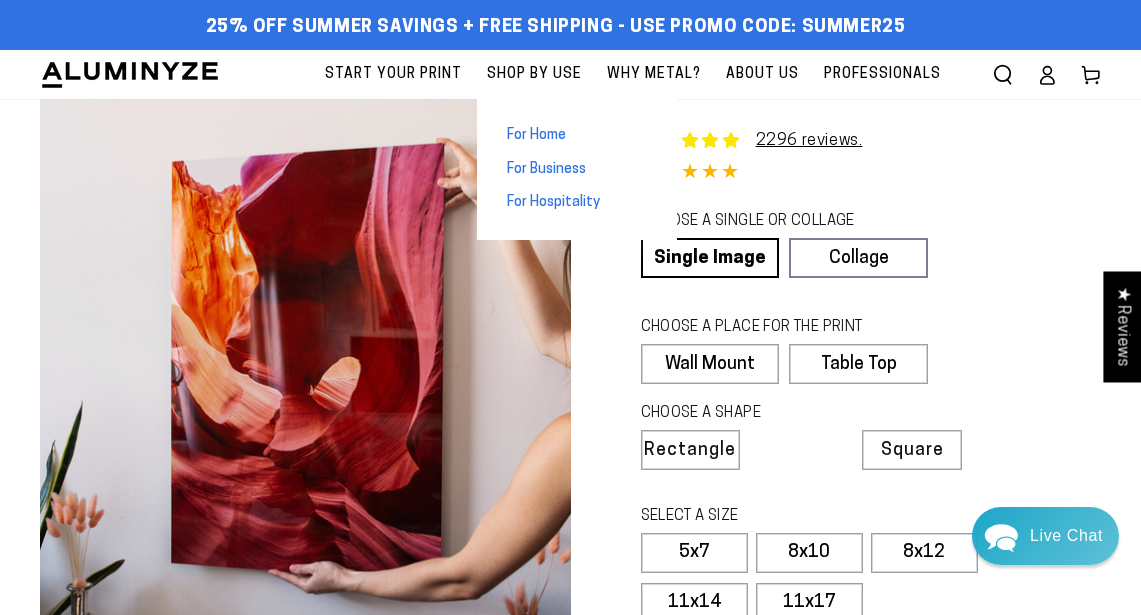 click on "For Home" at bounding box center [536, 136] 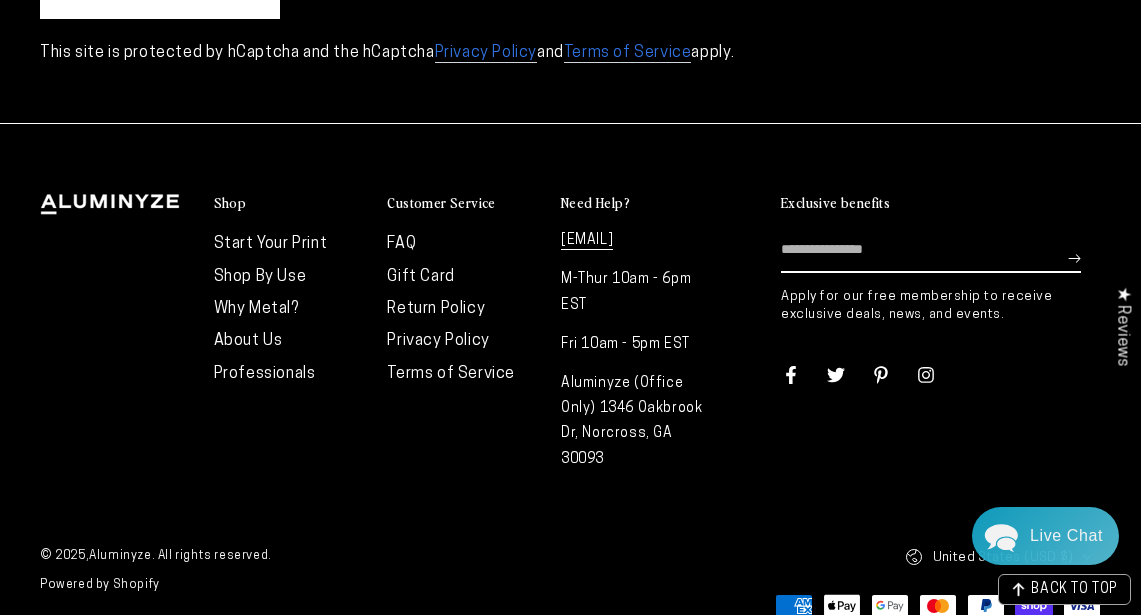 scroll, scrollTop: 4496, scrollLeft: 0, axis: vertical 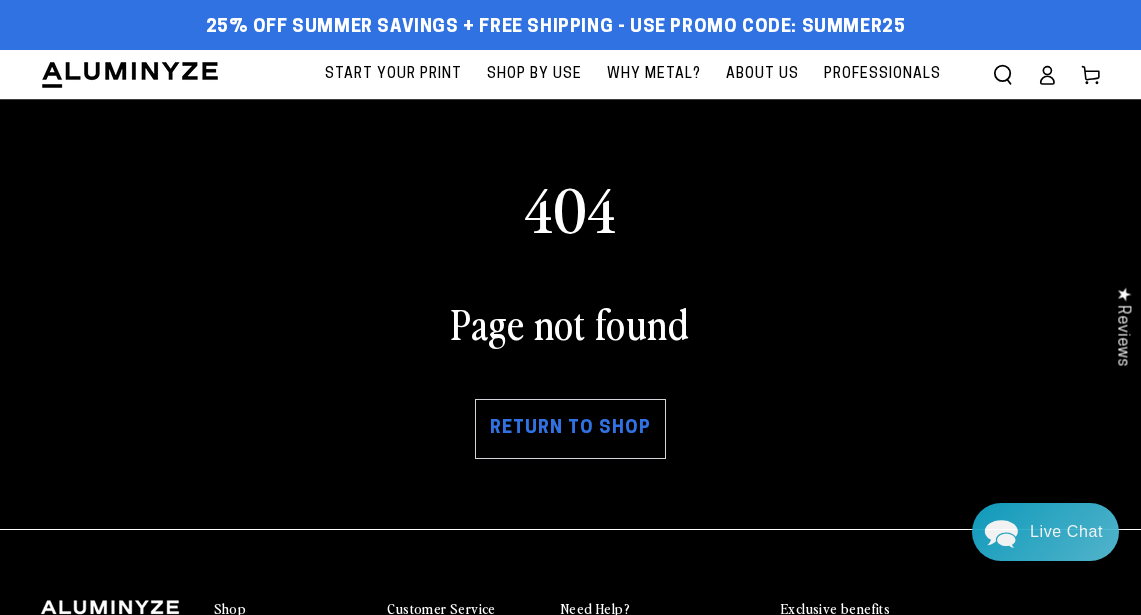 click on "Live Chat" at bounding box center [1066, 532] 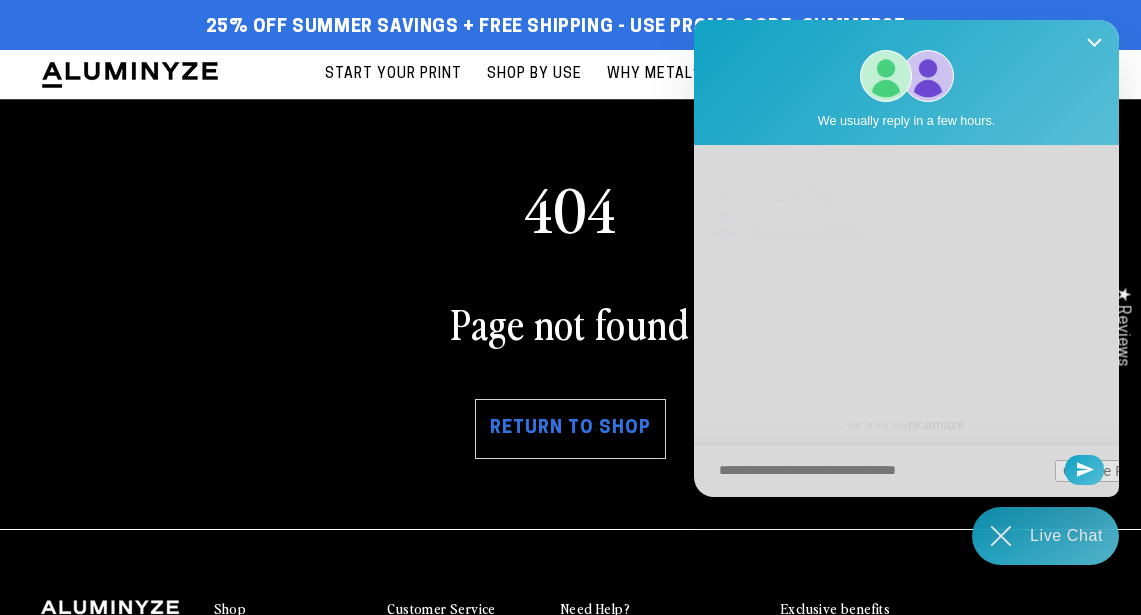 scroll, scrollTop: 0, scrollLeft: 0, axis: both 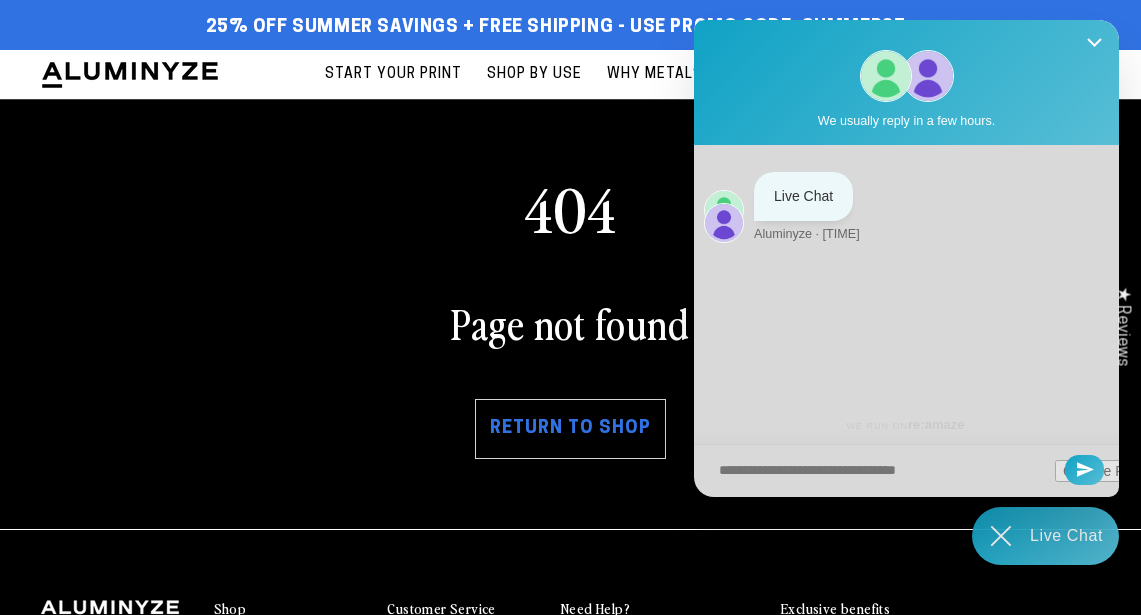 click at bounding box center [880, 471] 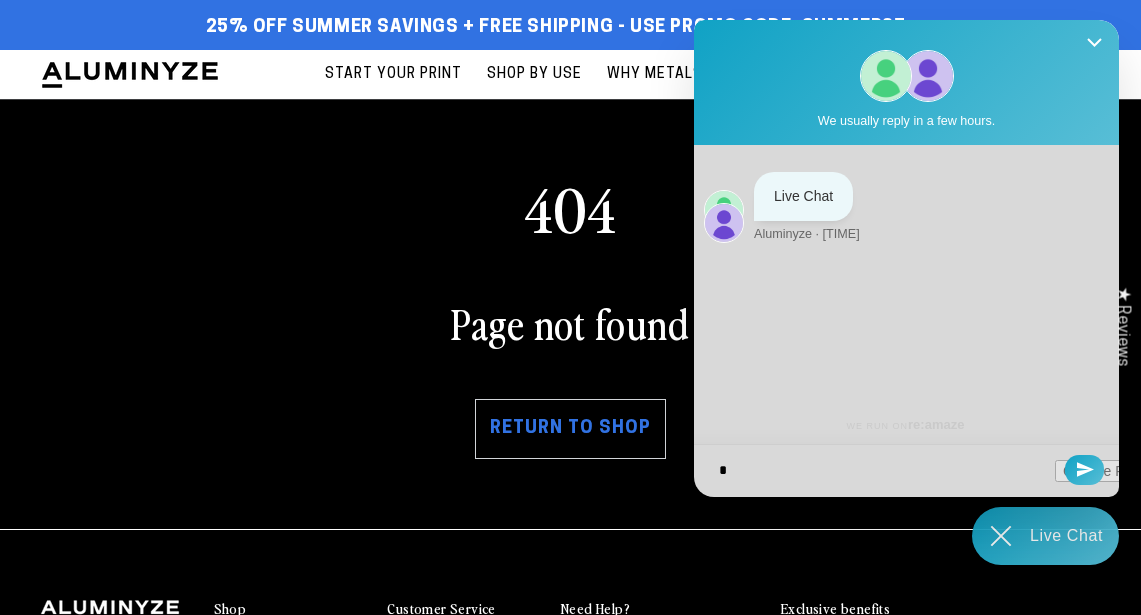 type on "*" 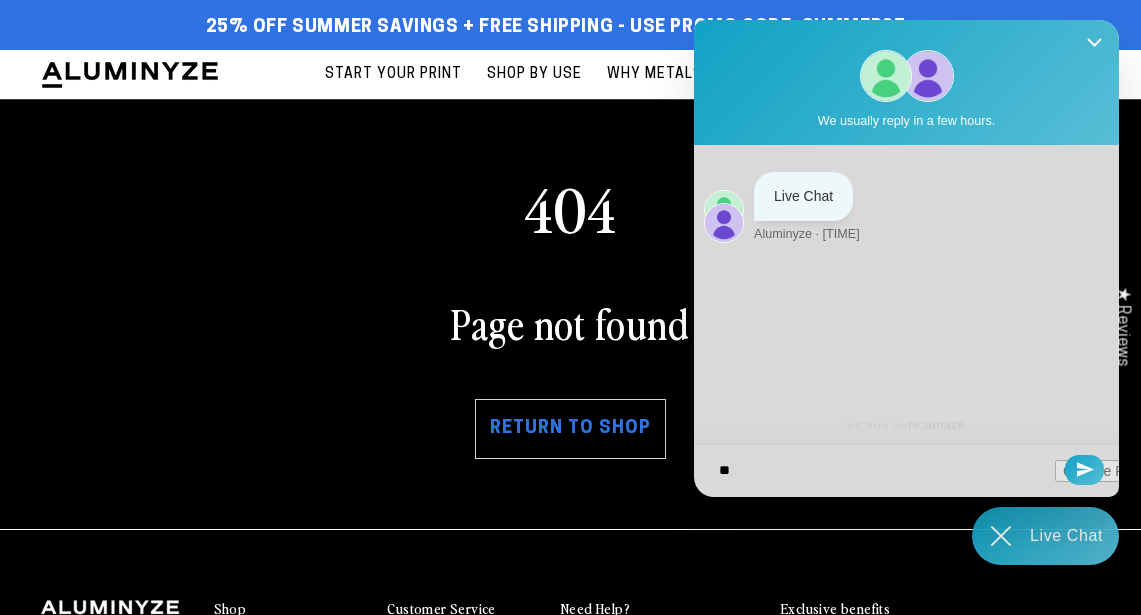 type on "***" 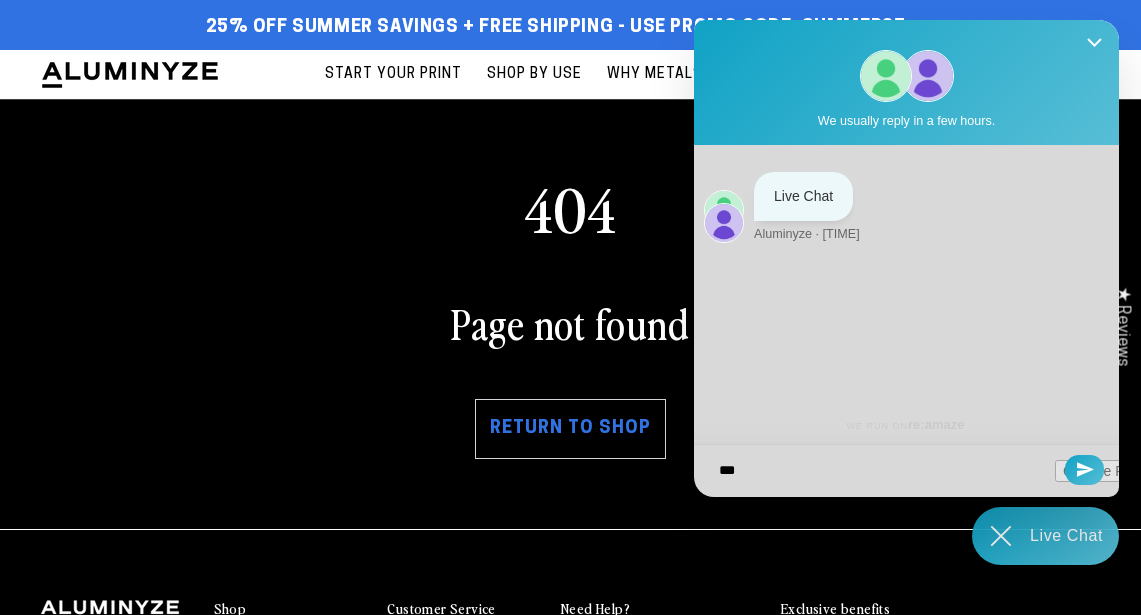 type on "****" 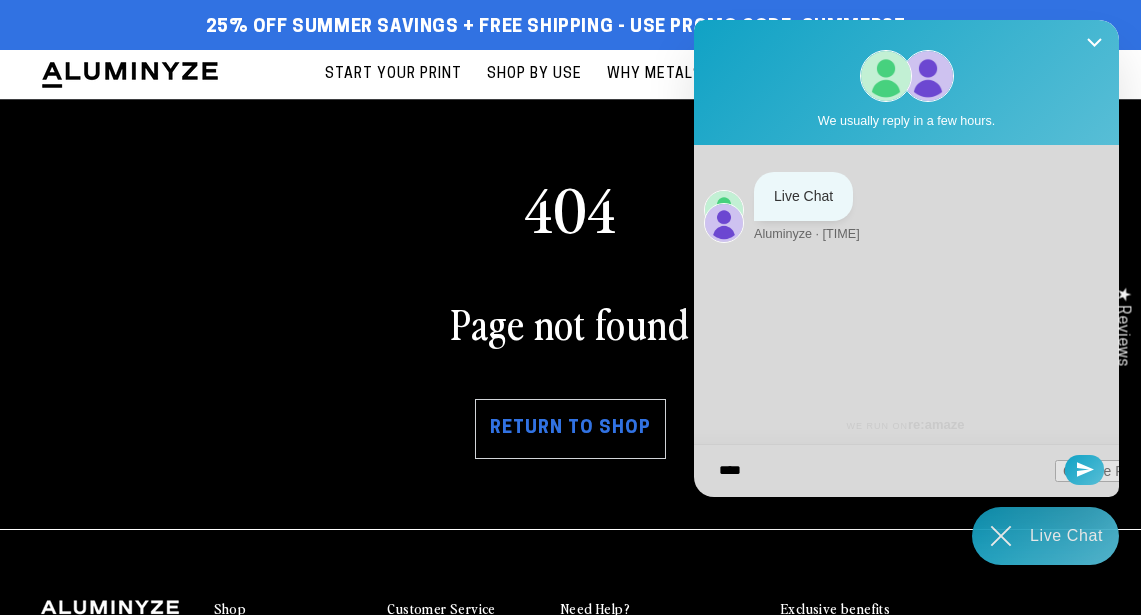 type on "*****" 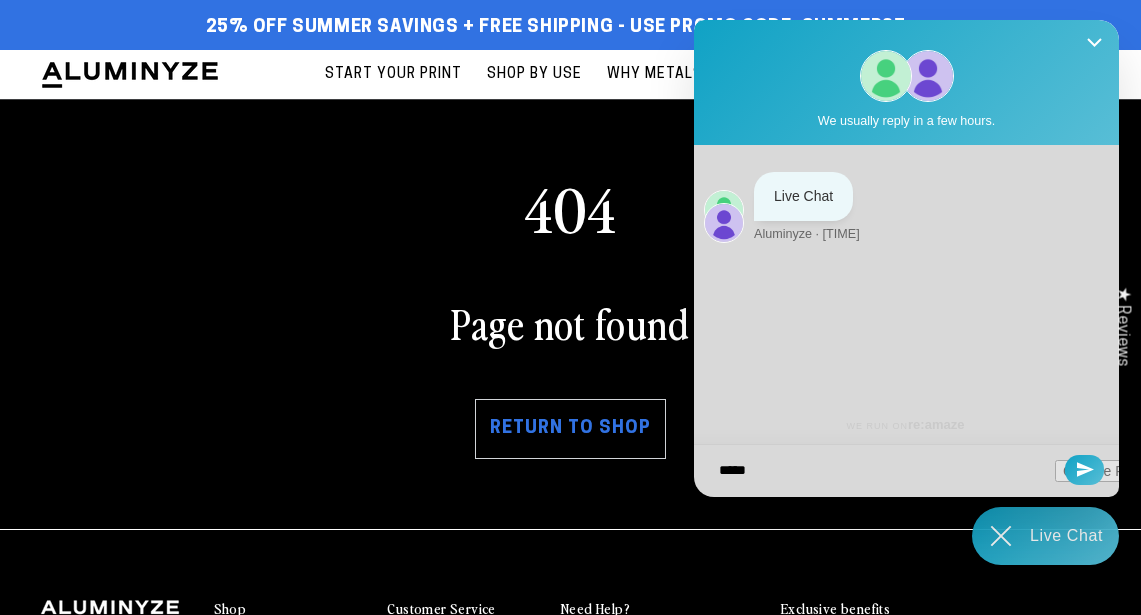 type on "******" 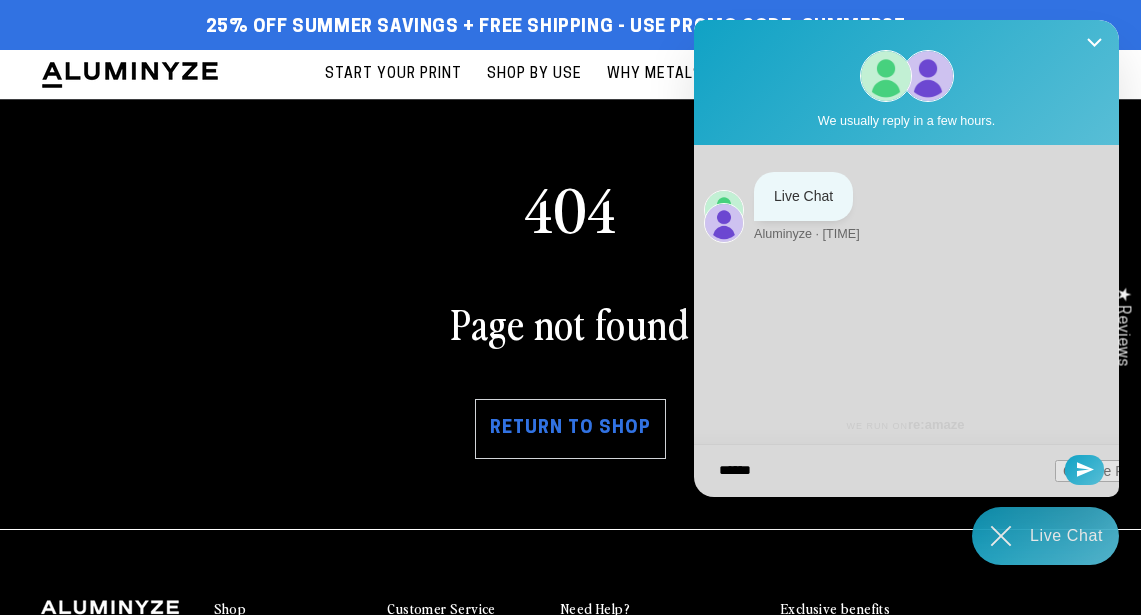 type on "******" 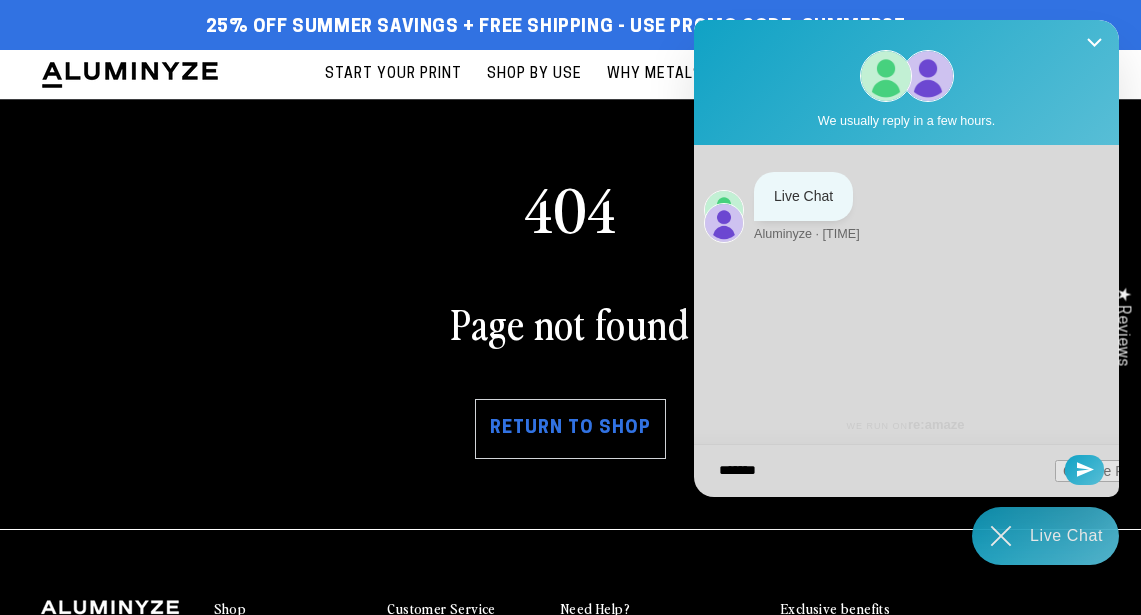 type on "********" 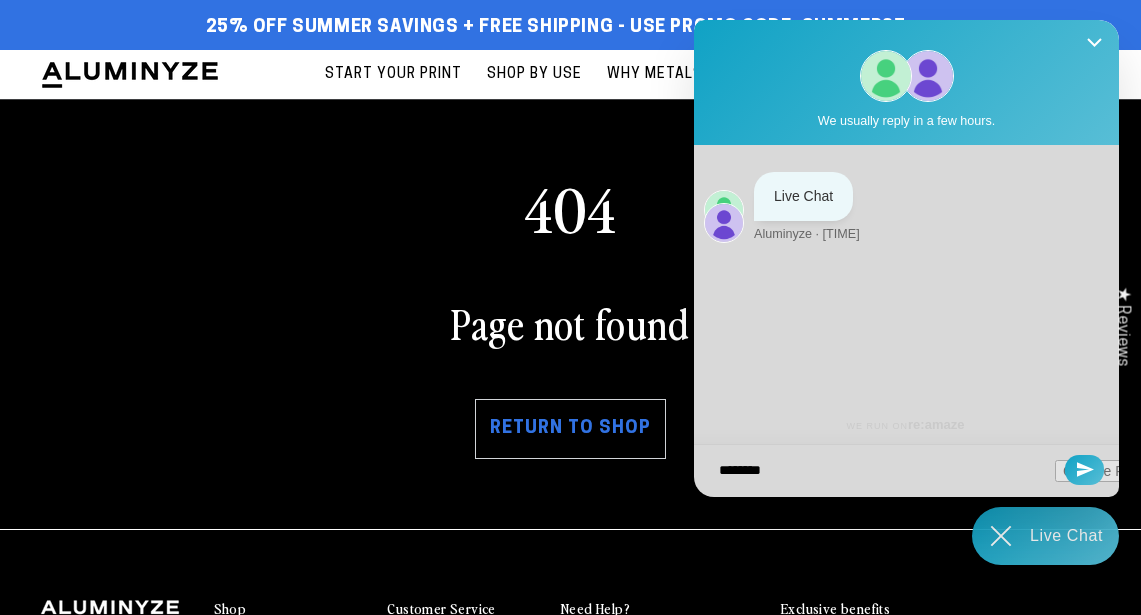 type on "*********" 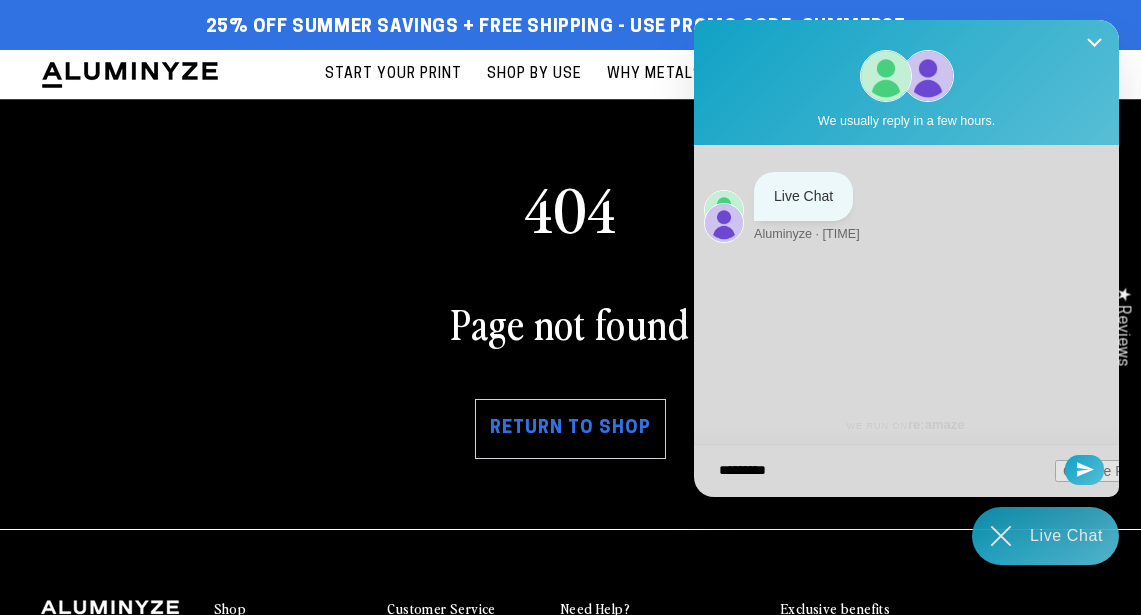 type on "*********" 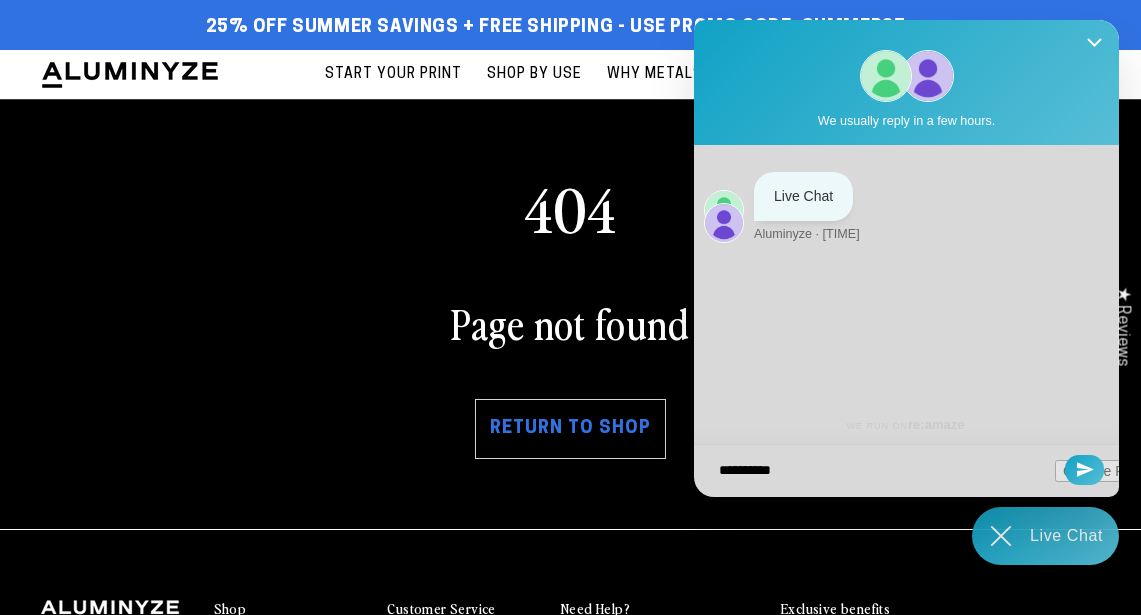 type on "**********" 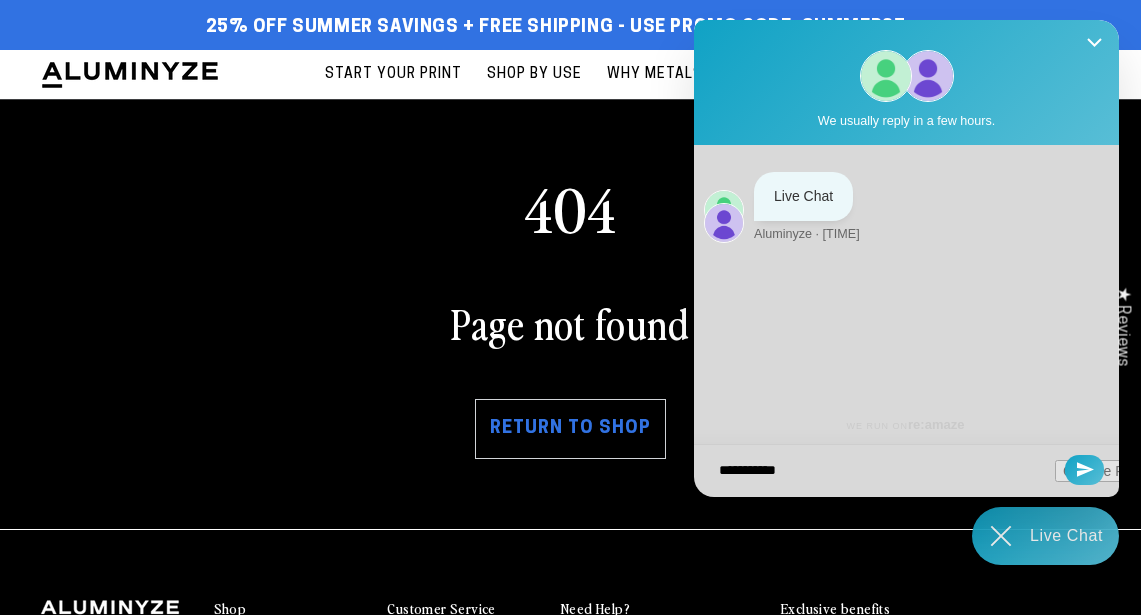 type on "**********" 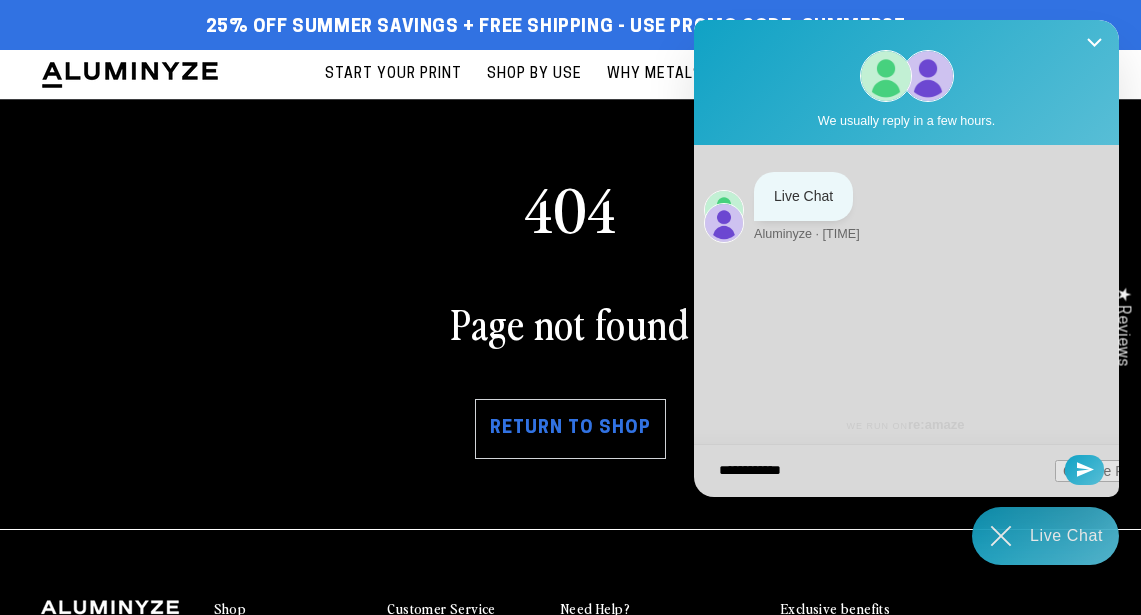 type on "**********" 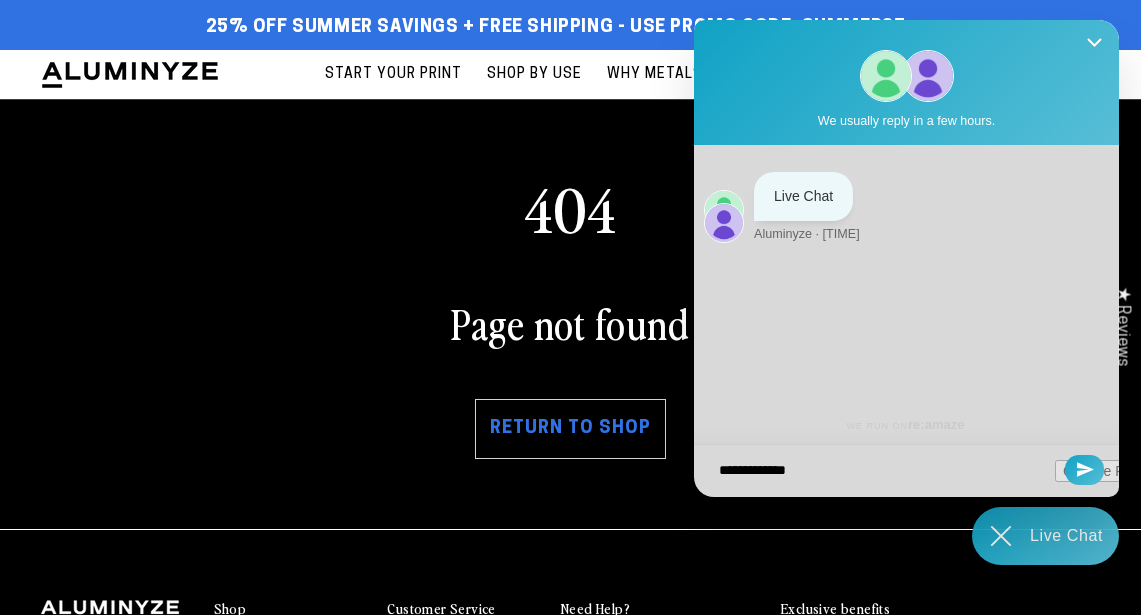 type on "**********" 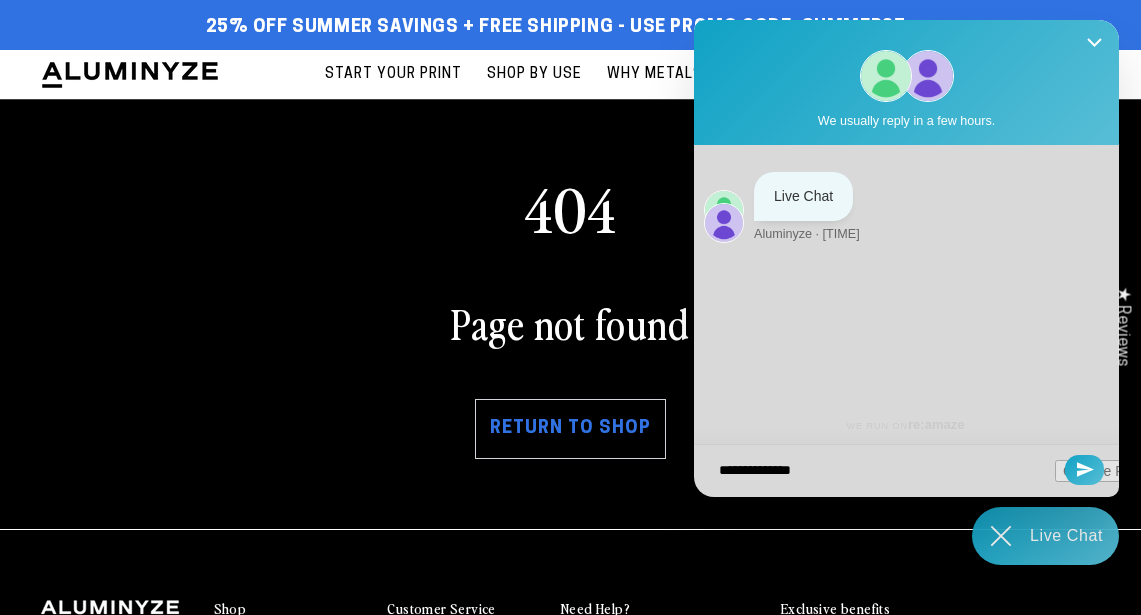 type on "**********" 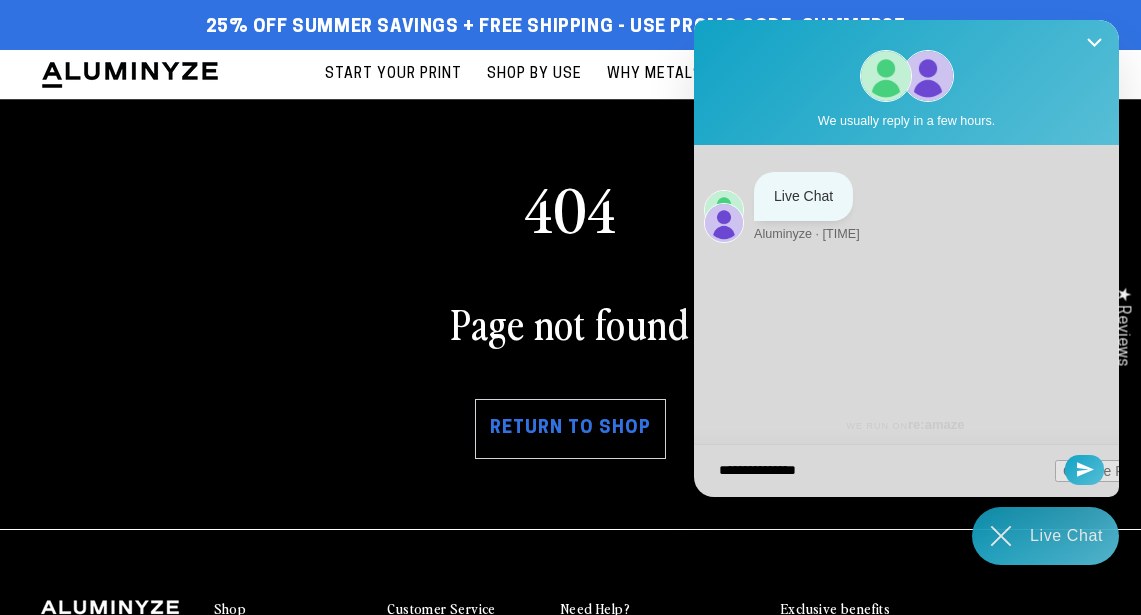 type on "**********" 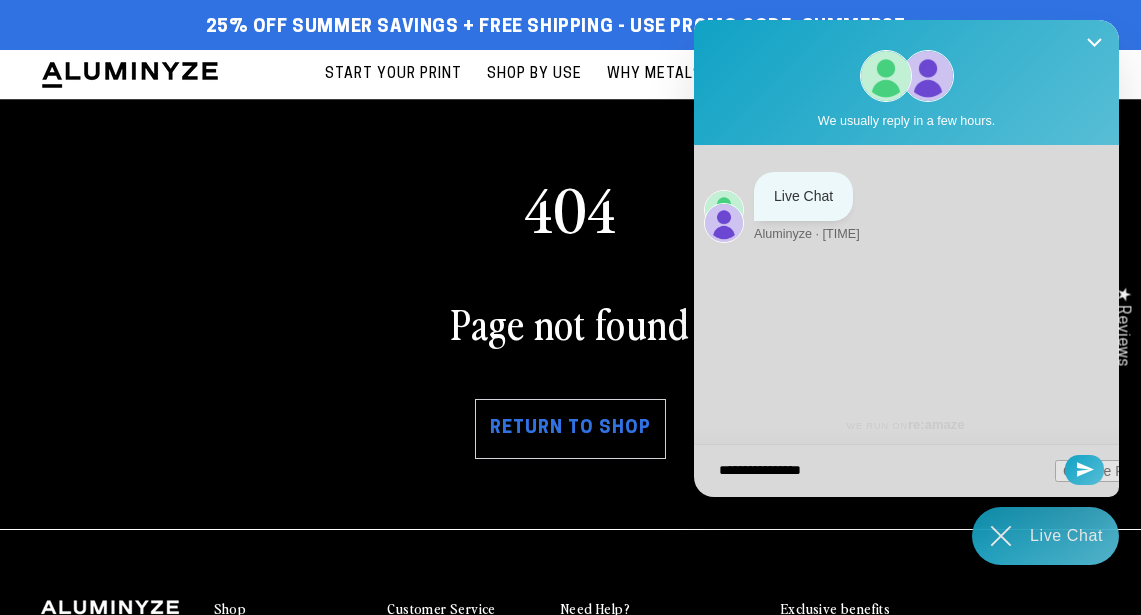 type on "**********" 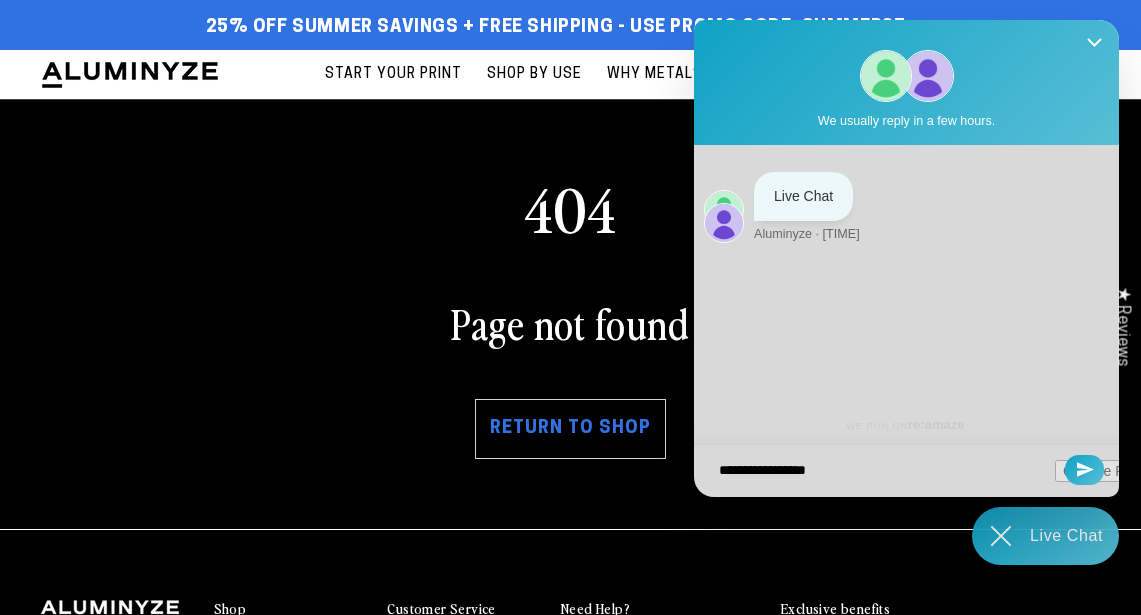 type on "**********" 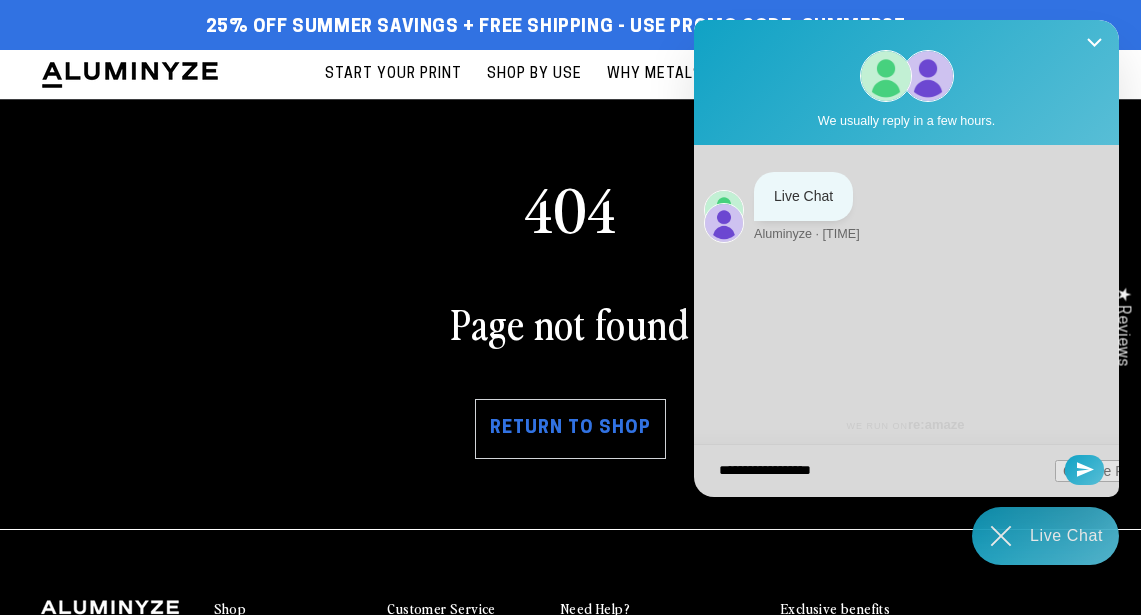 type on "**********" 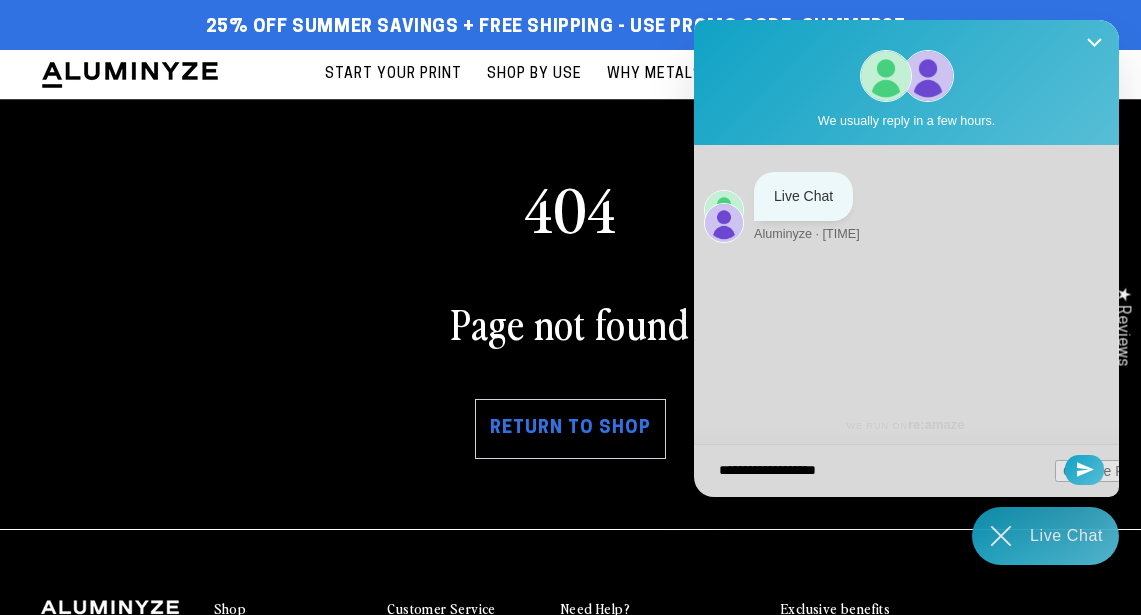 type on "**********" 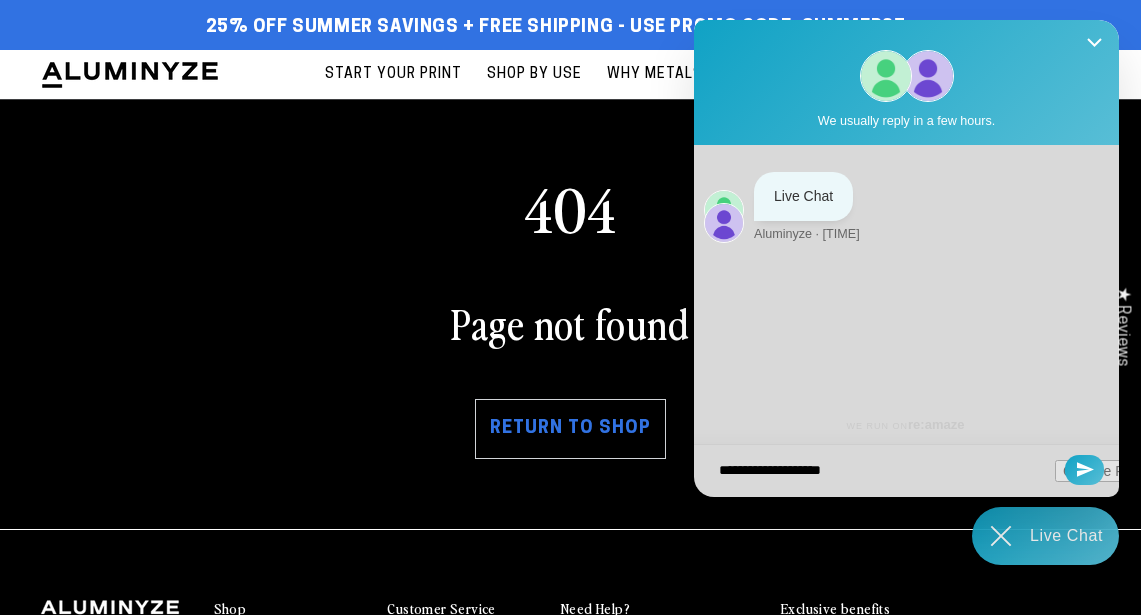 type on "**********" 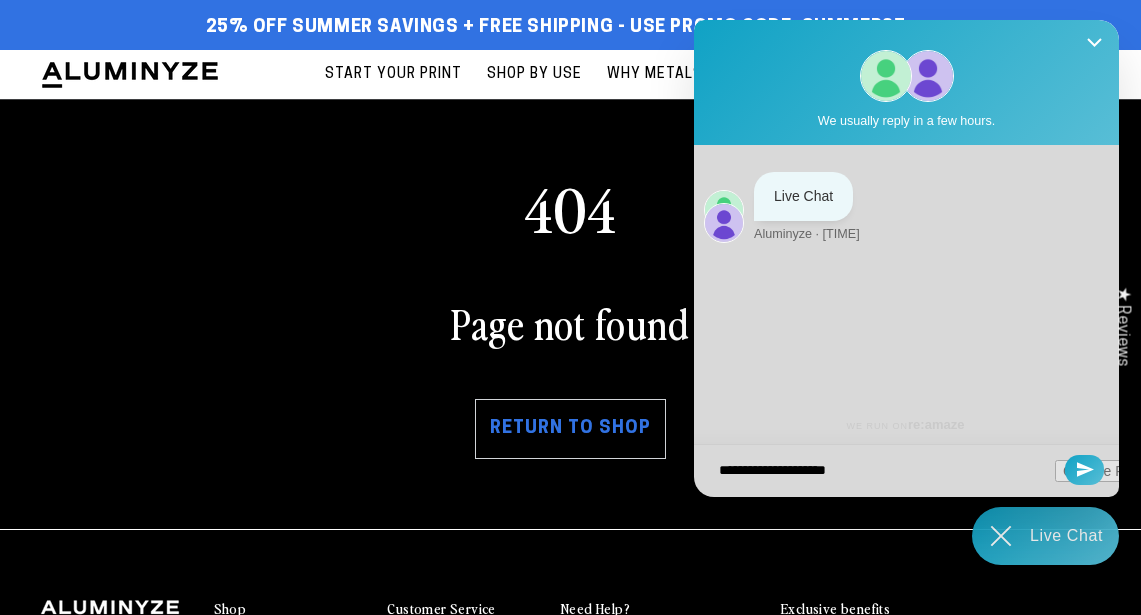 type on "**********" 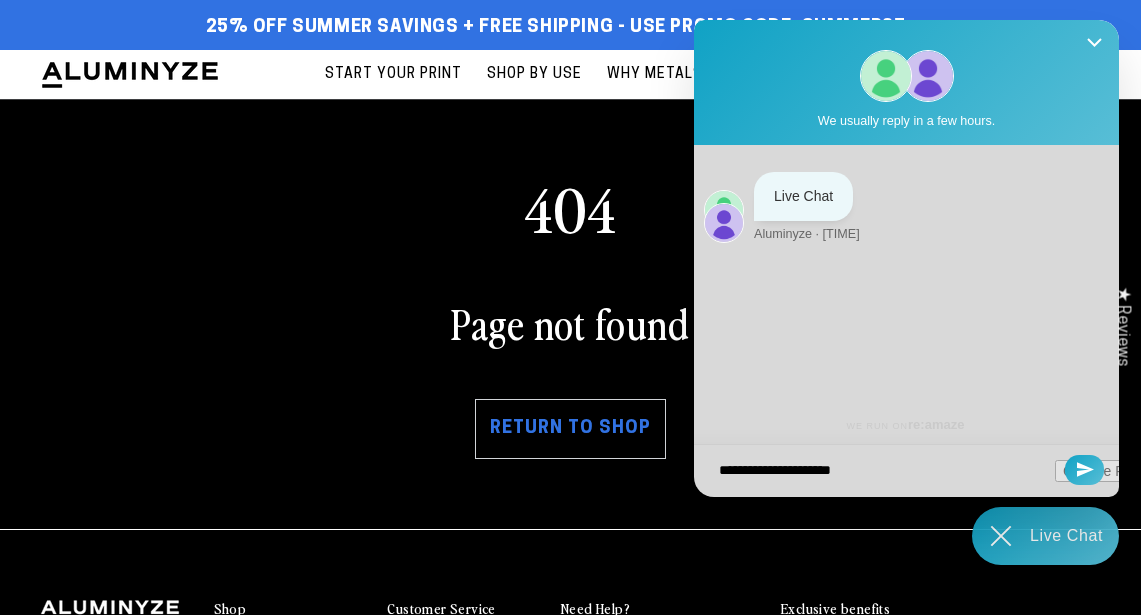 type on "**********" 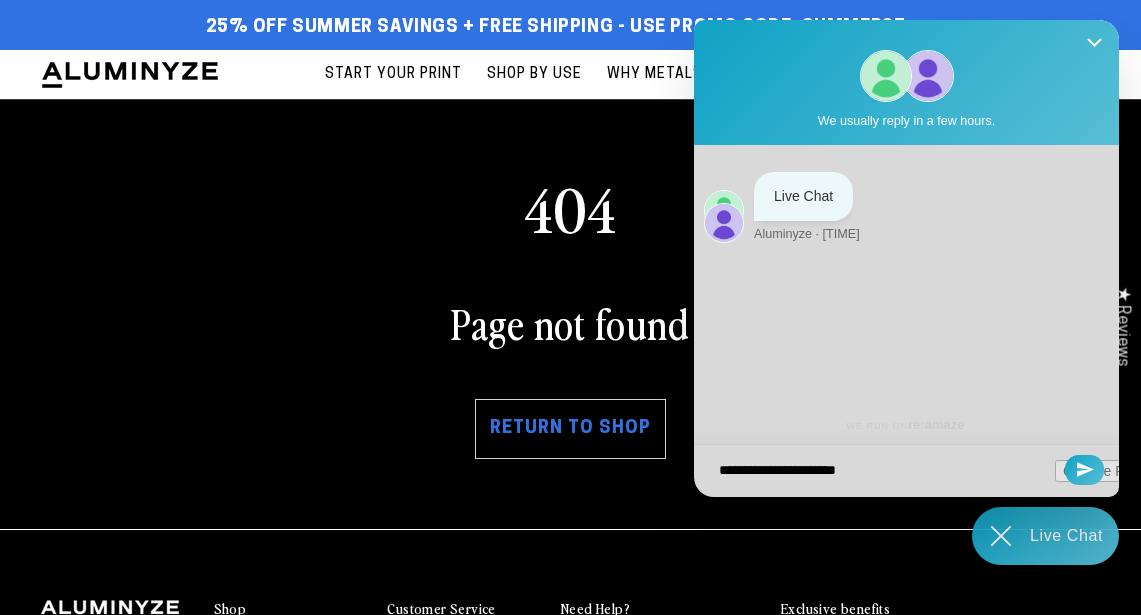 type on "**********" 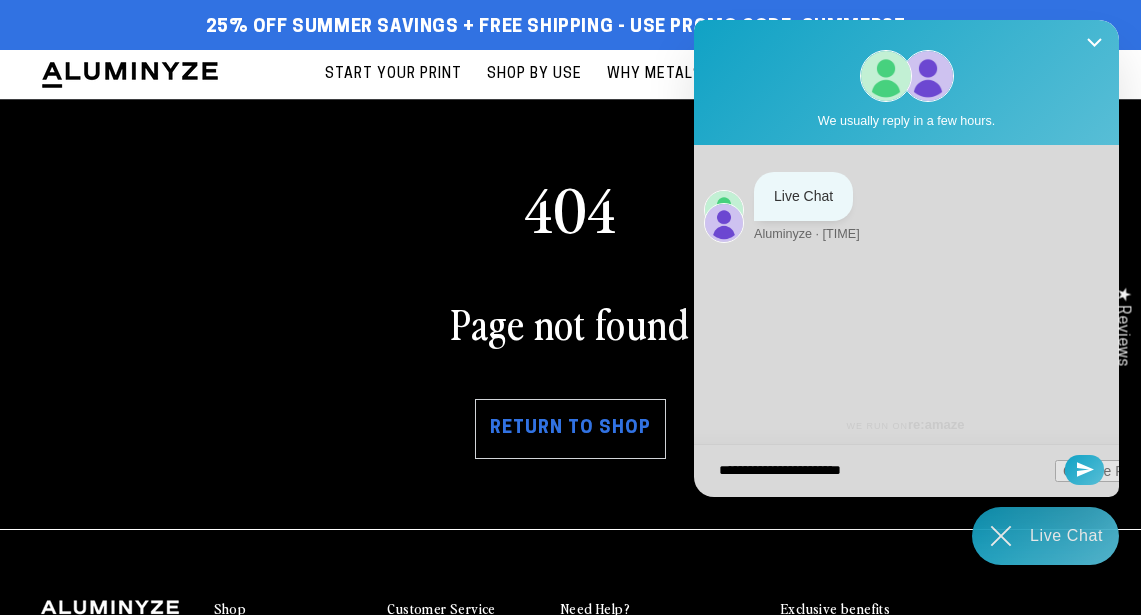 type on "**********" 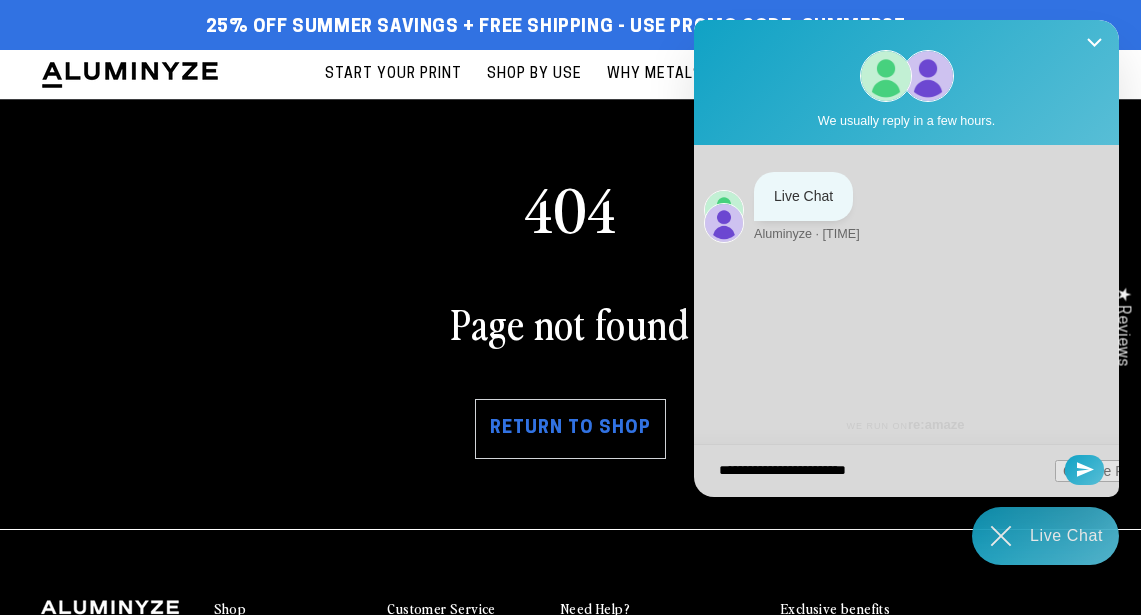 type on "**********" 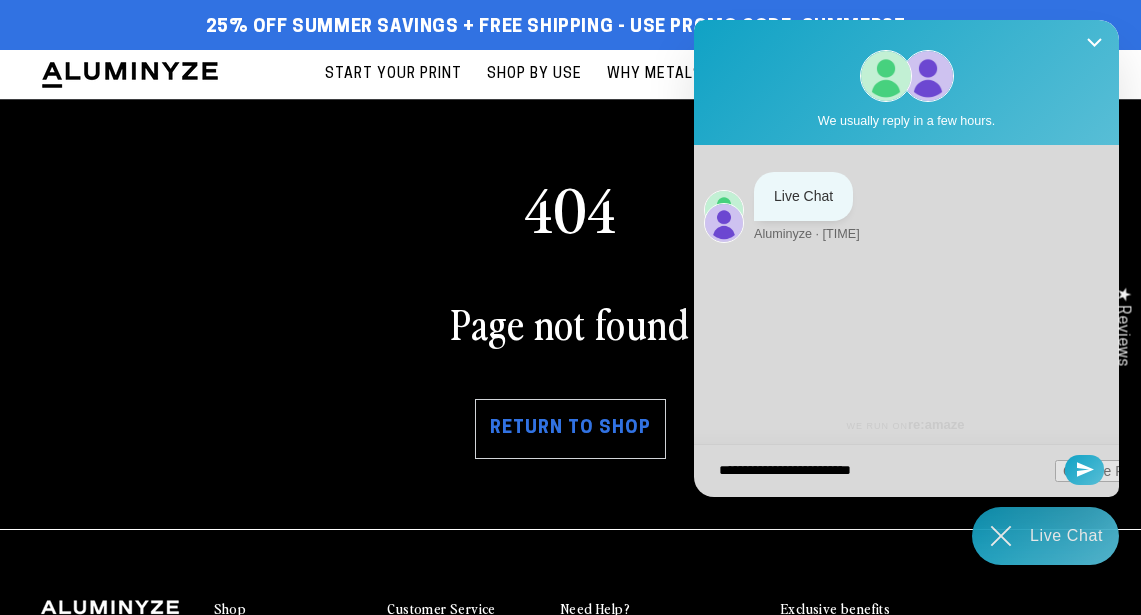 type on "**********" 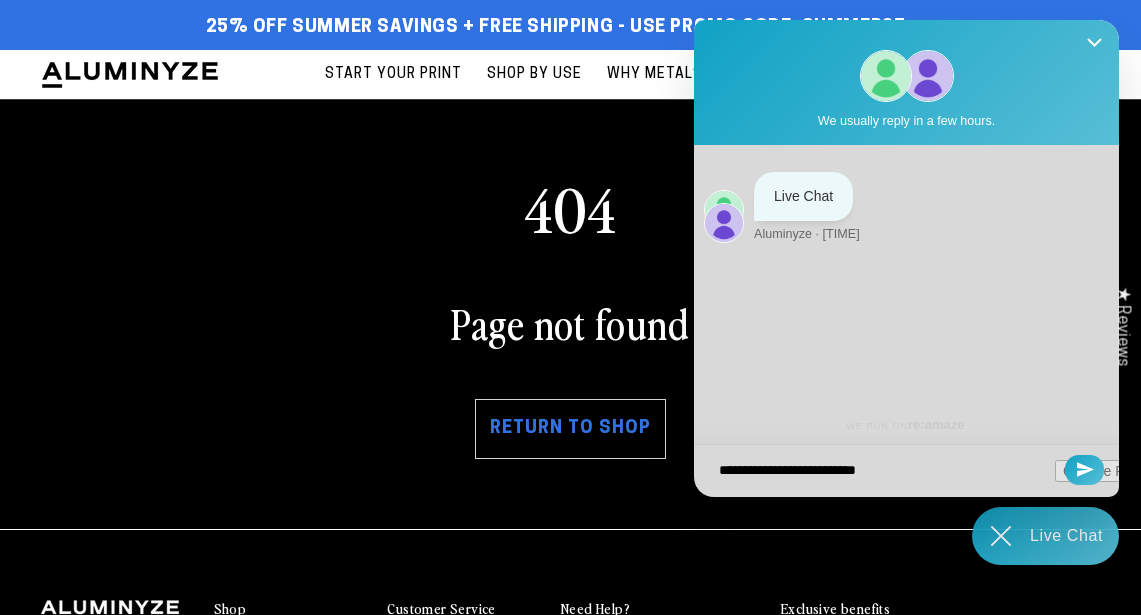 type on "**********" 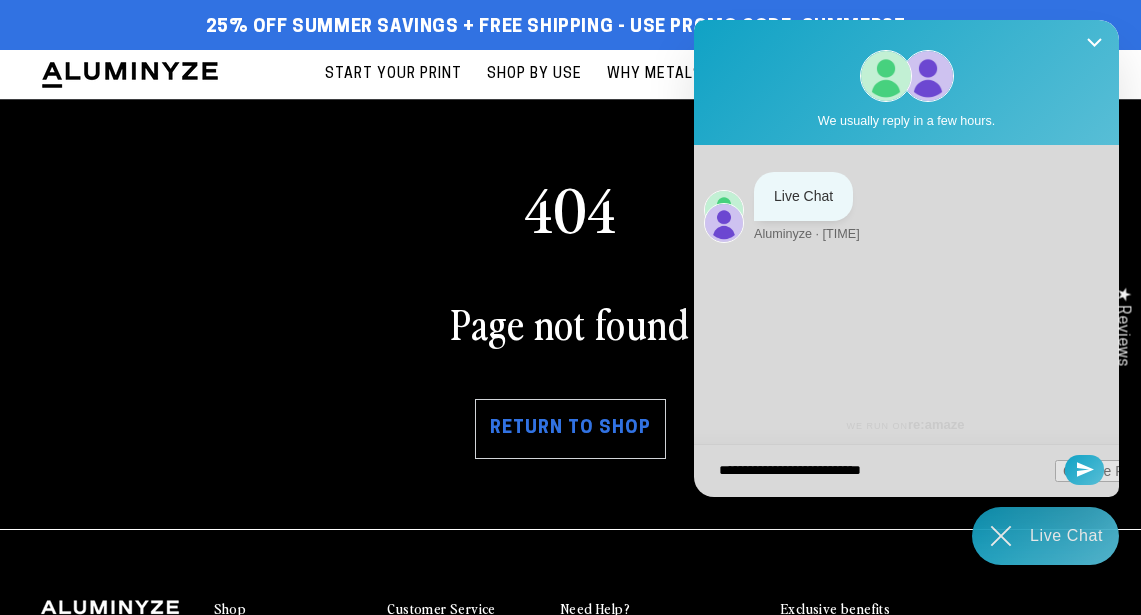 type on "**********" 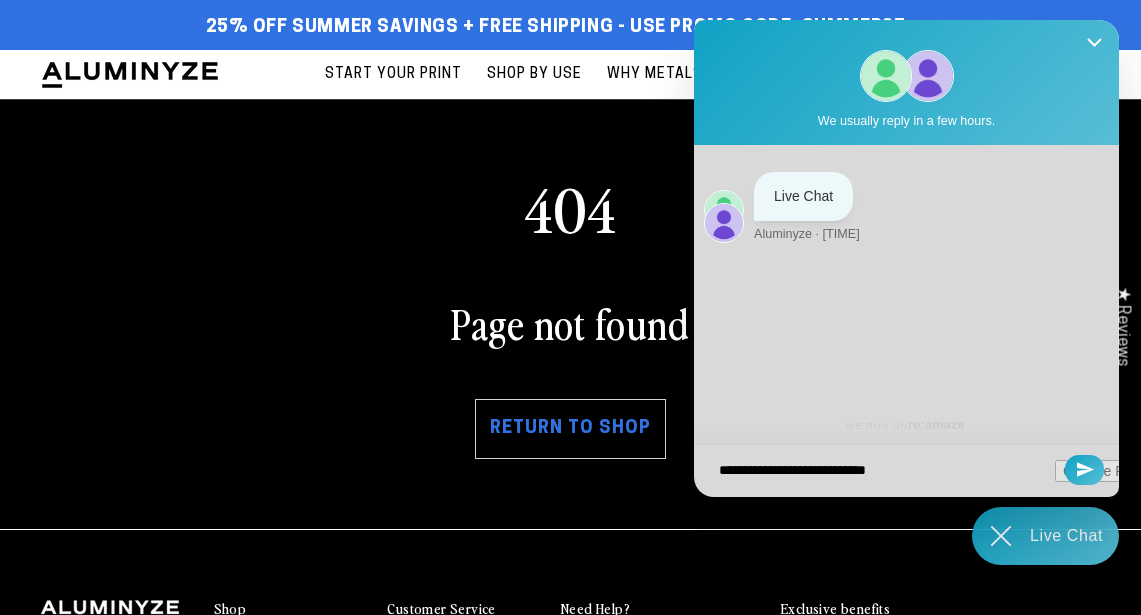type on "**********" 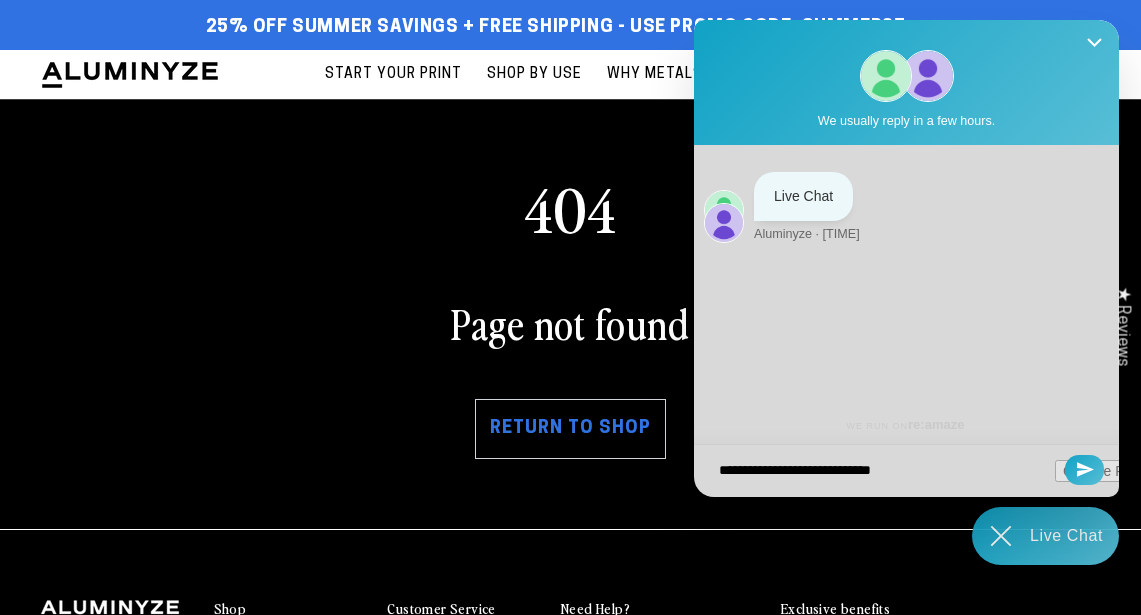 type on "**********" 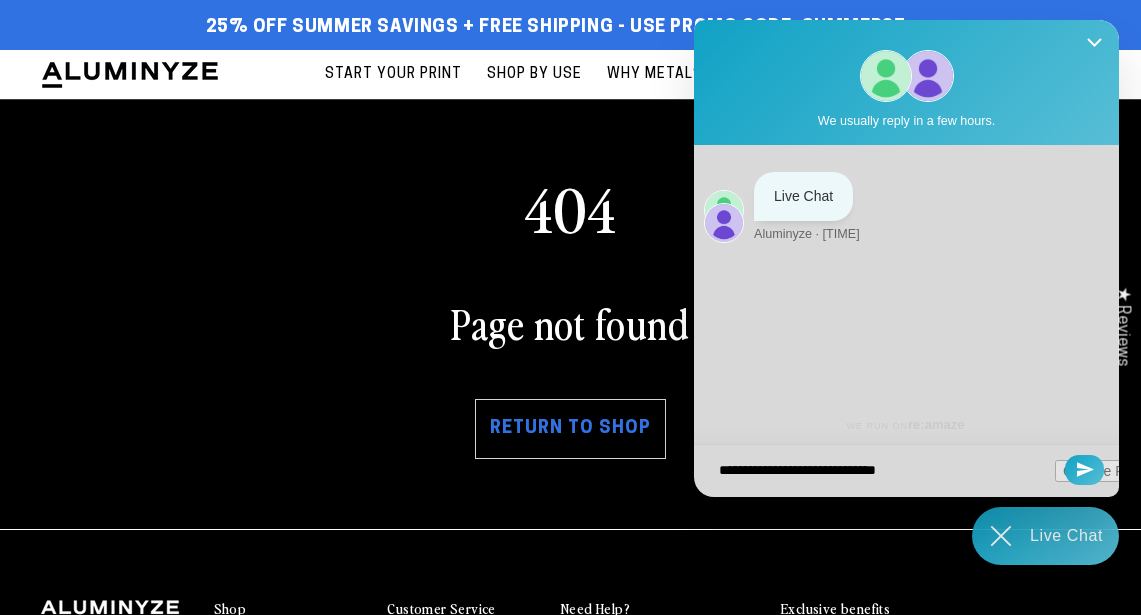 type on "**********" 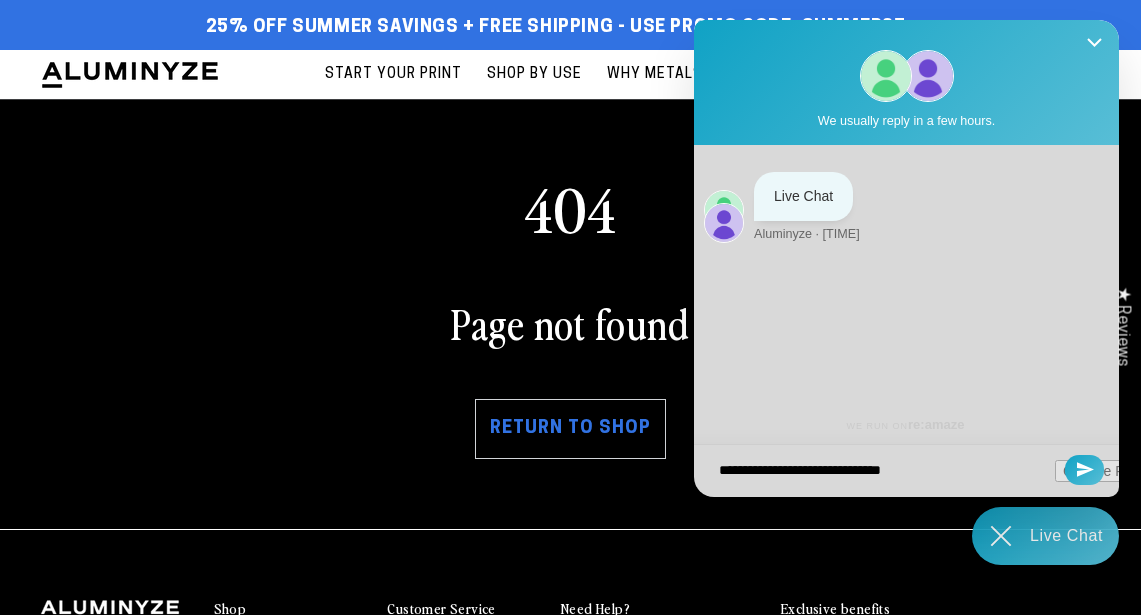 type on "**********" 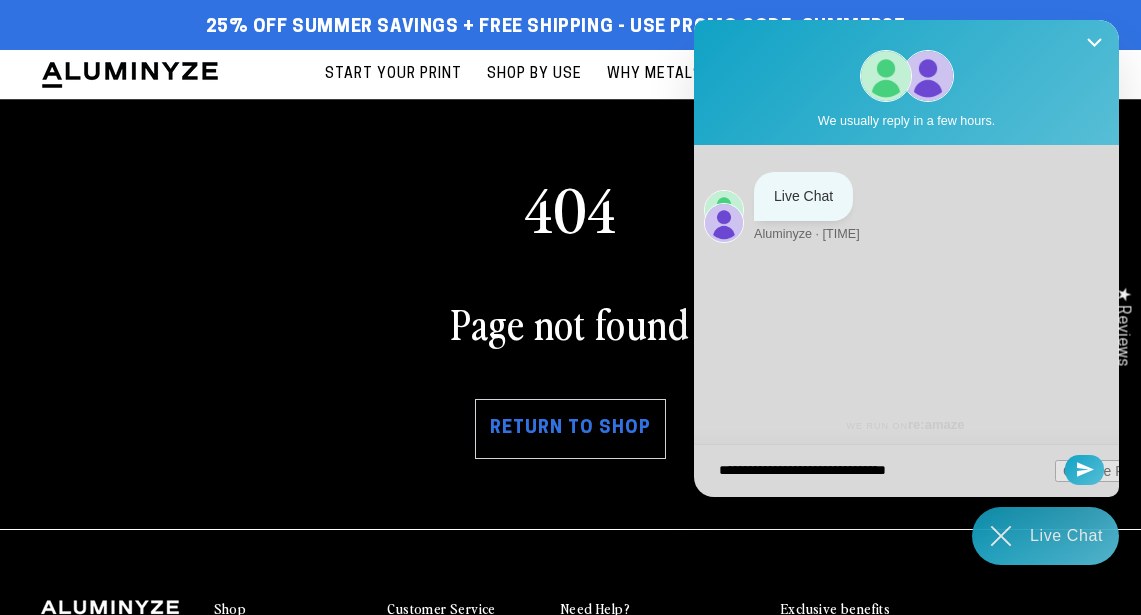 type on "**********" 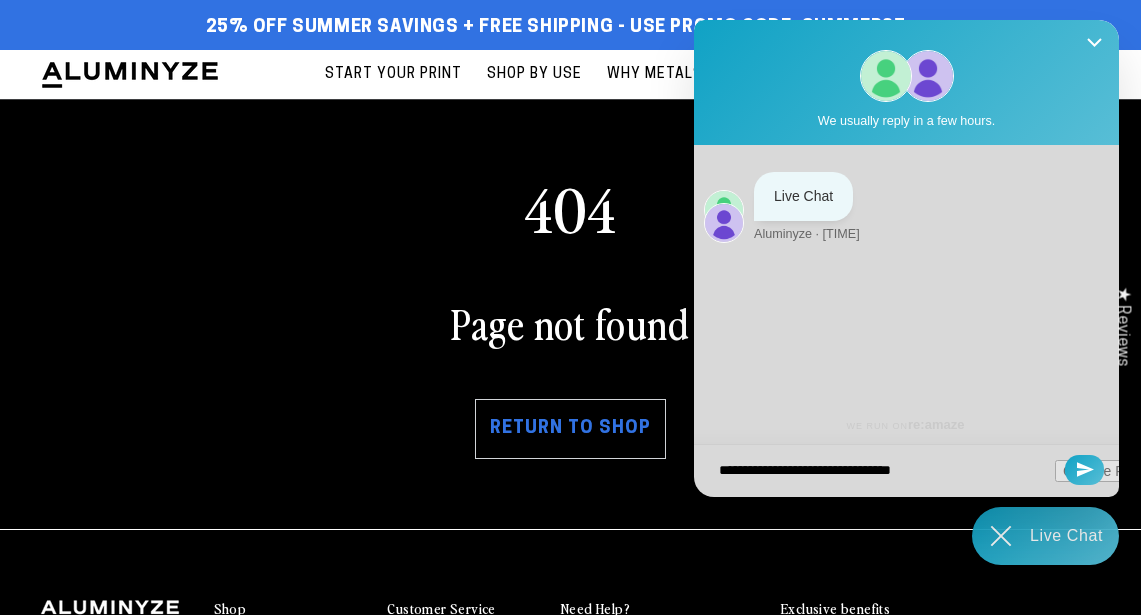 type on "**********" 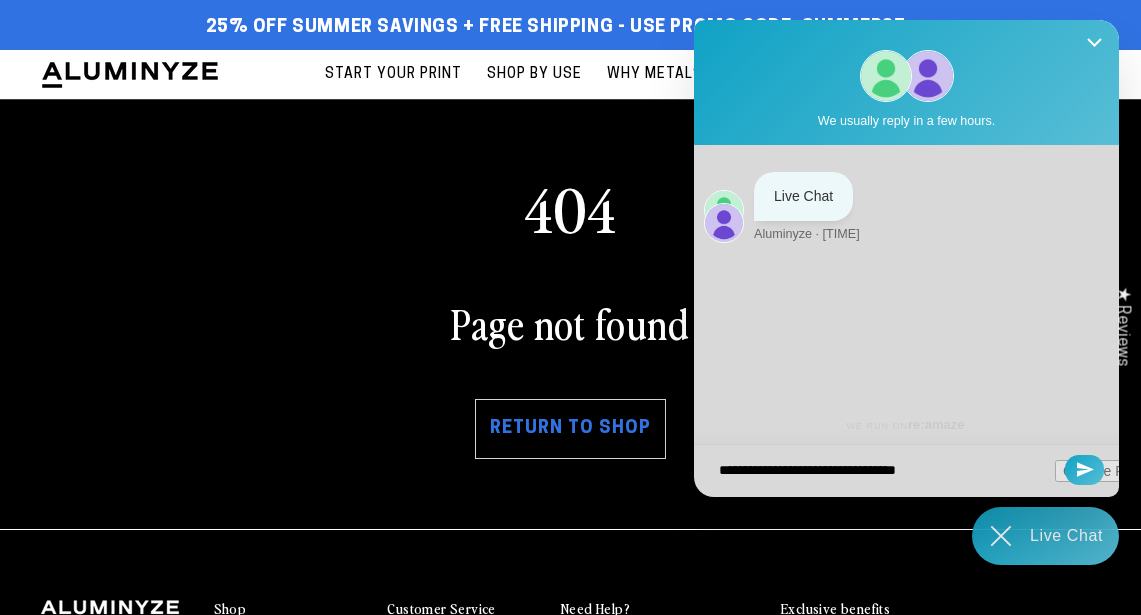 type on "**********" 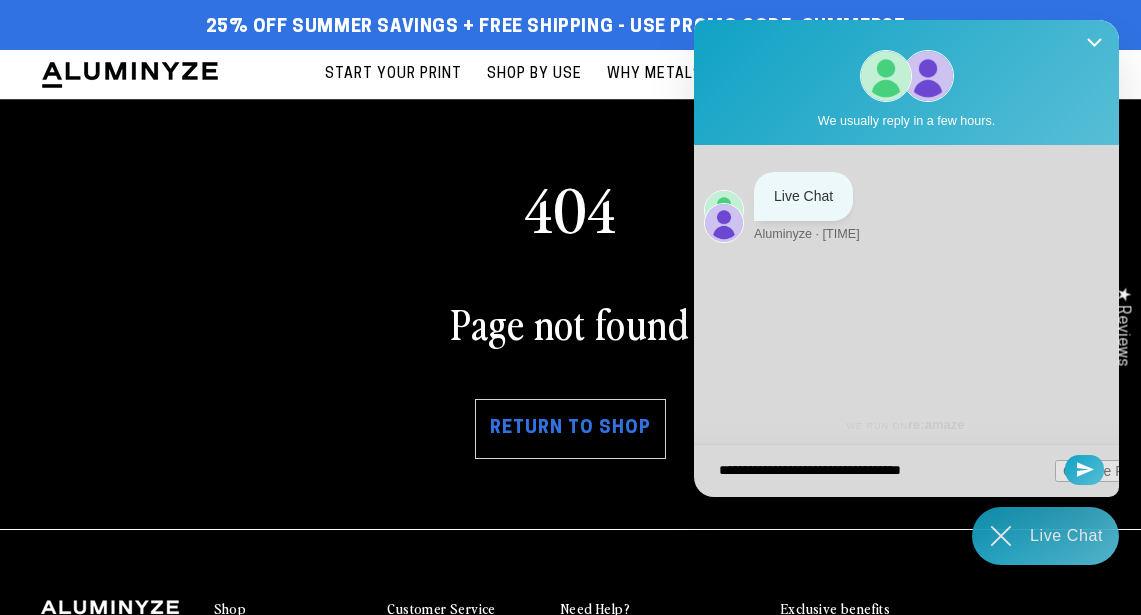 type on "**********" 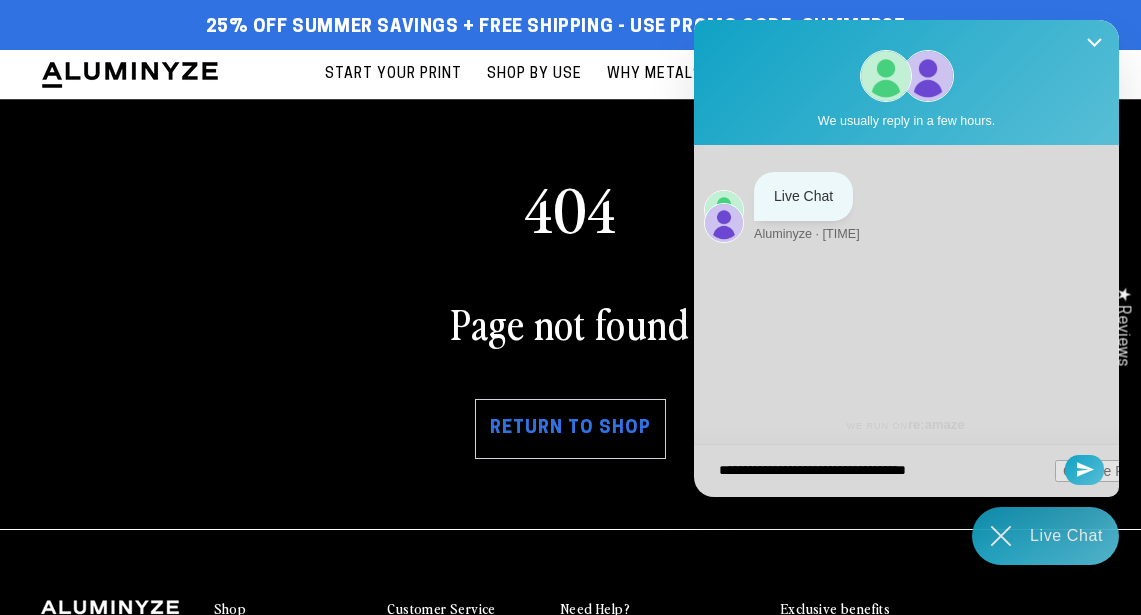 type on "**********" 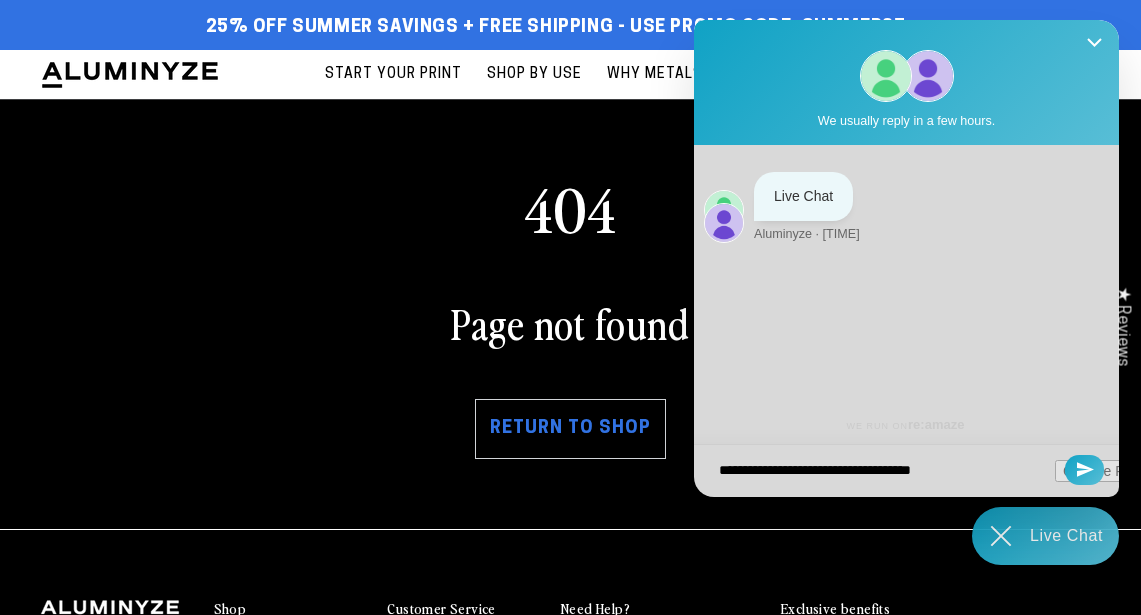 type on "**********" 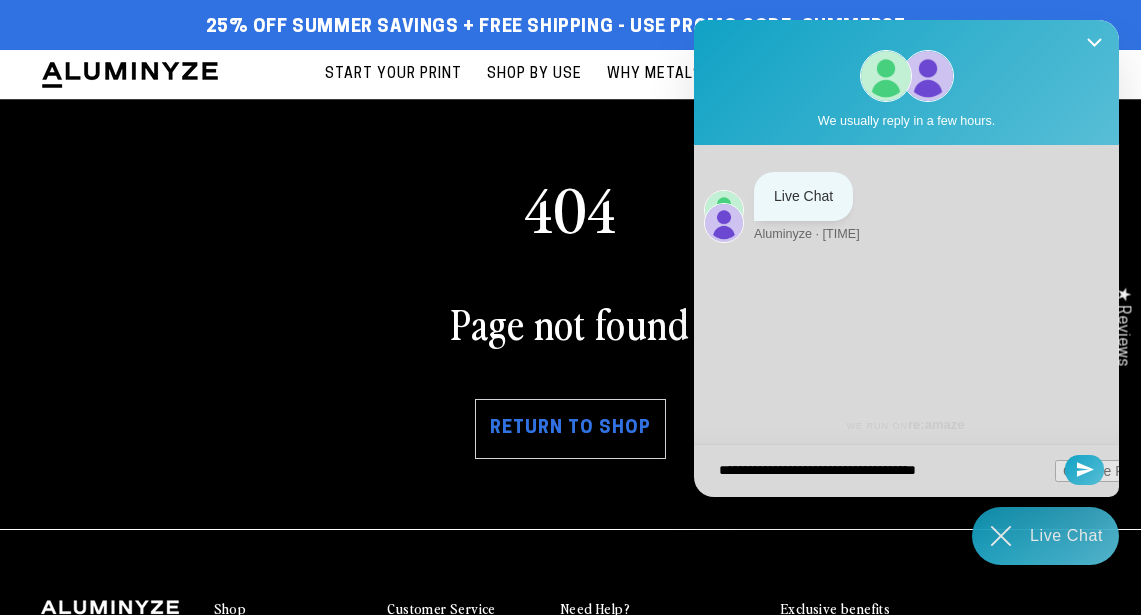 type on "**********" 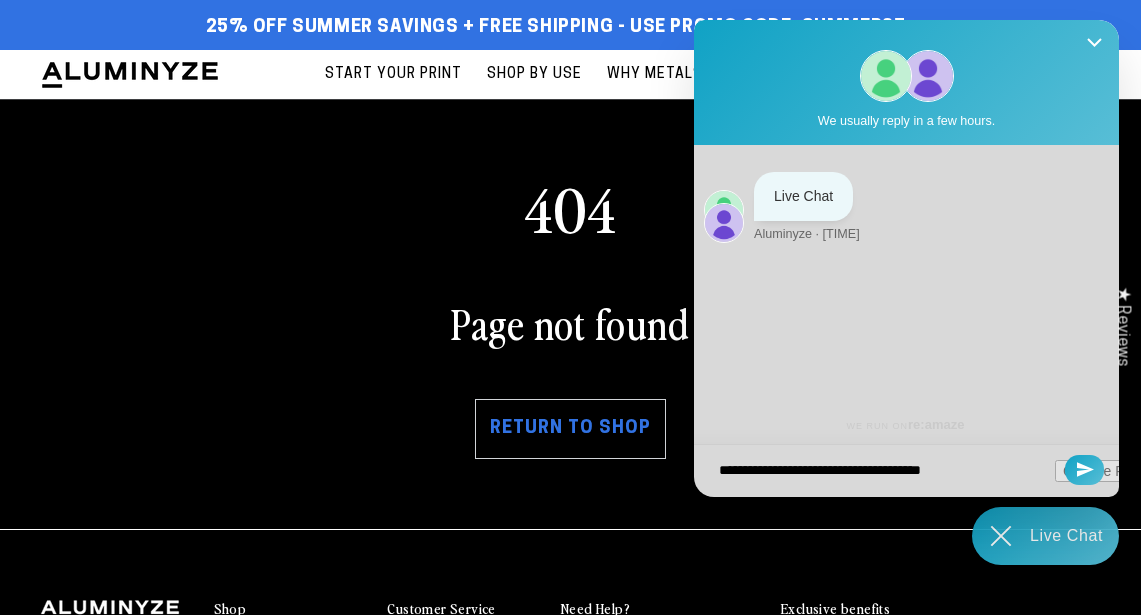 type on "**********" 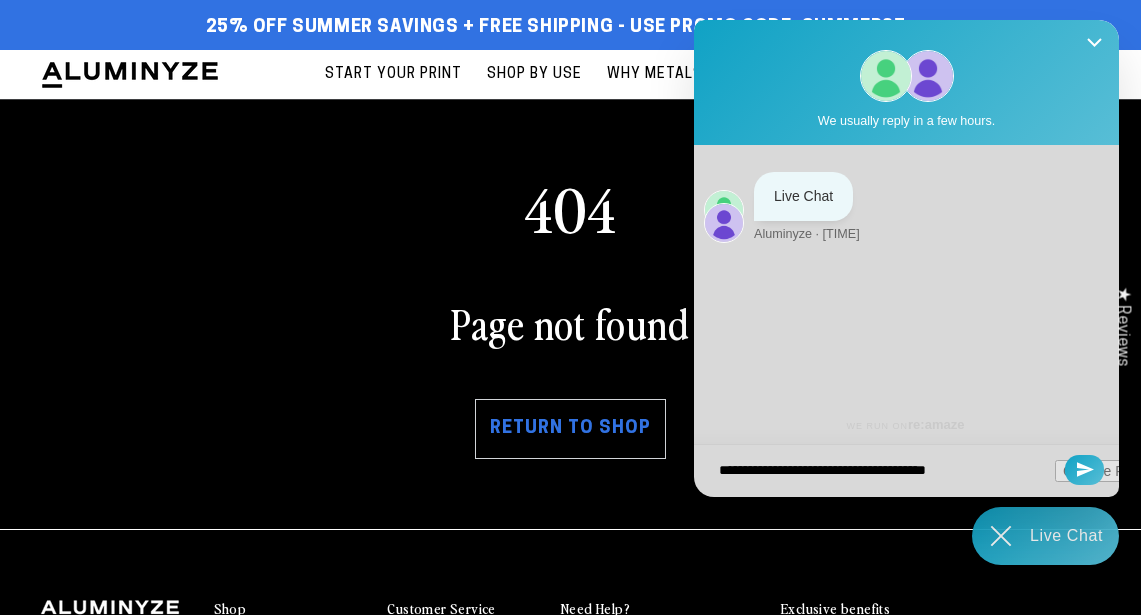 type on "**********" 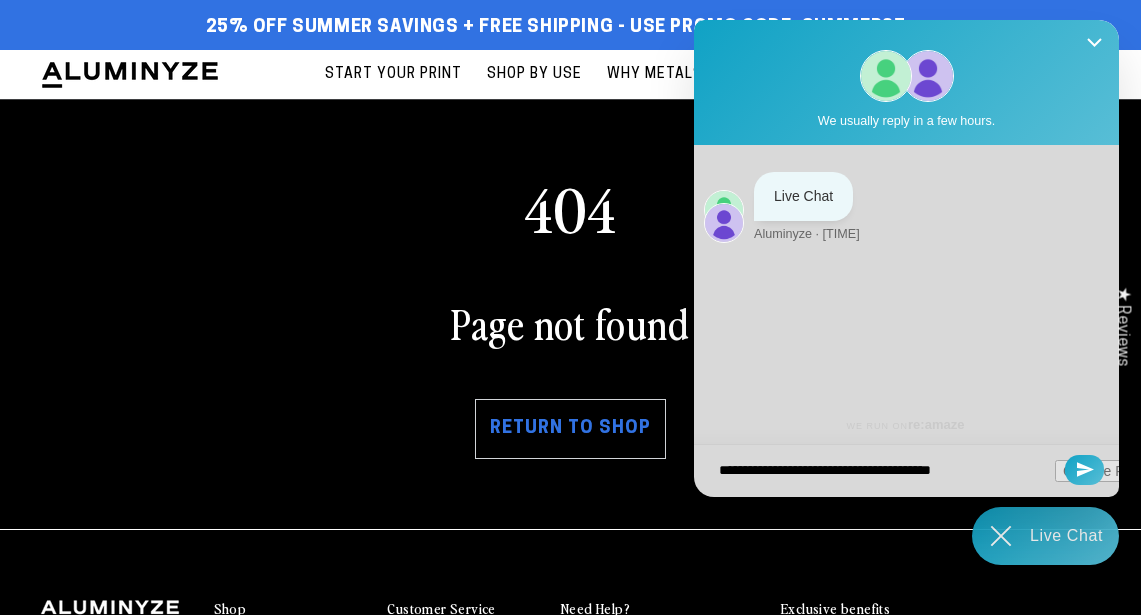 type on "**********" 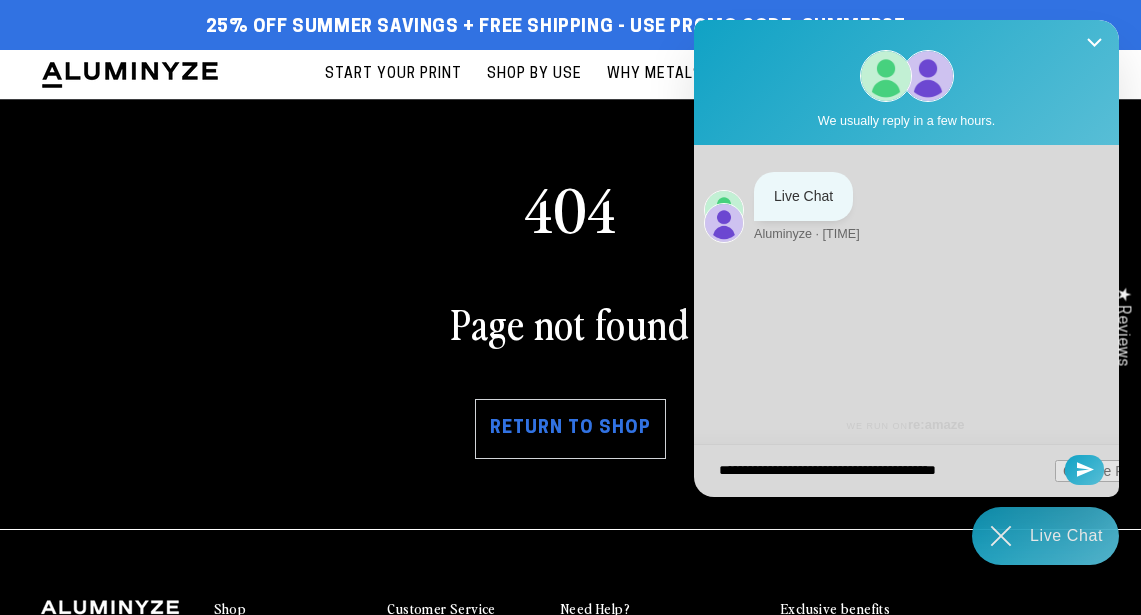 type on "**********" 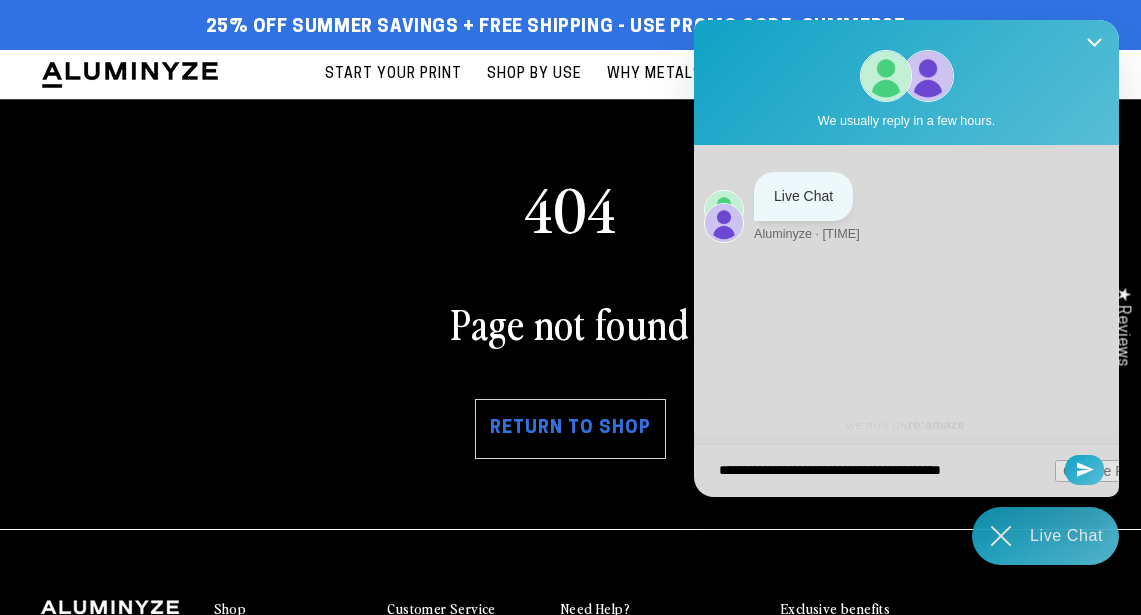 type on "**********" 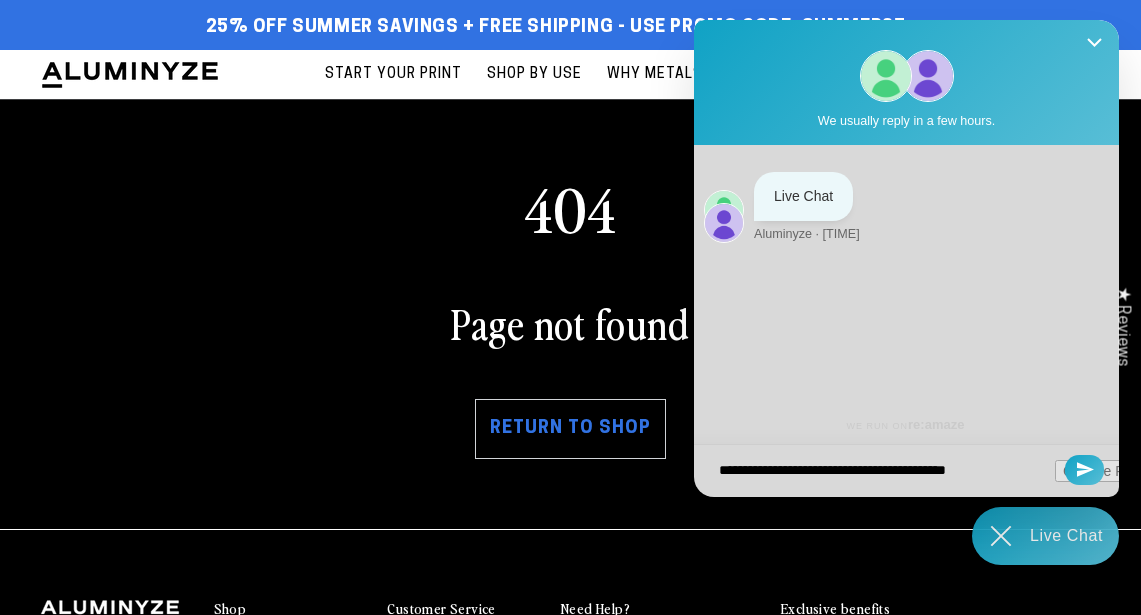type on "**********" 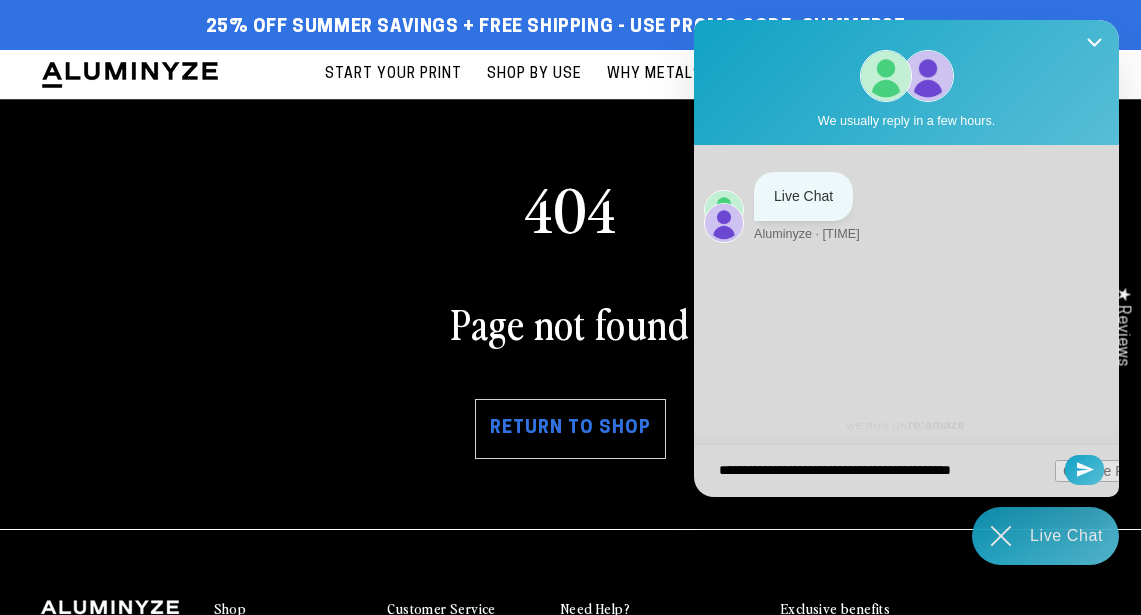 type on "**********" 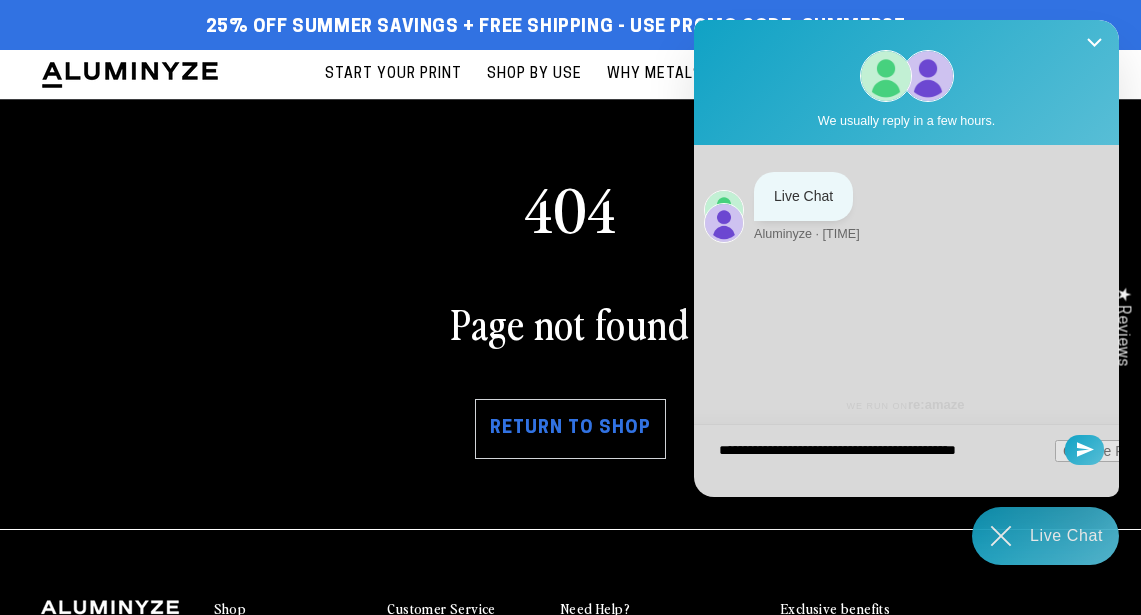 type on "**********" 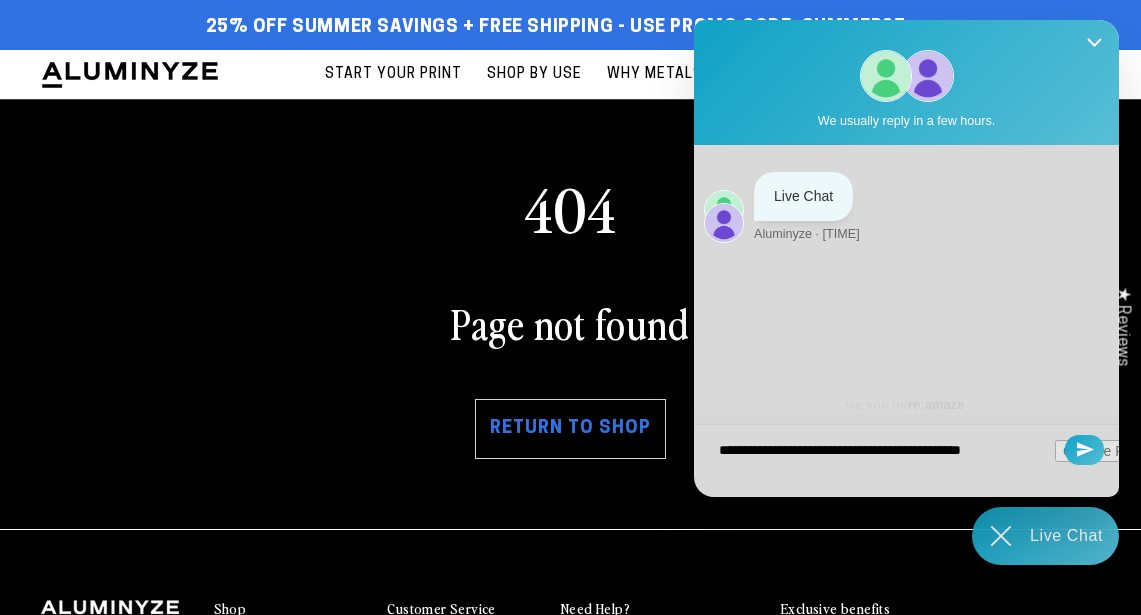 type on "**********" 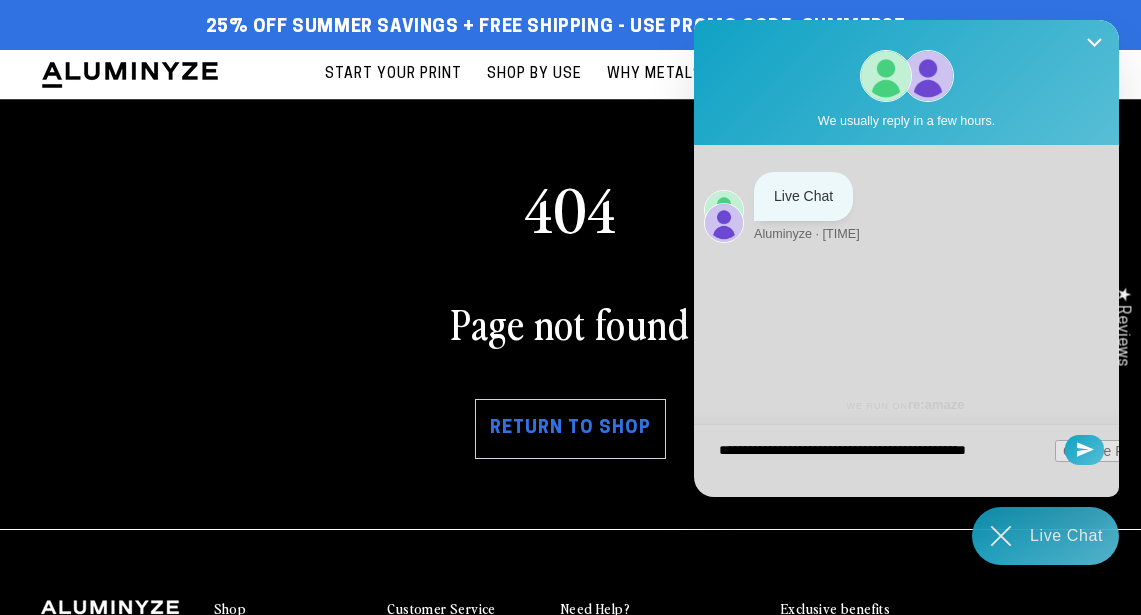 type on "**********" 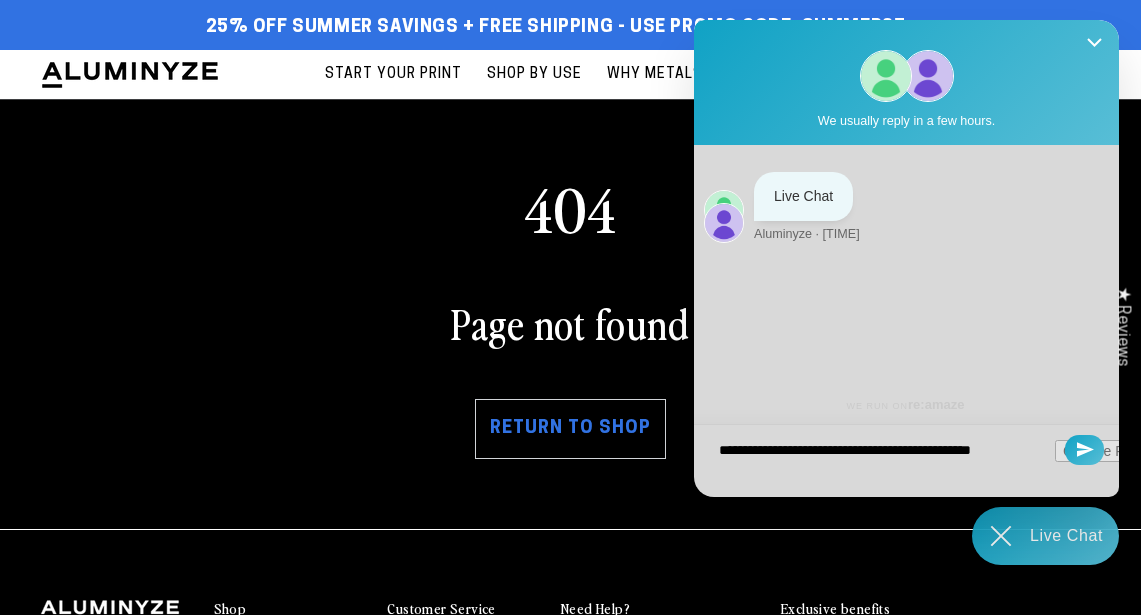 type on "**********" 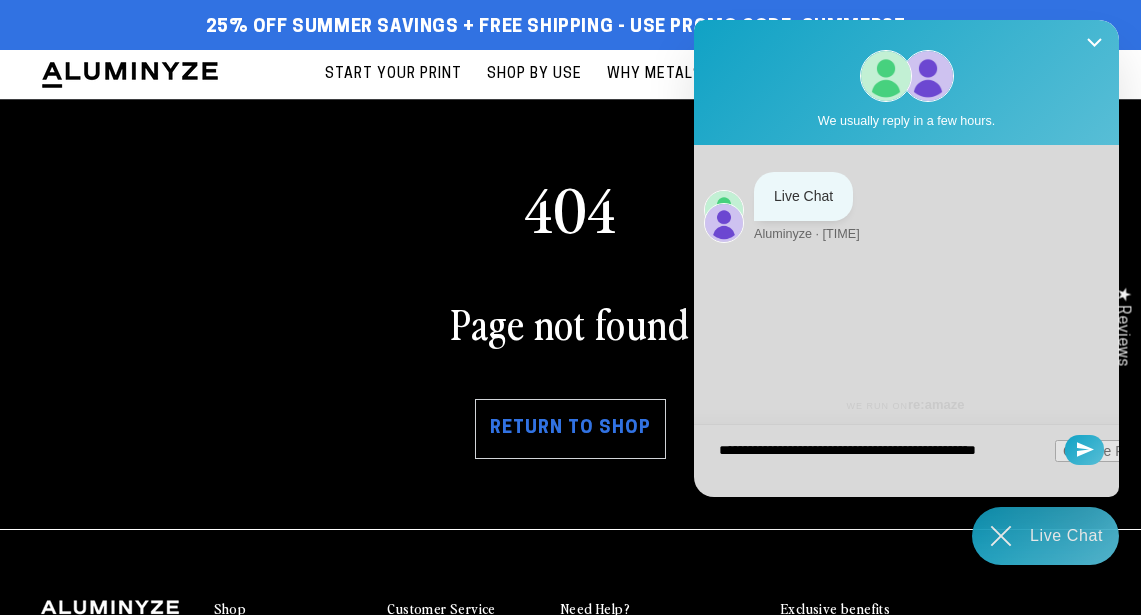 type on "**********" 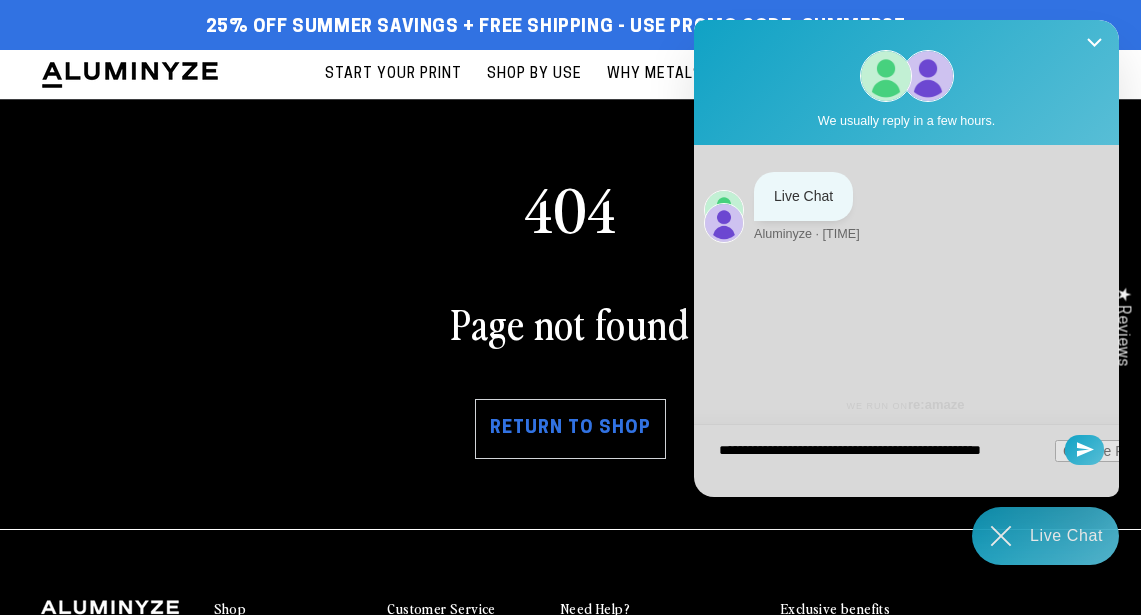 type on "**********" 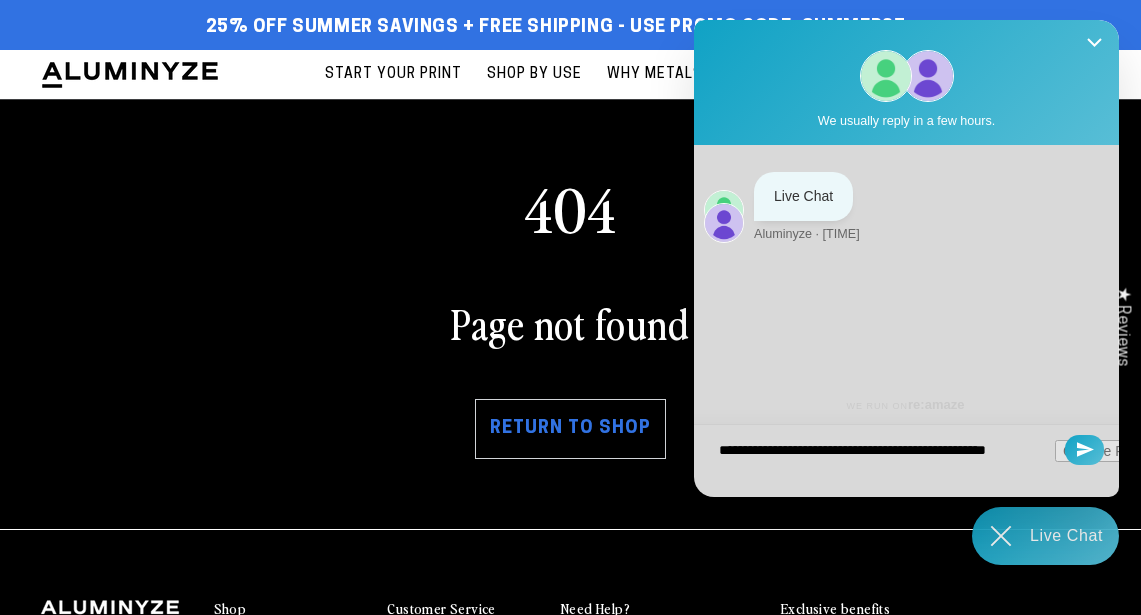 type on "**********" 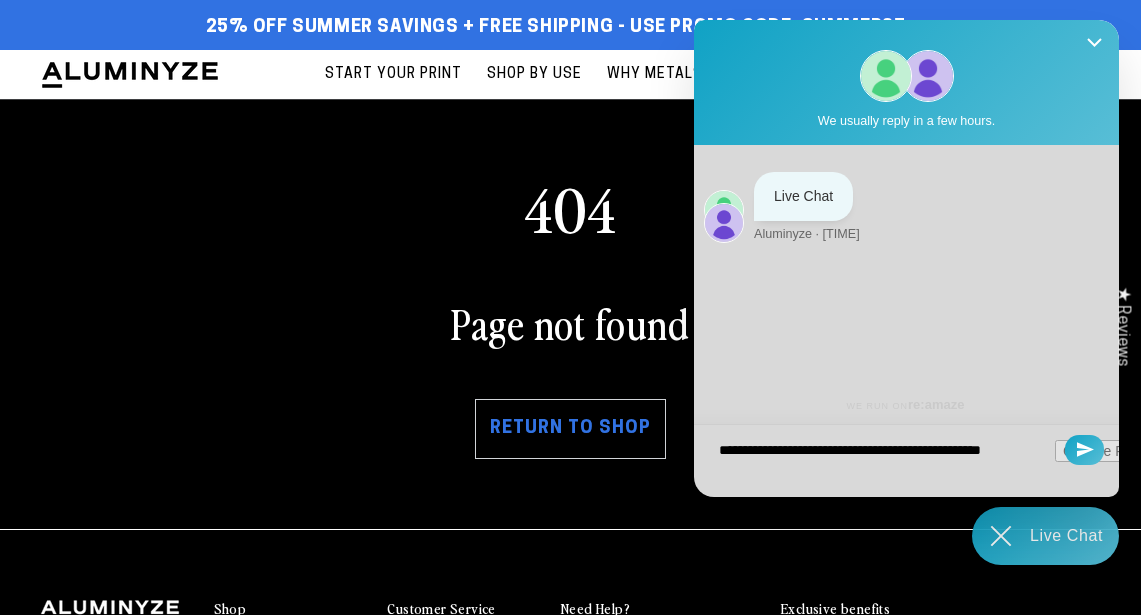 type on "**********" 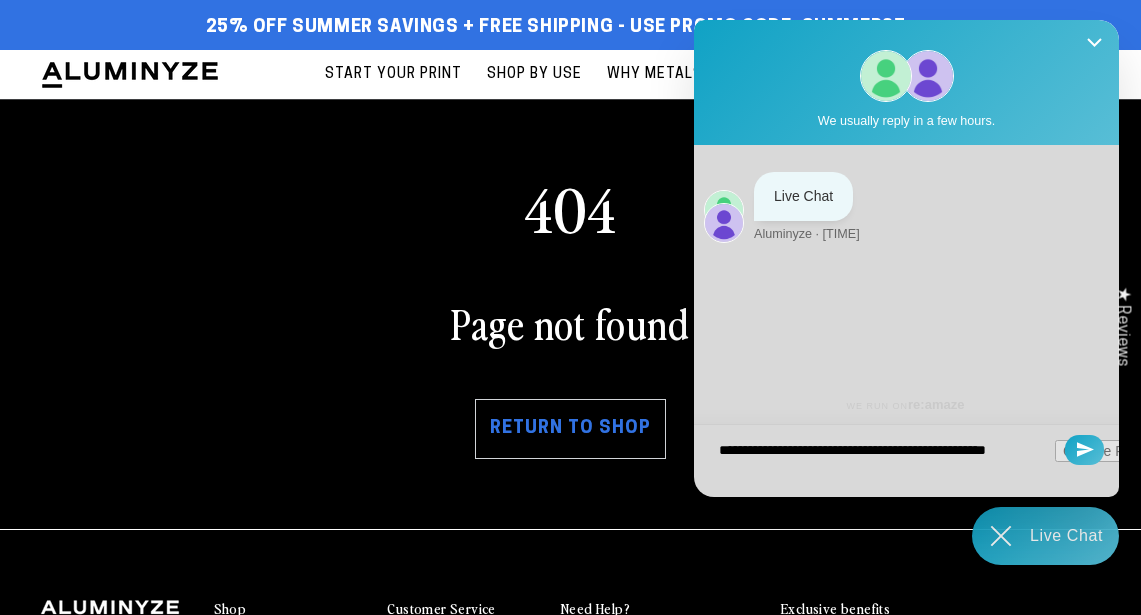 type on "**********" 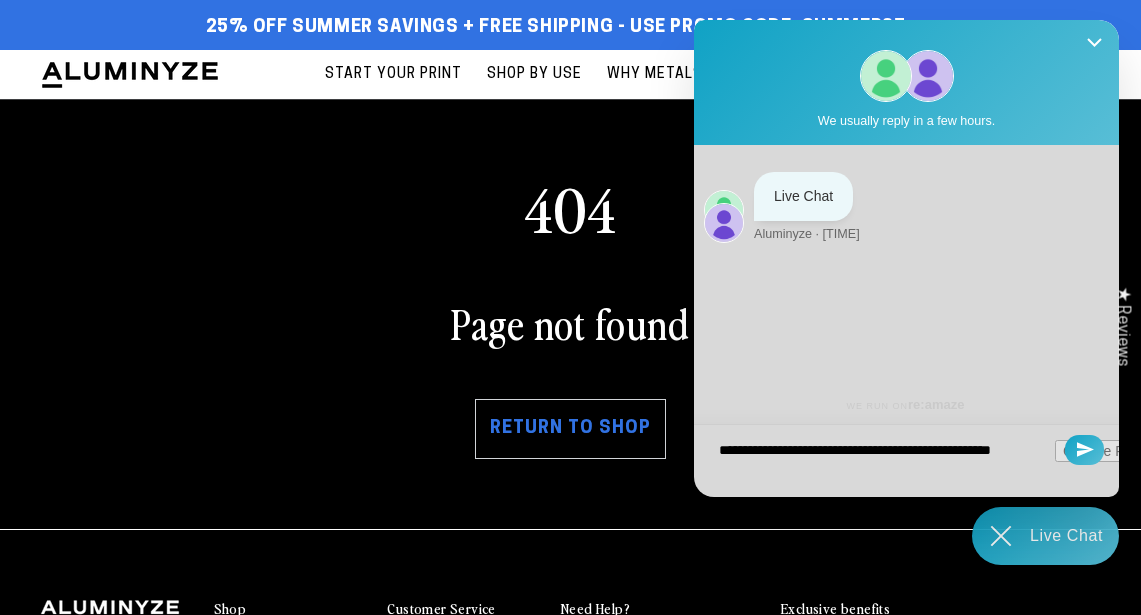 type on "**********" 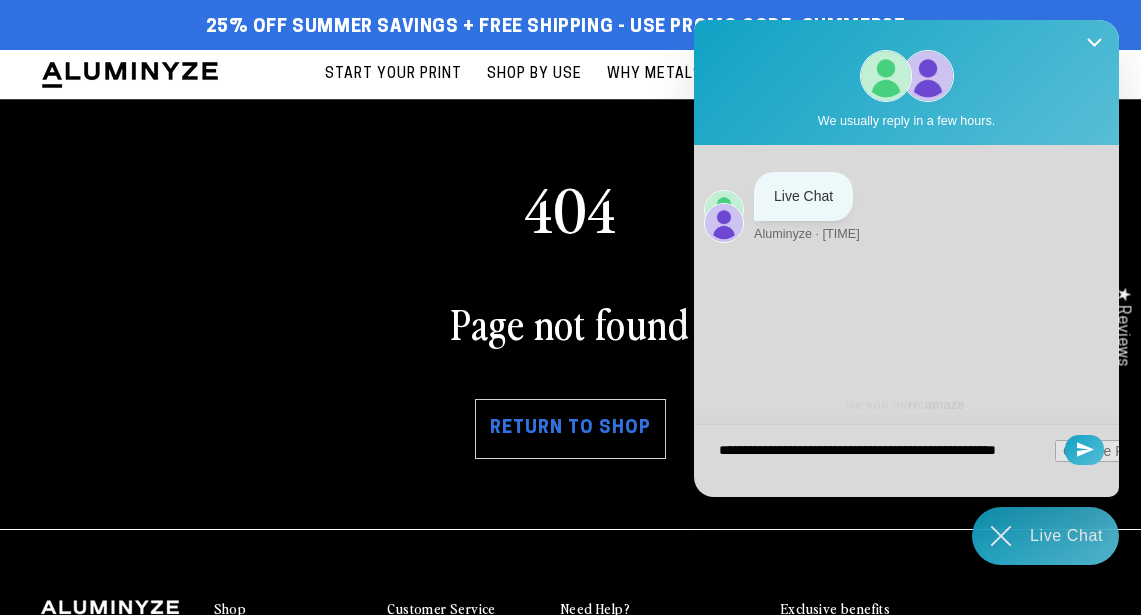 type on "**********" 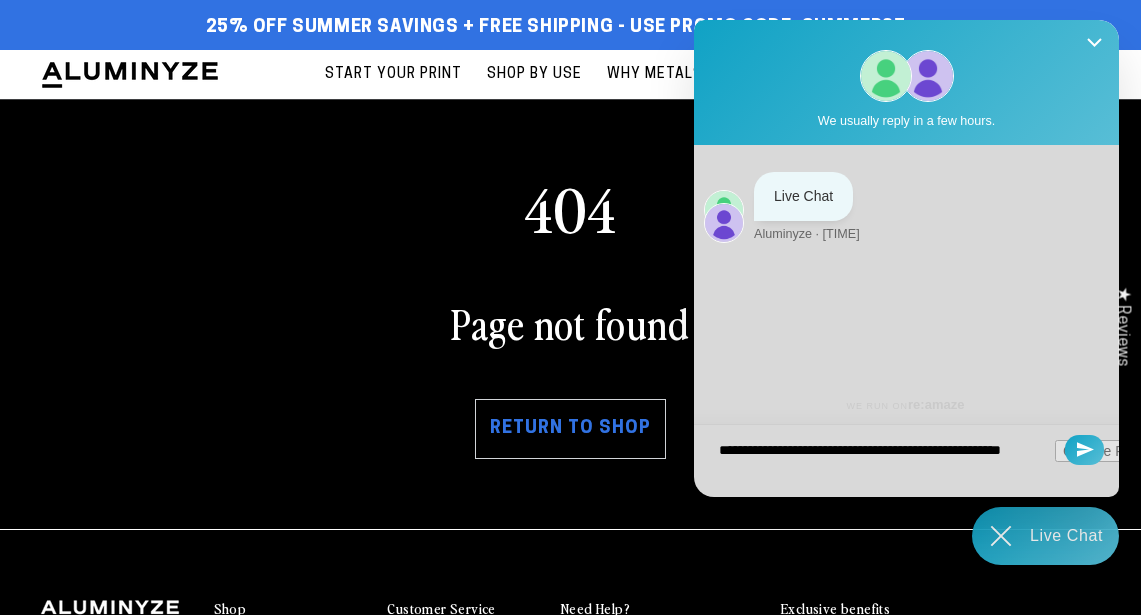 type on "**********" 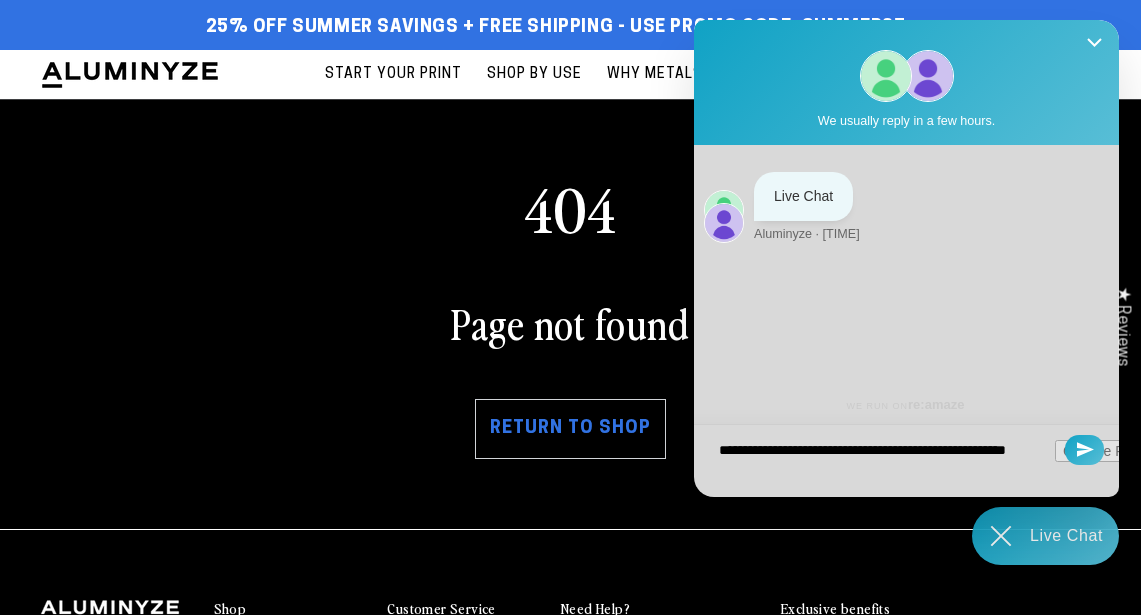 type on "**********" 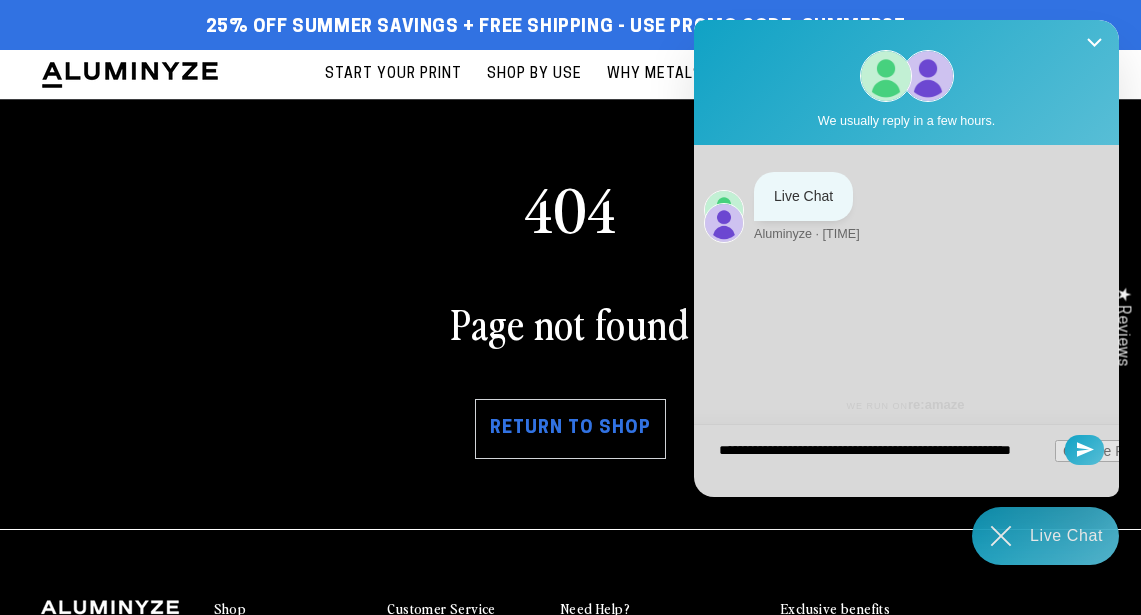 type on "**********" 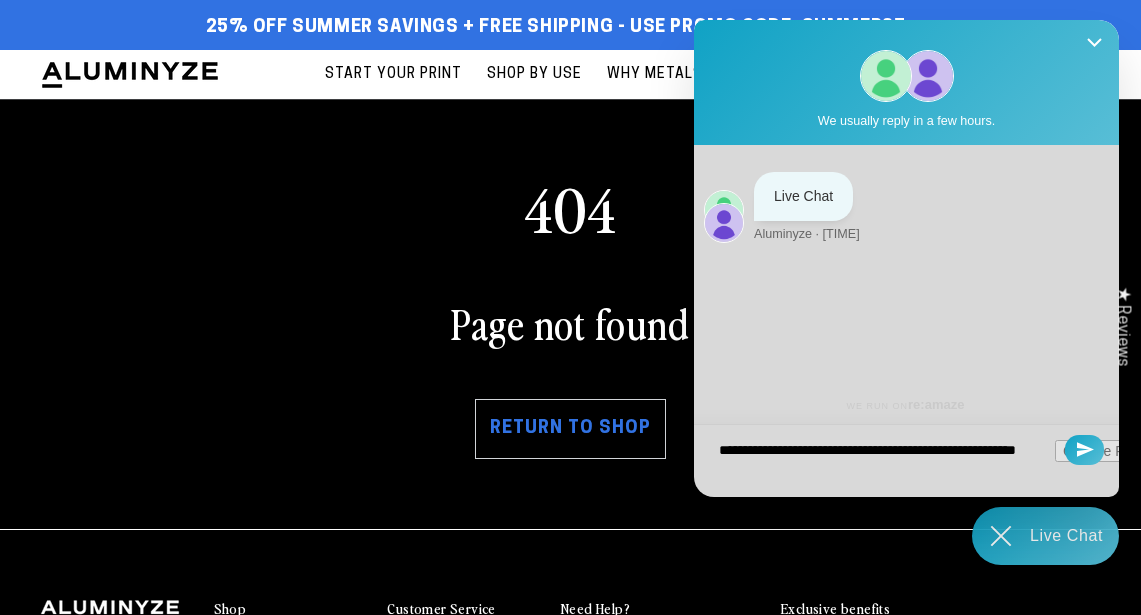 type on "**********" 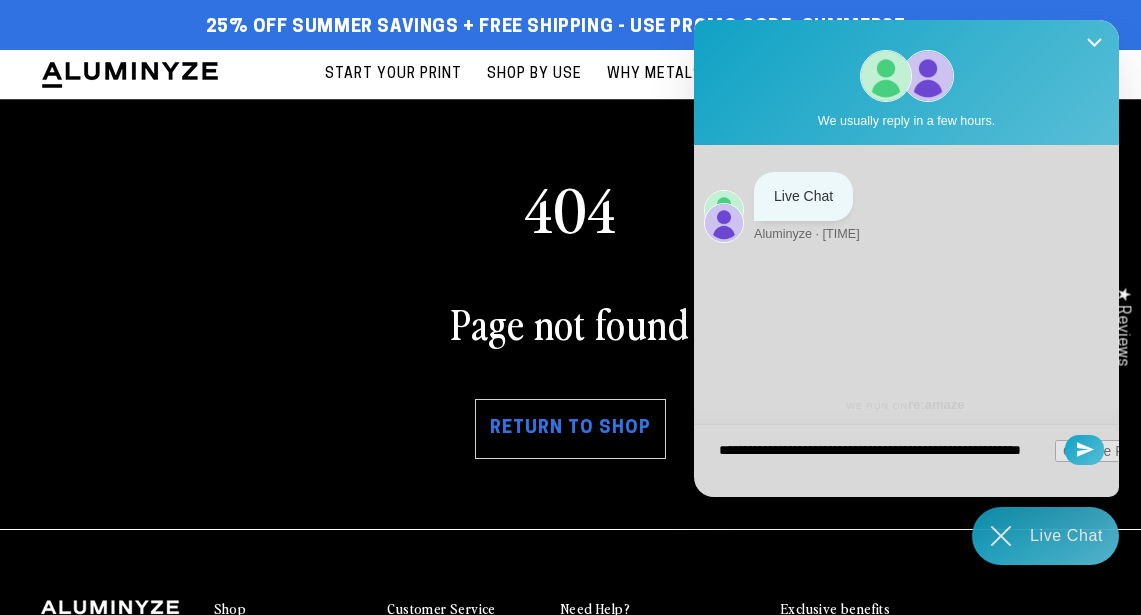 type on "**********" 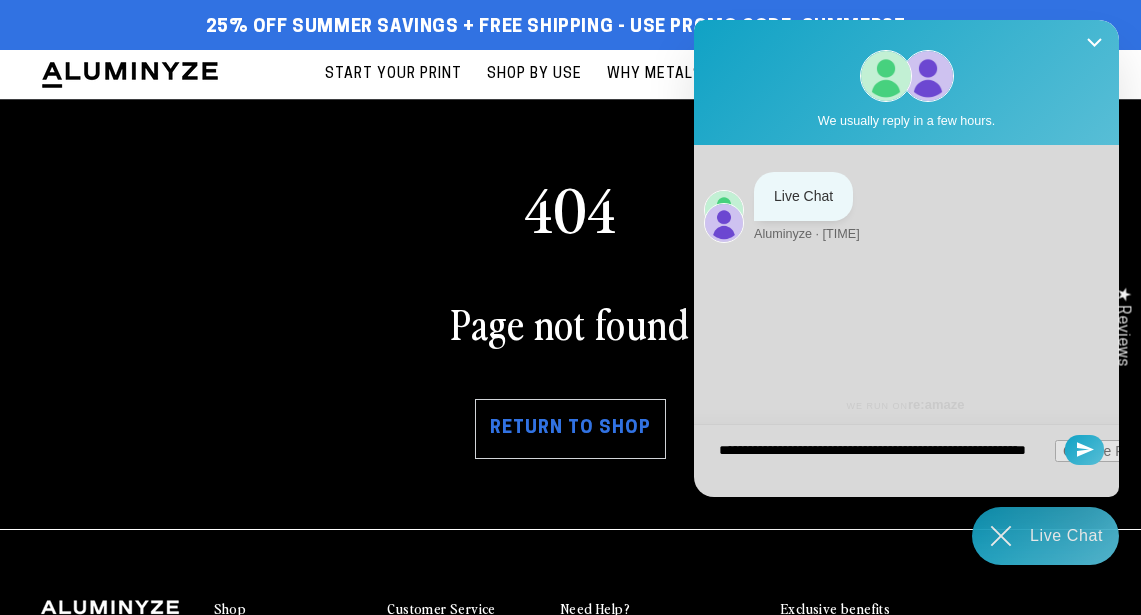 type on "**********" 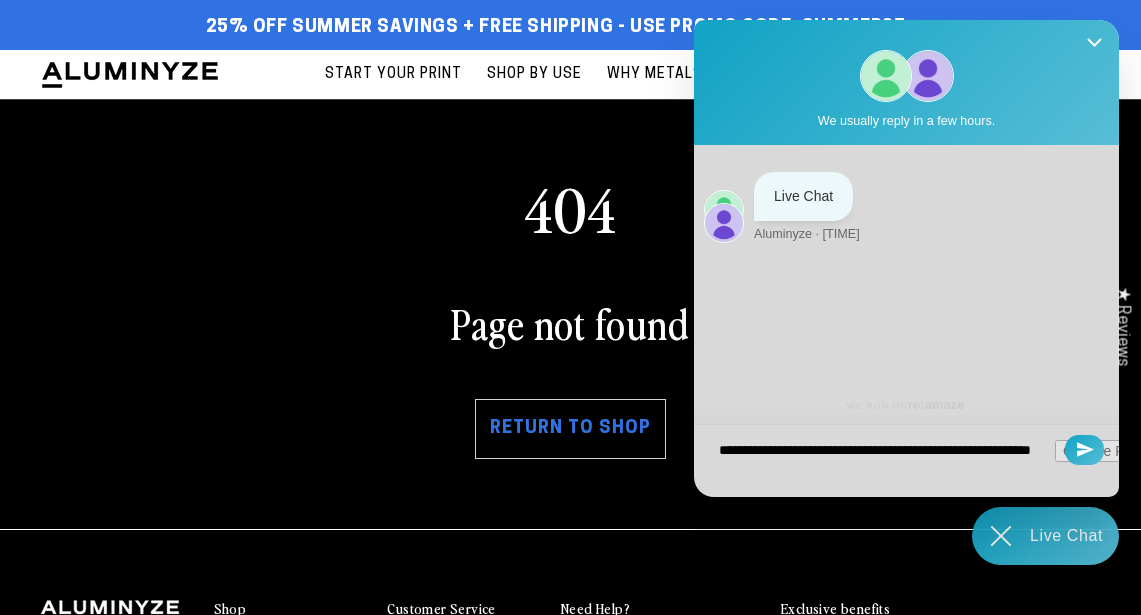 type on "**********" 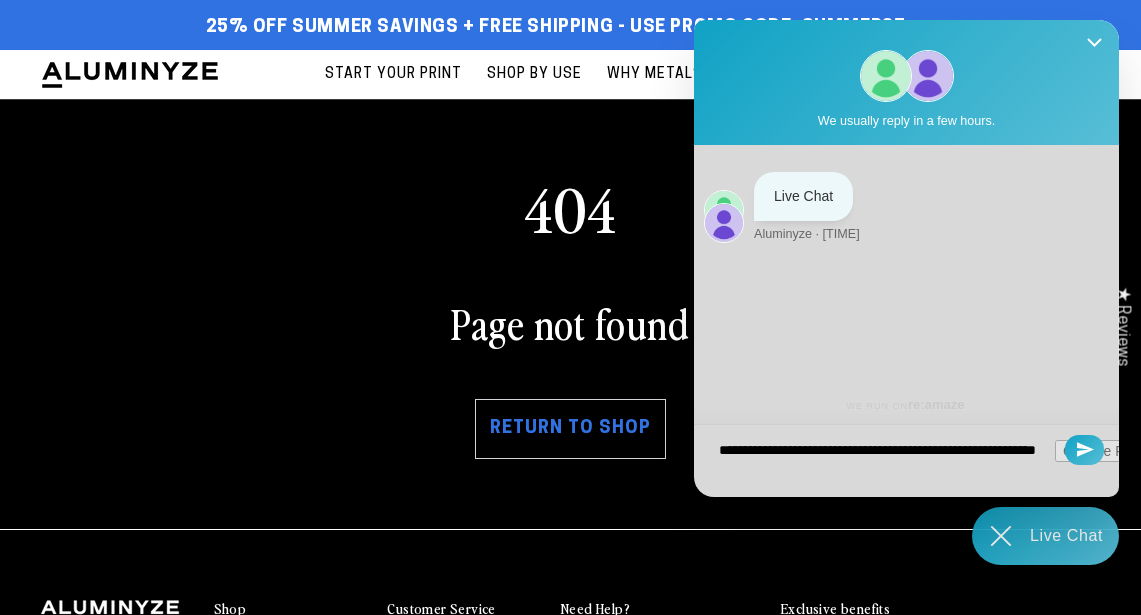 type on "**********" 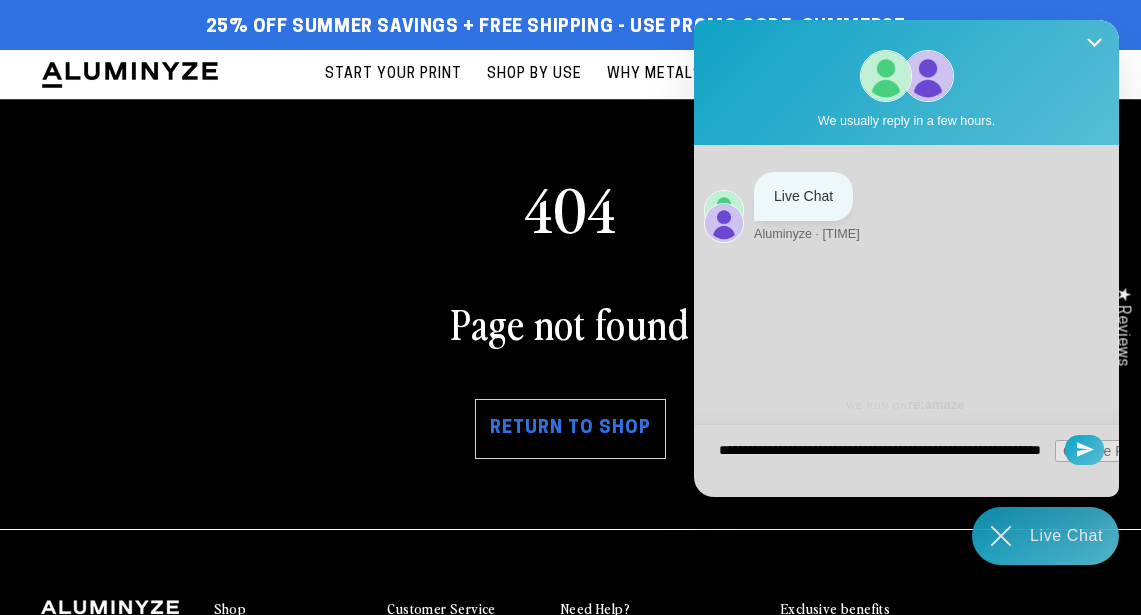 type on "**********" 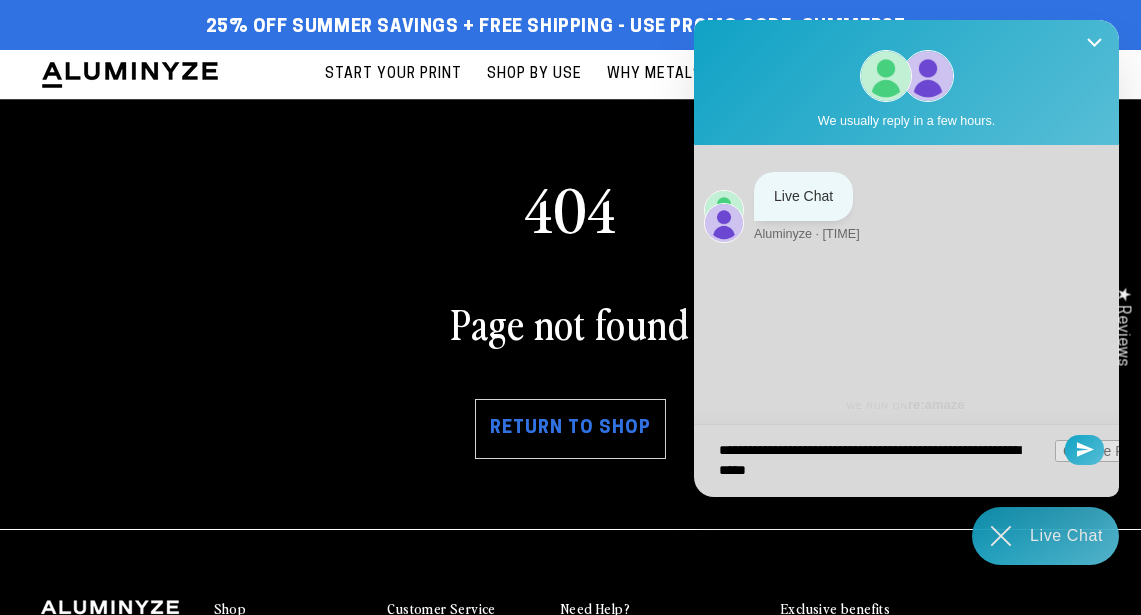 type on "**********" 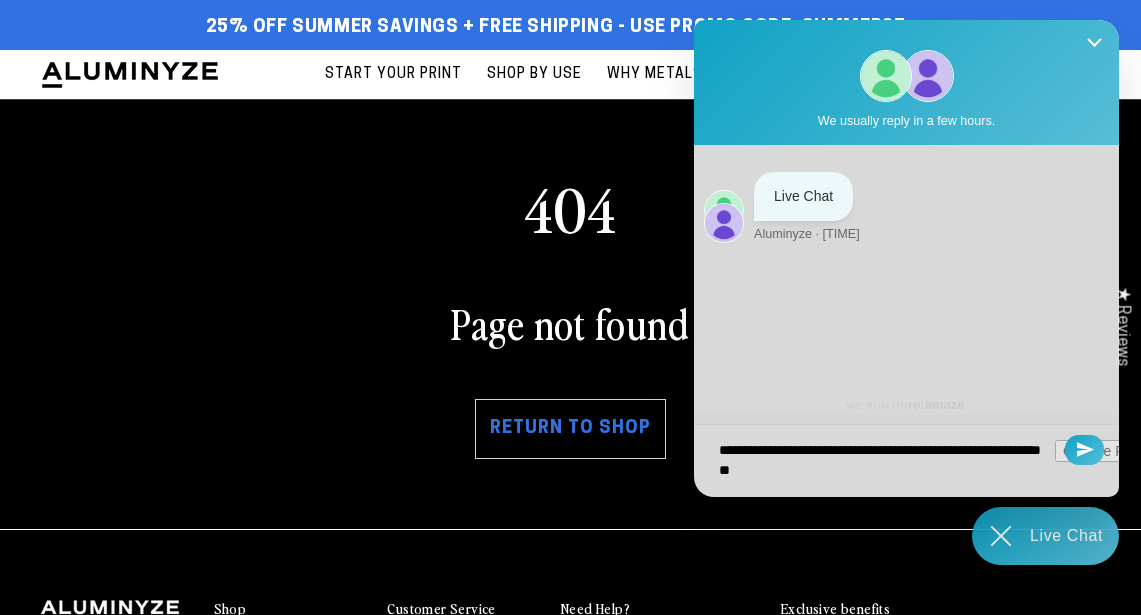 type on "**********" 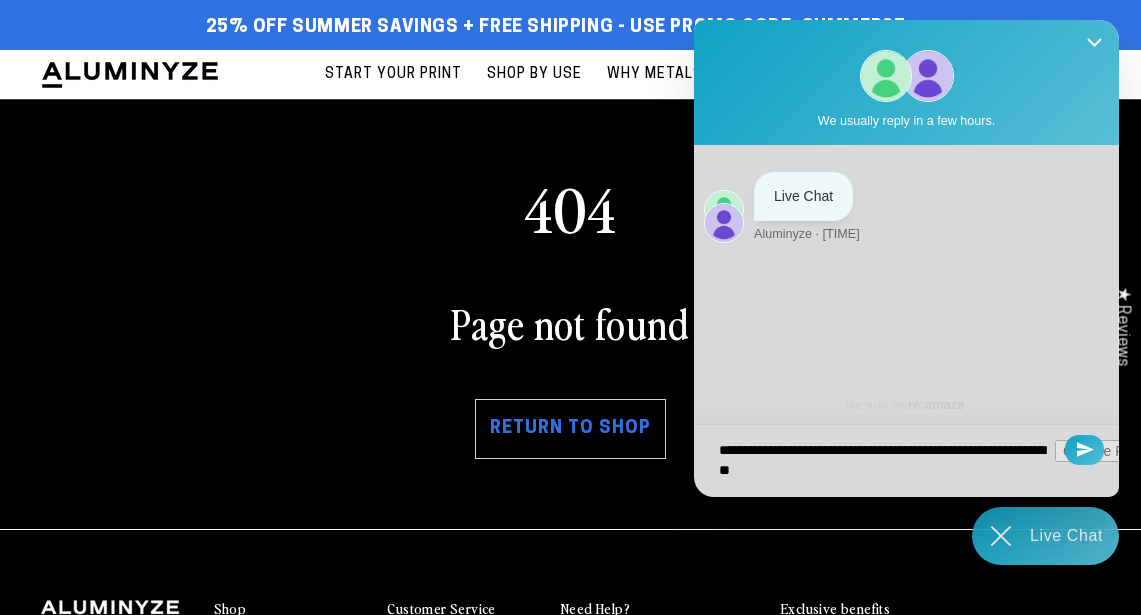 type on "**********" 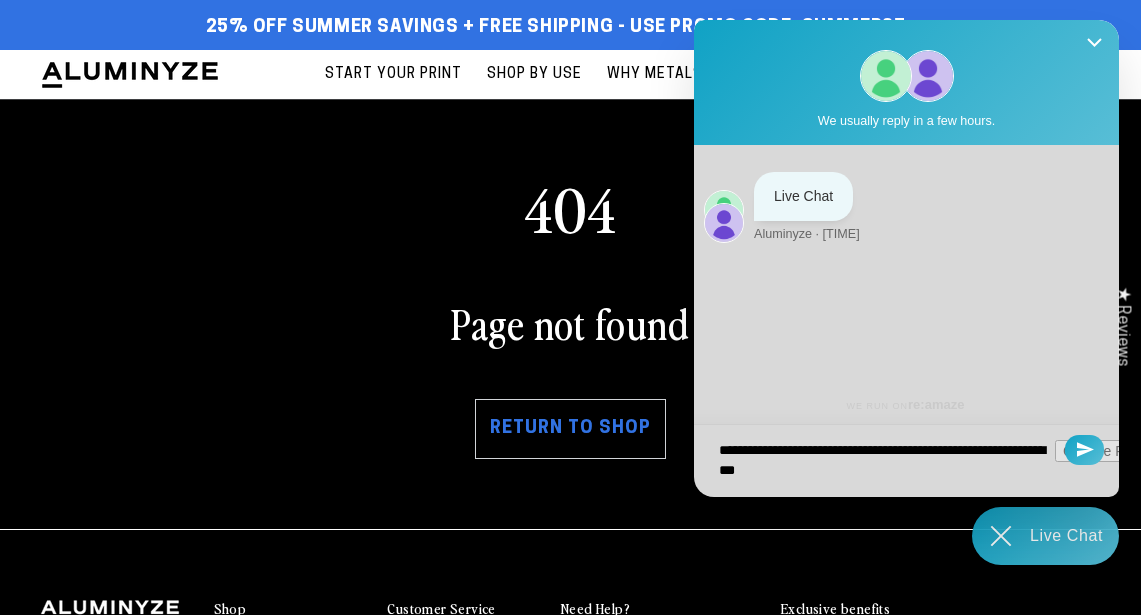 type on "**********" 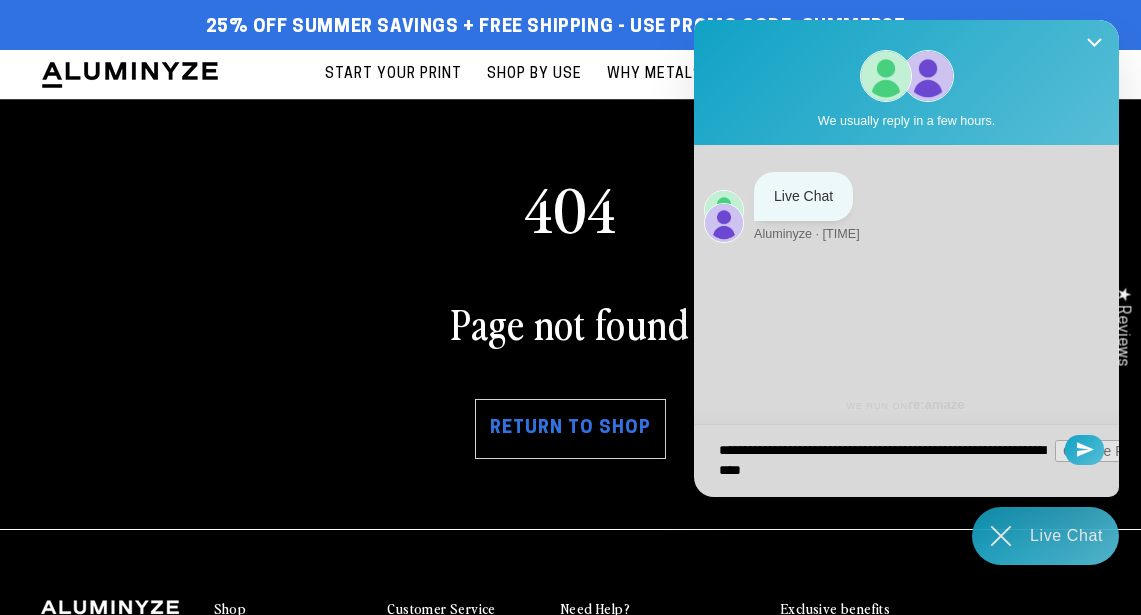 type on "**********" 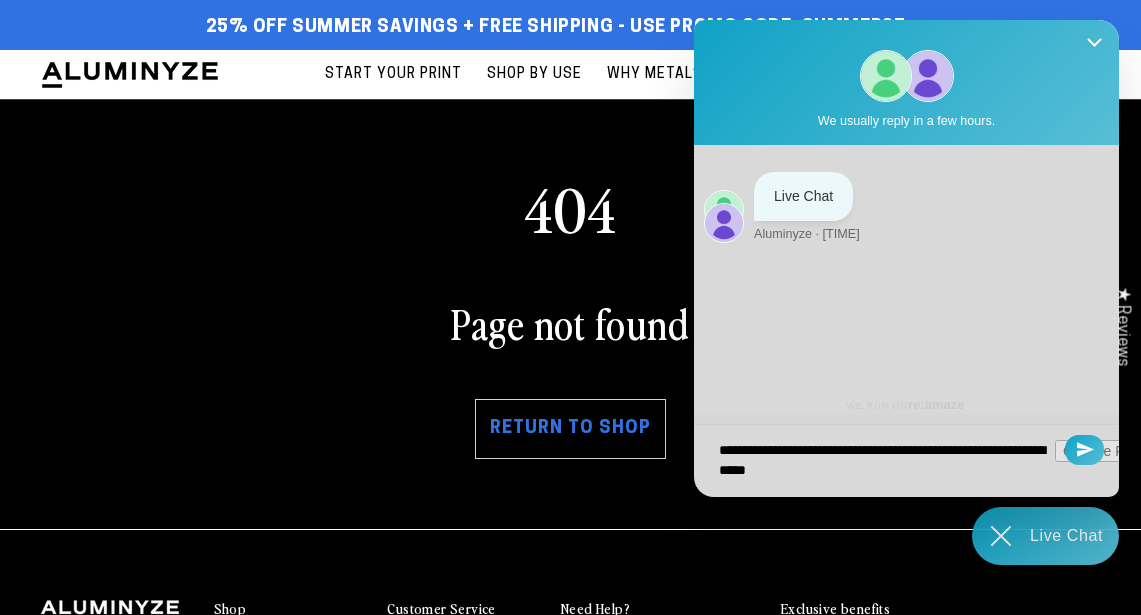 type on "**********" 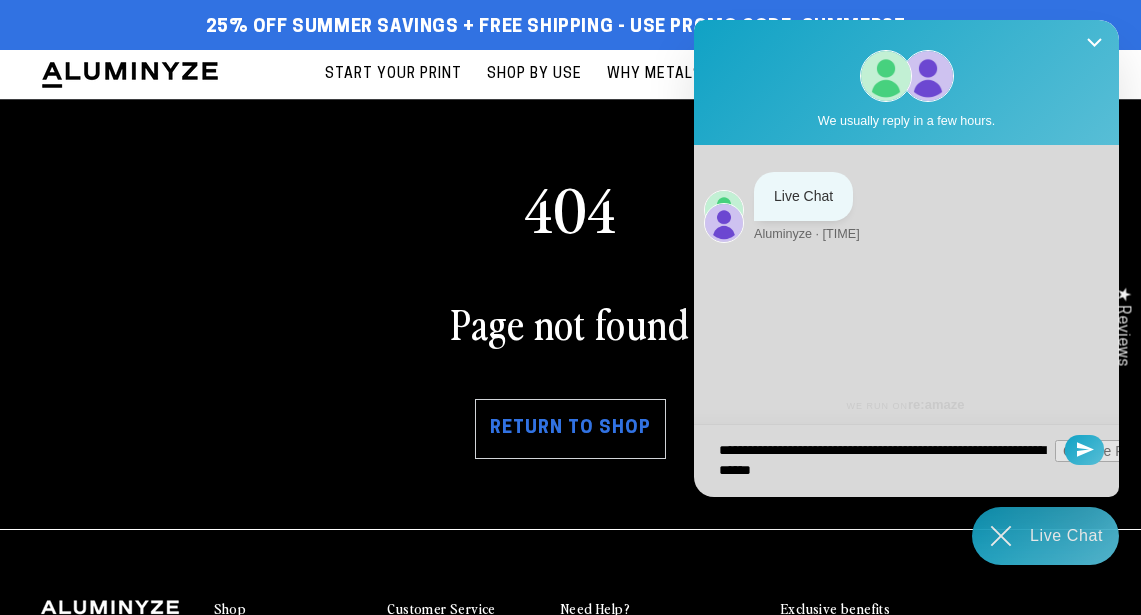 type on "**********" 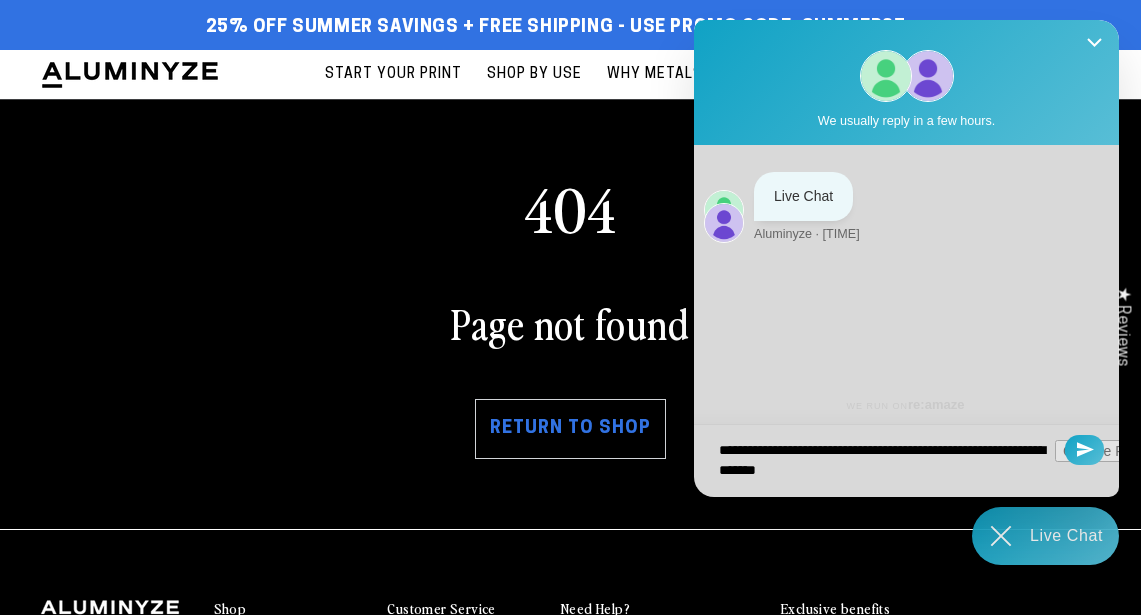 type on "**********" 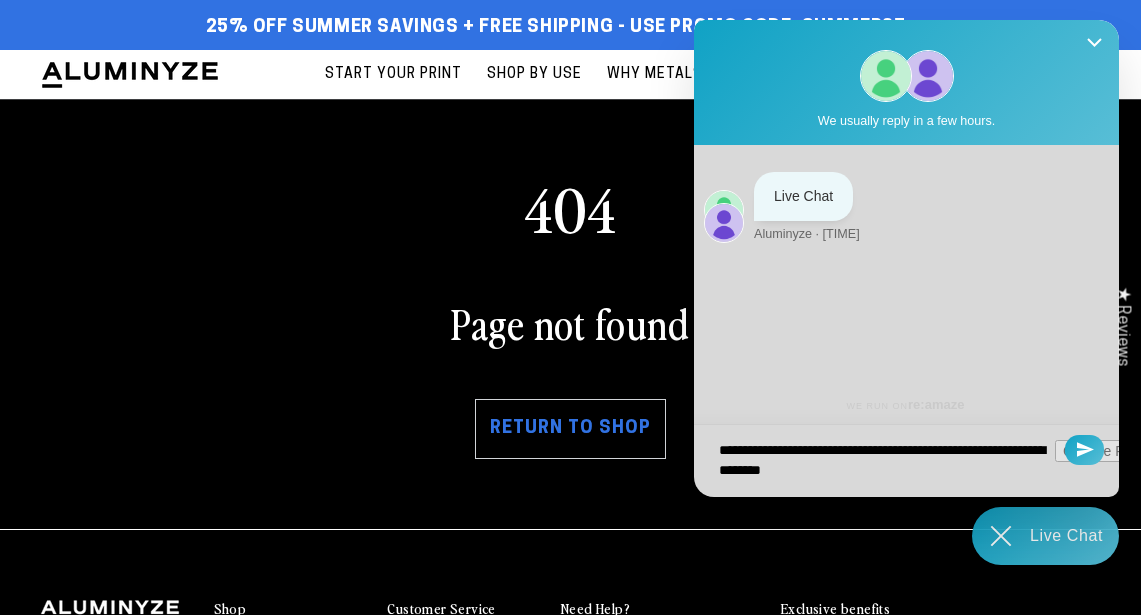 type on "**********" 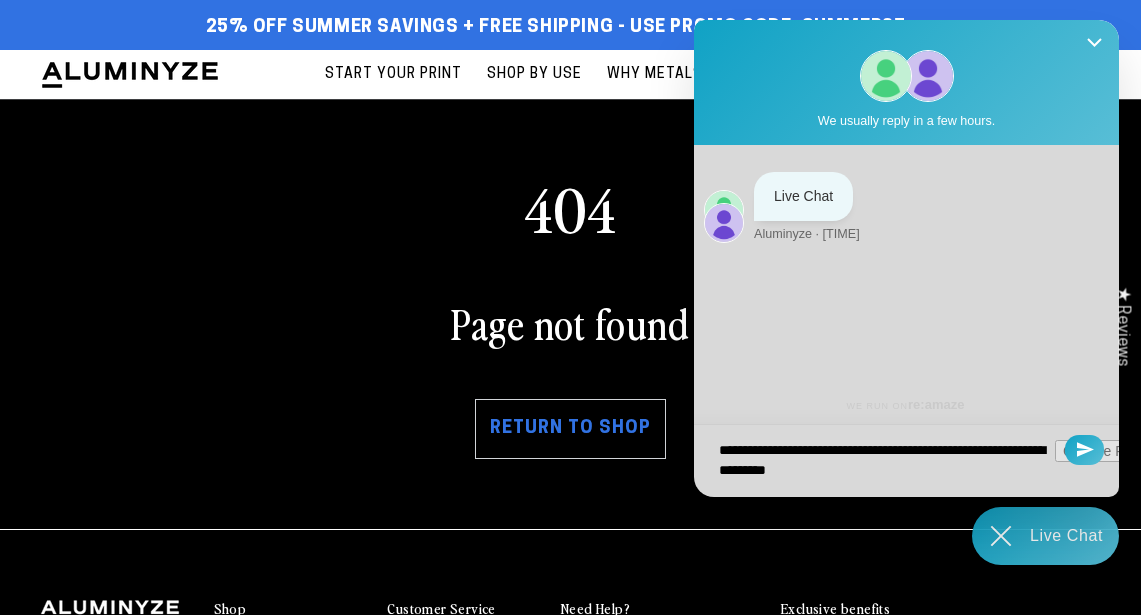 type on "**********" 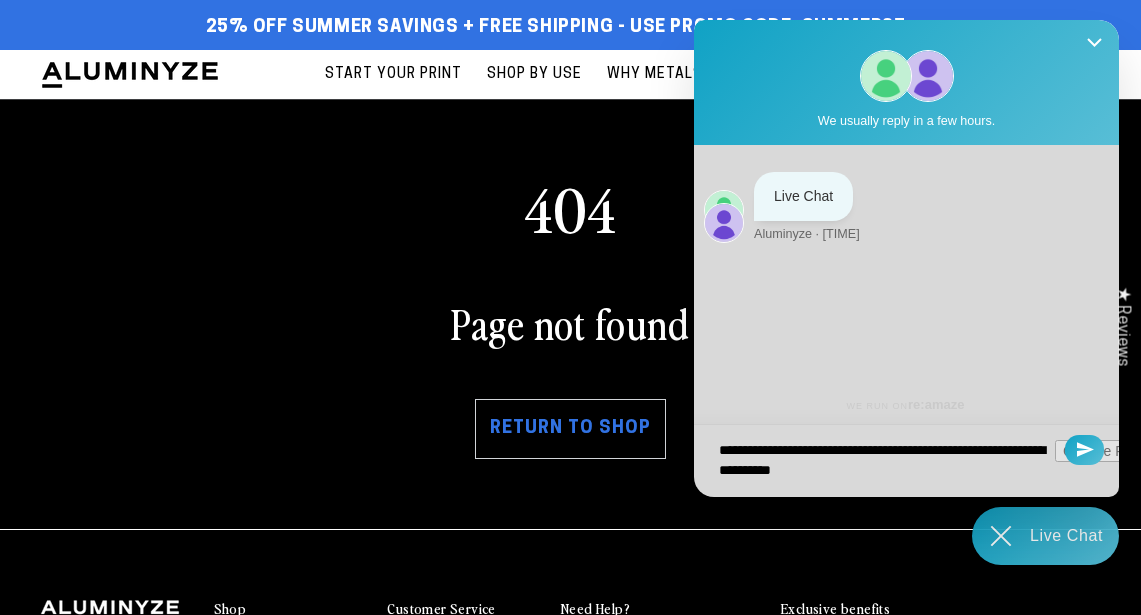 type on "**********" 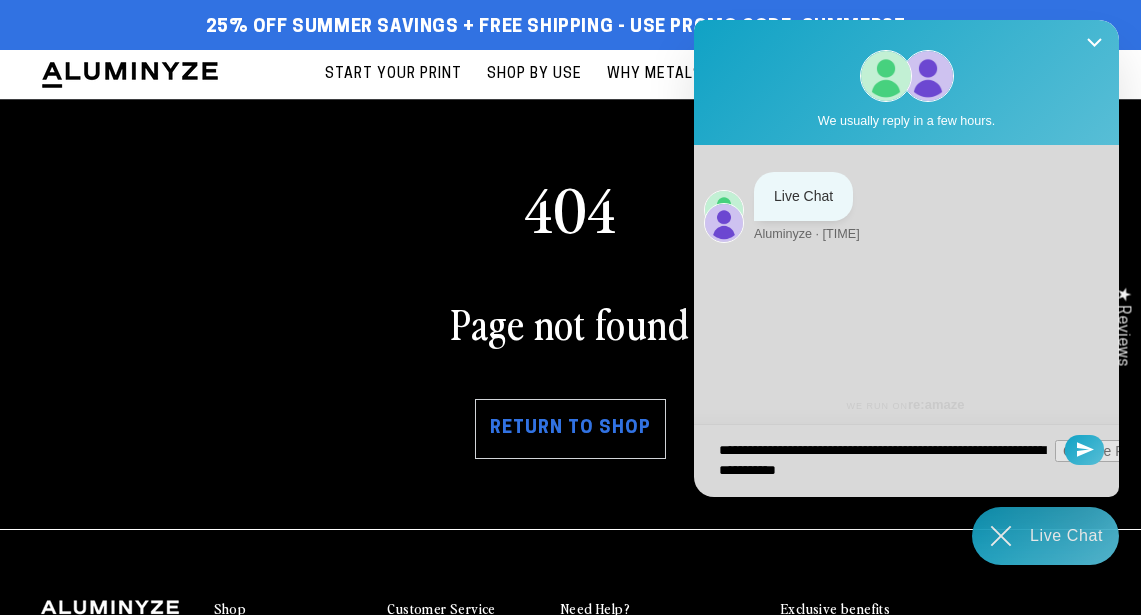 type on "**********" 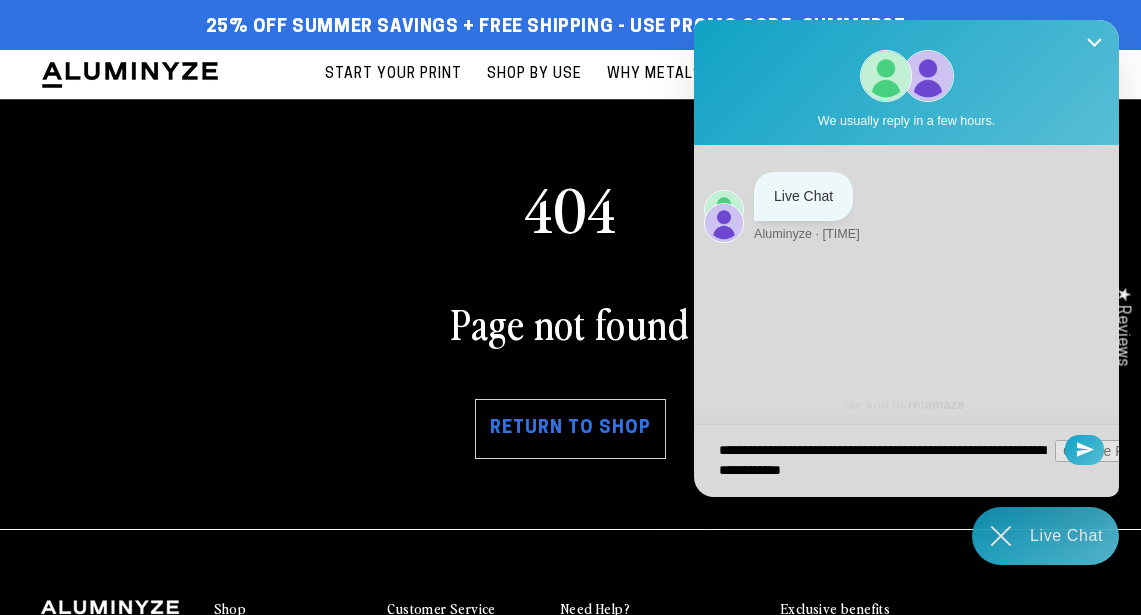 type on "**********" 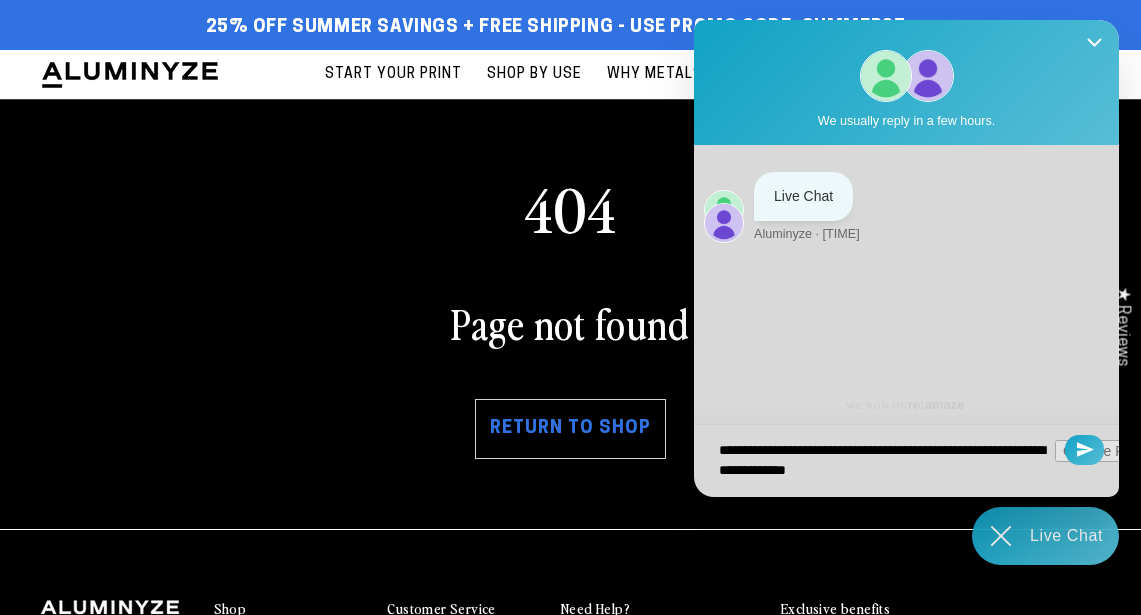 type on "**********" 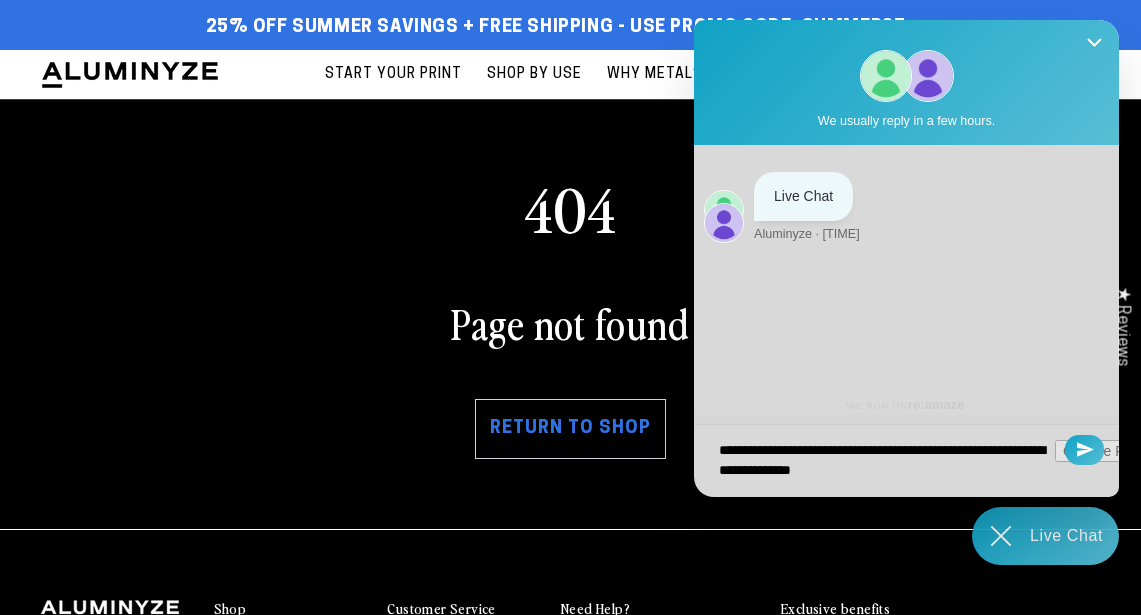 type on "**********" 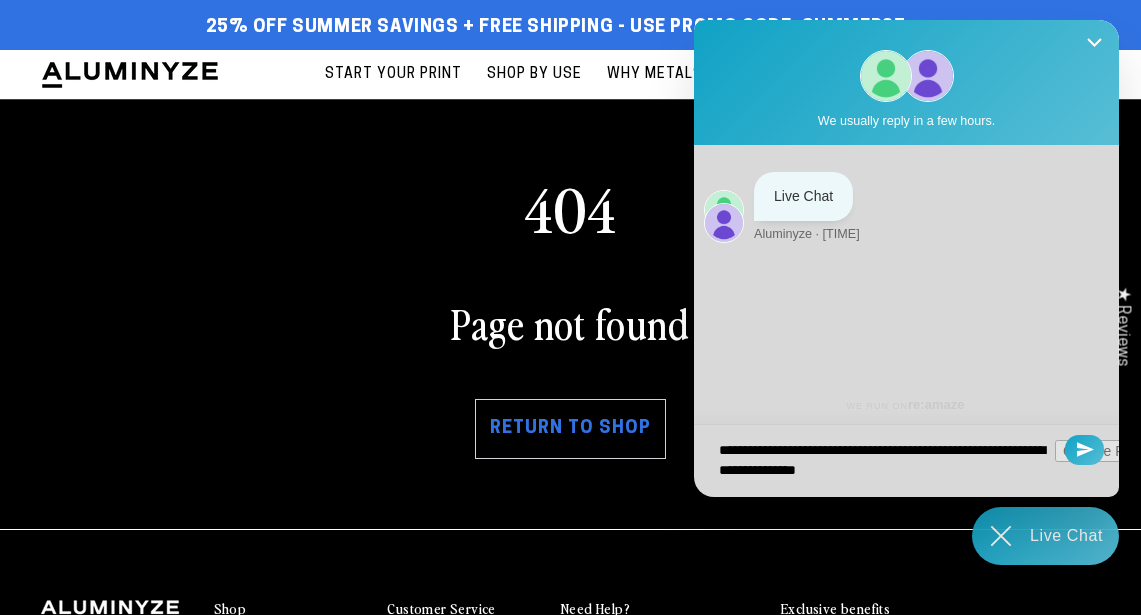 type on "**********" 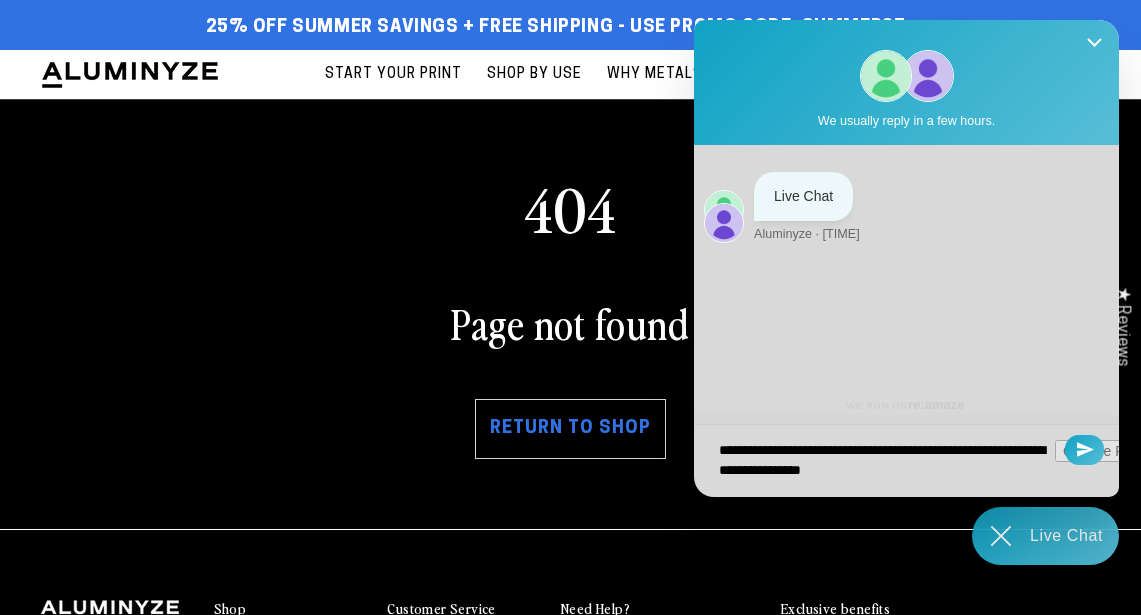 type on "**********" 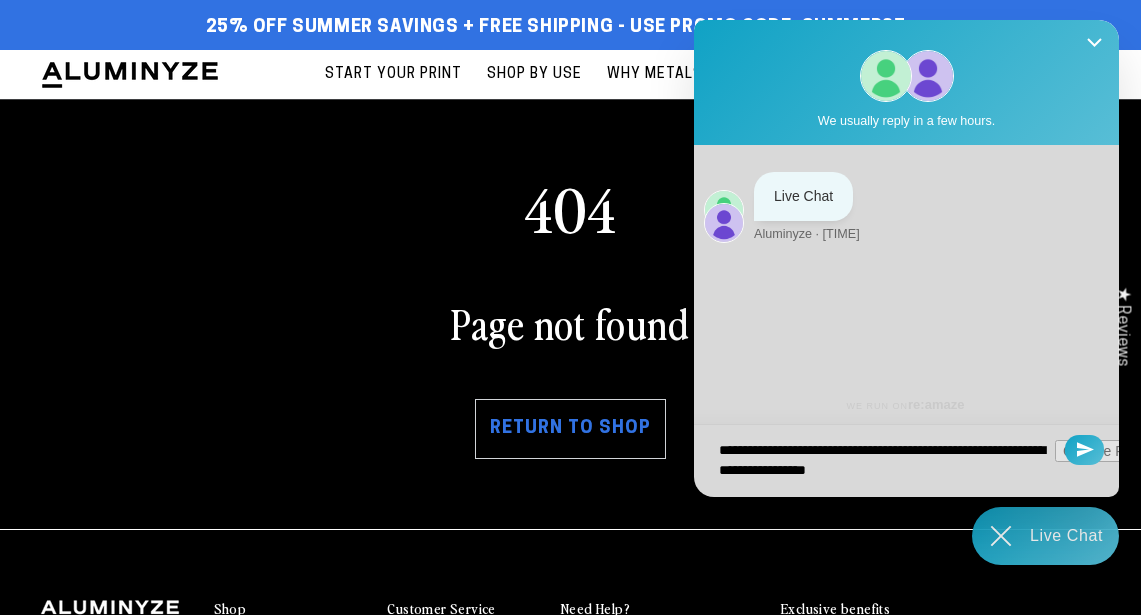 type on "**********" 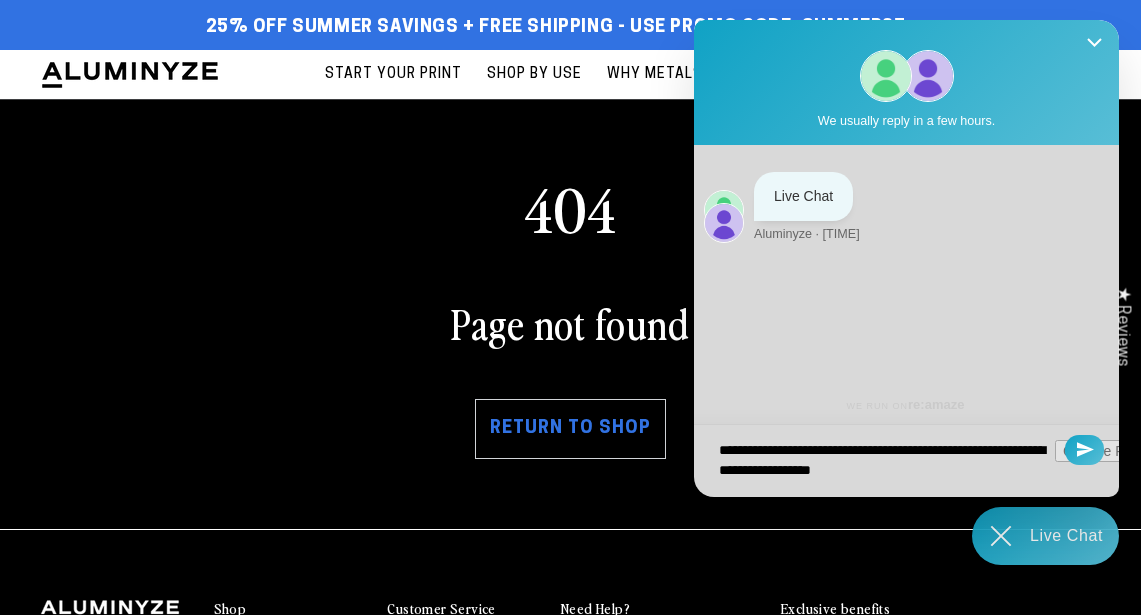 type on "**********" 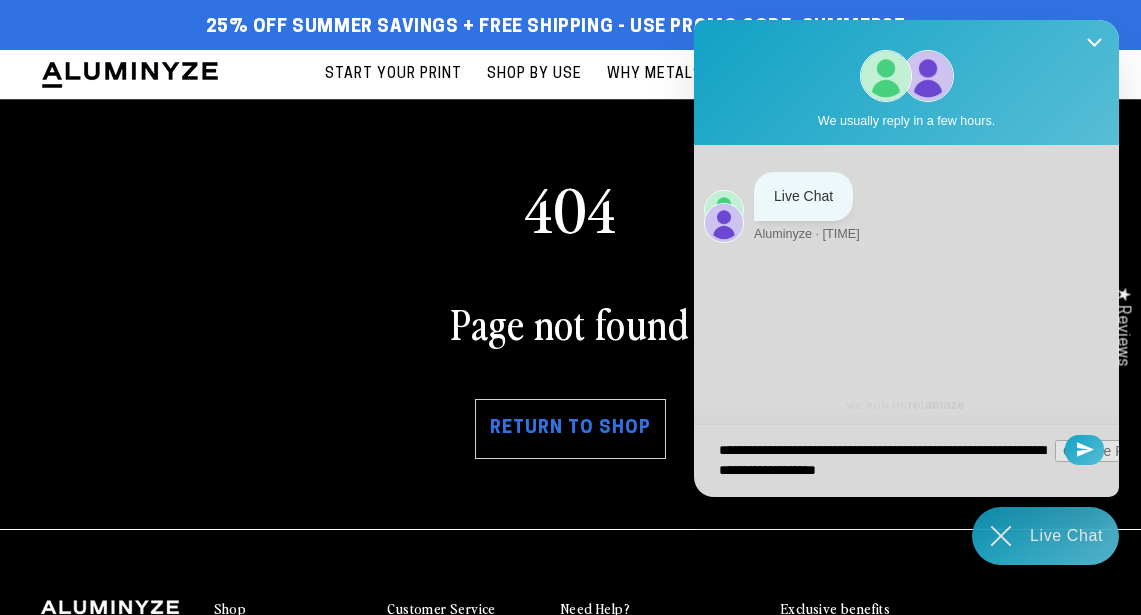 type on "**********" 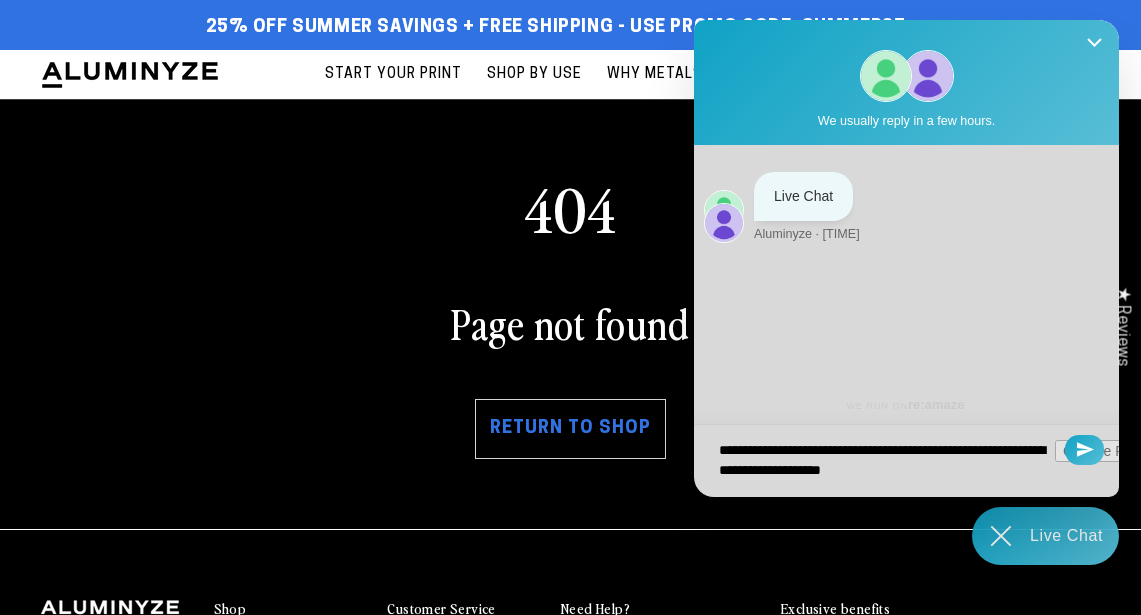 type on "**********" 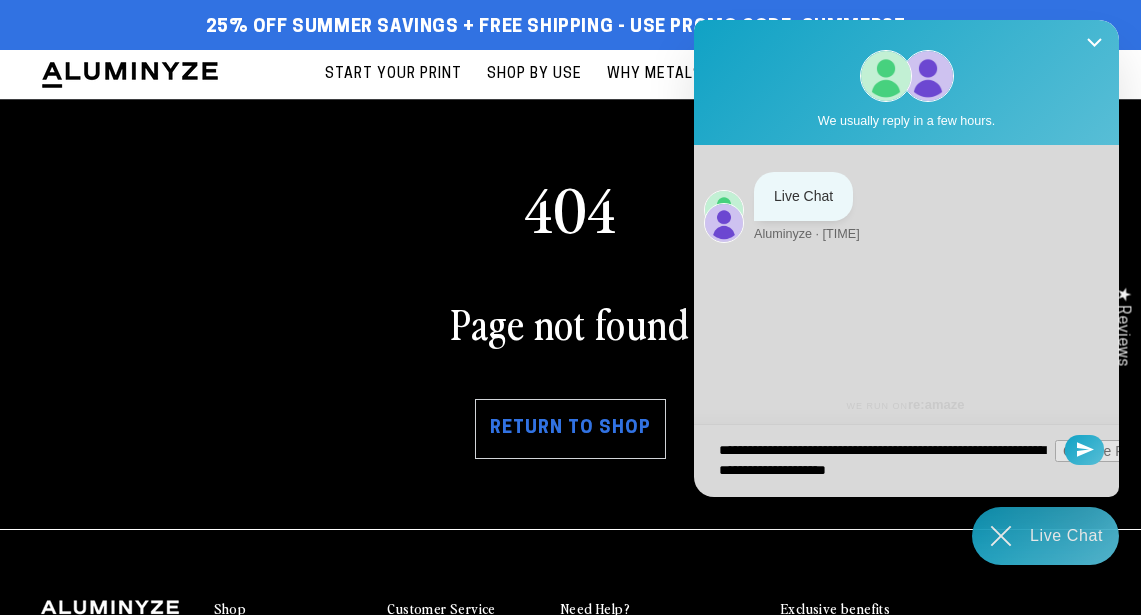 type on "**********" 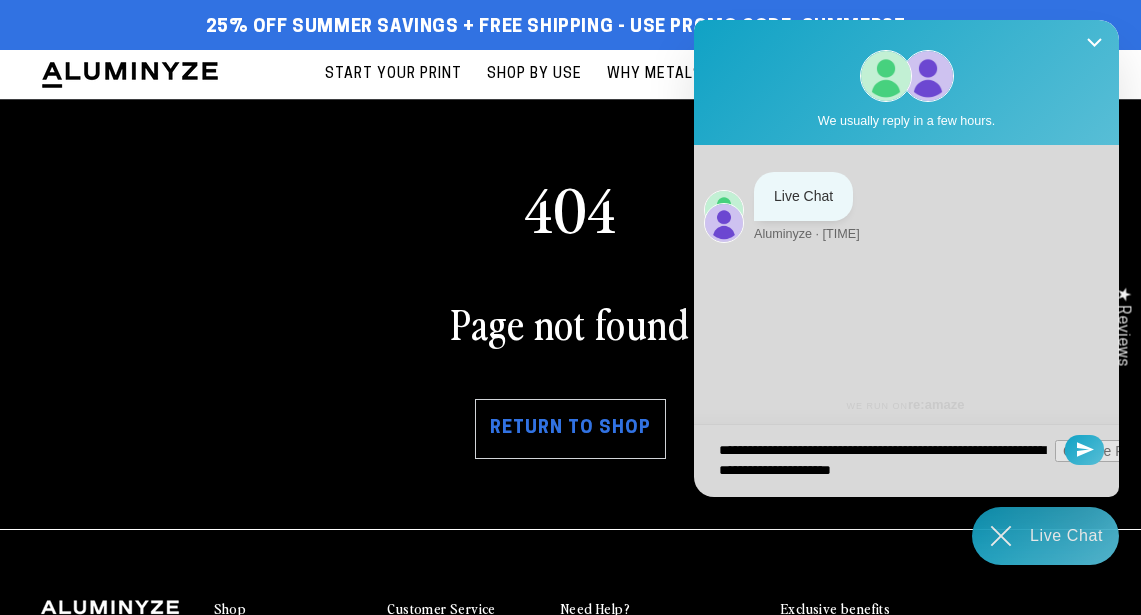 type on "**********" 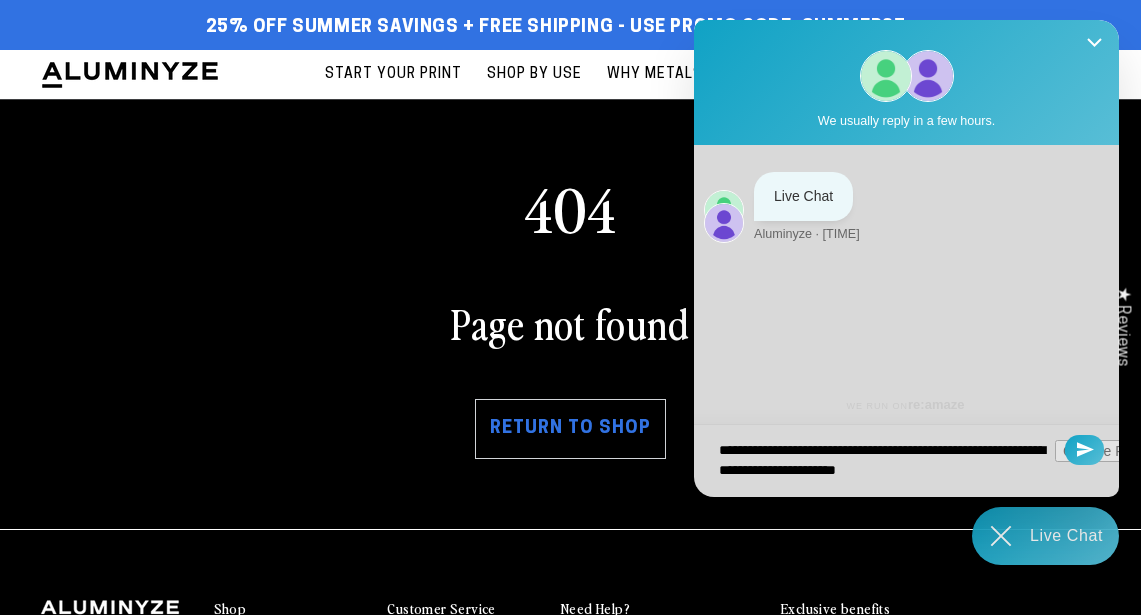 type on "**********" 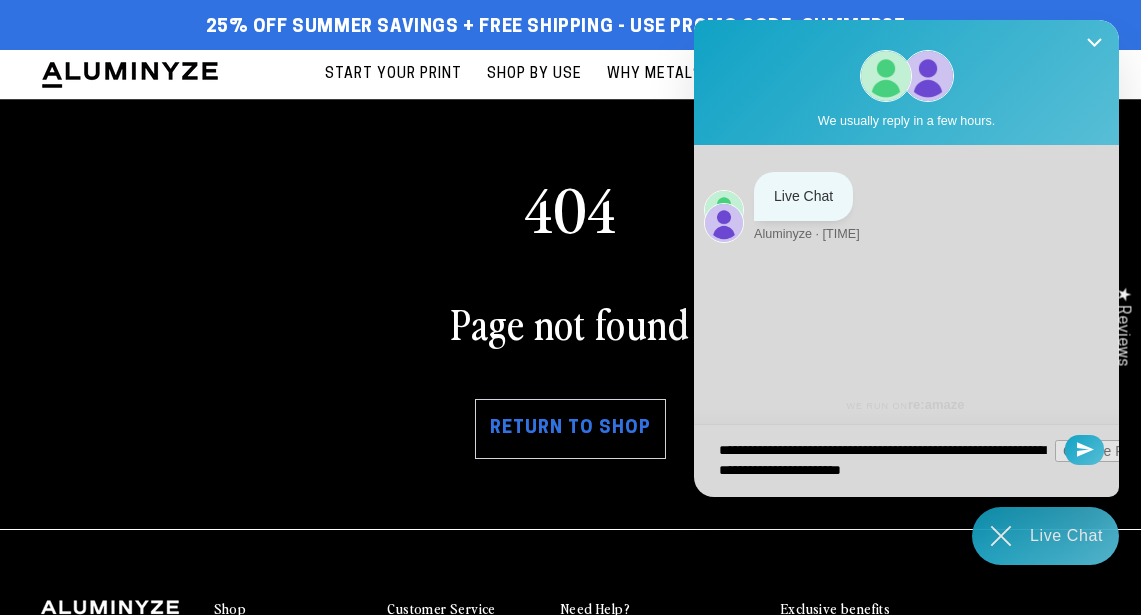 type on "**********" 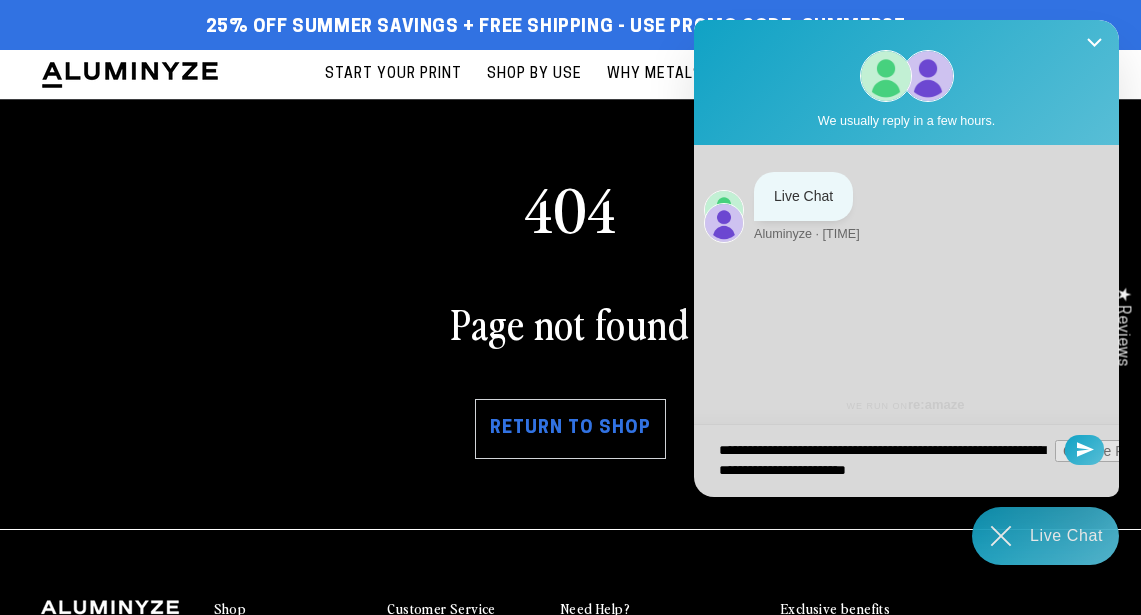 type on "**********" 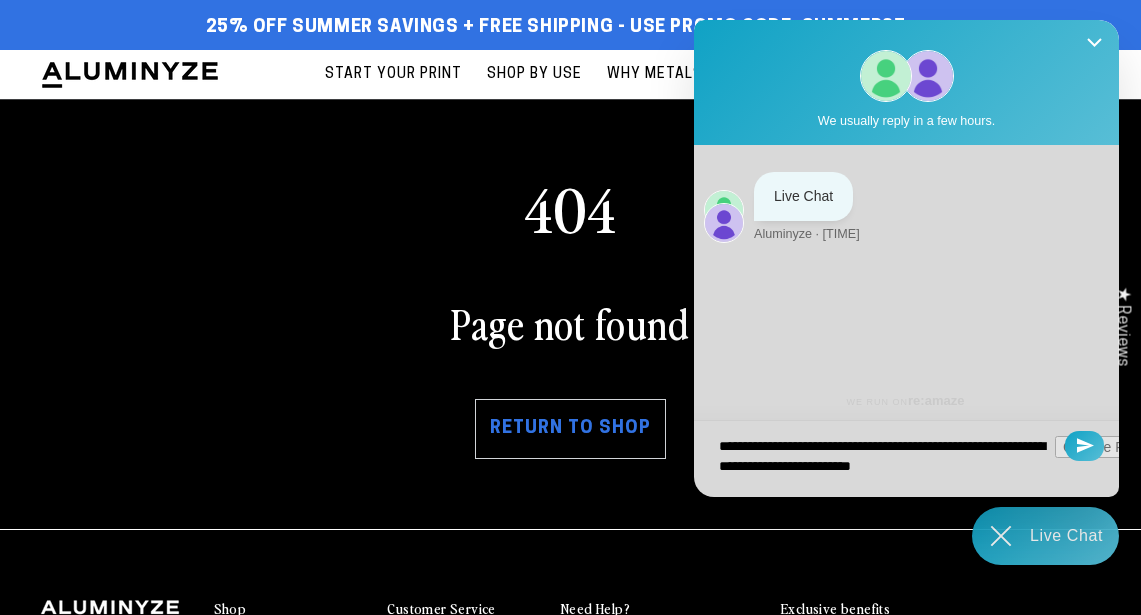 type on "**********" 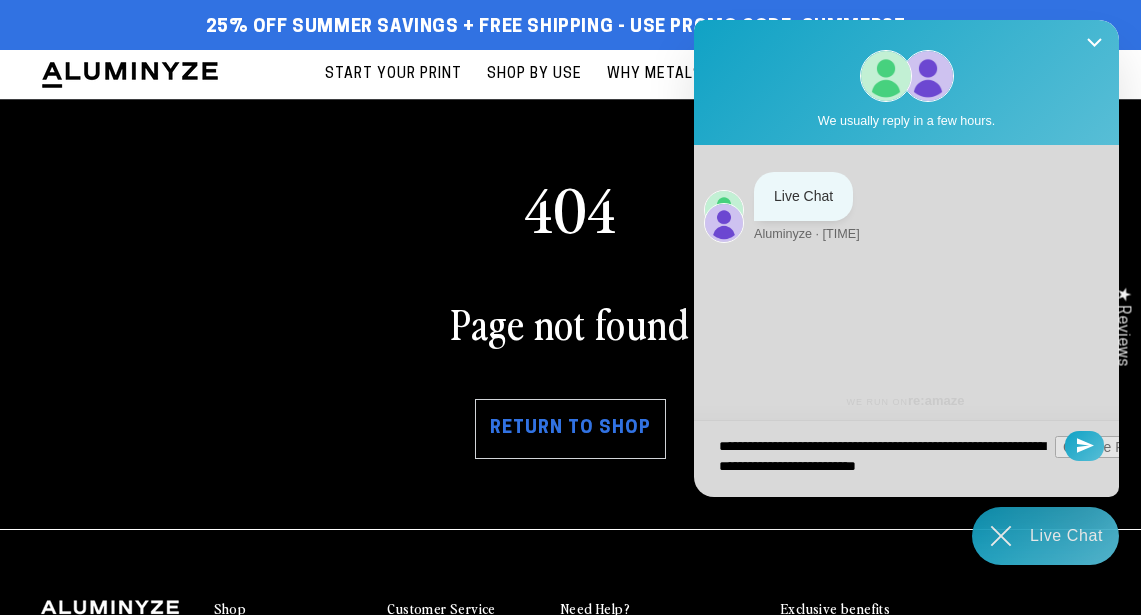 scroll, scrollTop: 8, scrollLeft: 0, axis: vertical 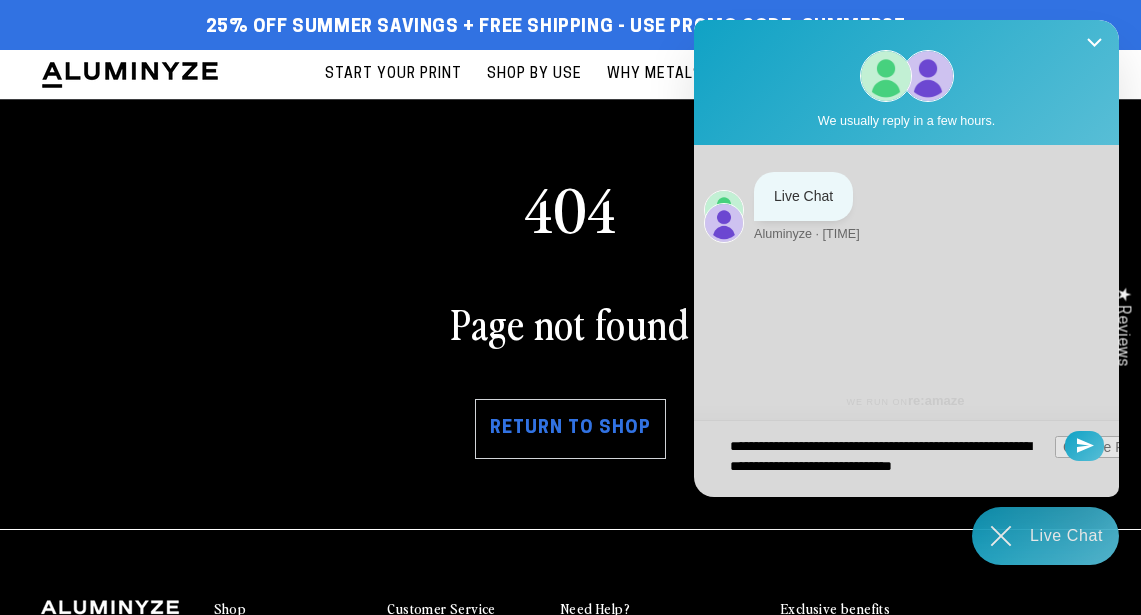 type on "**********" 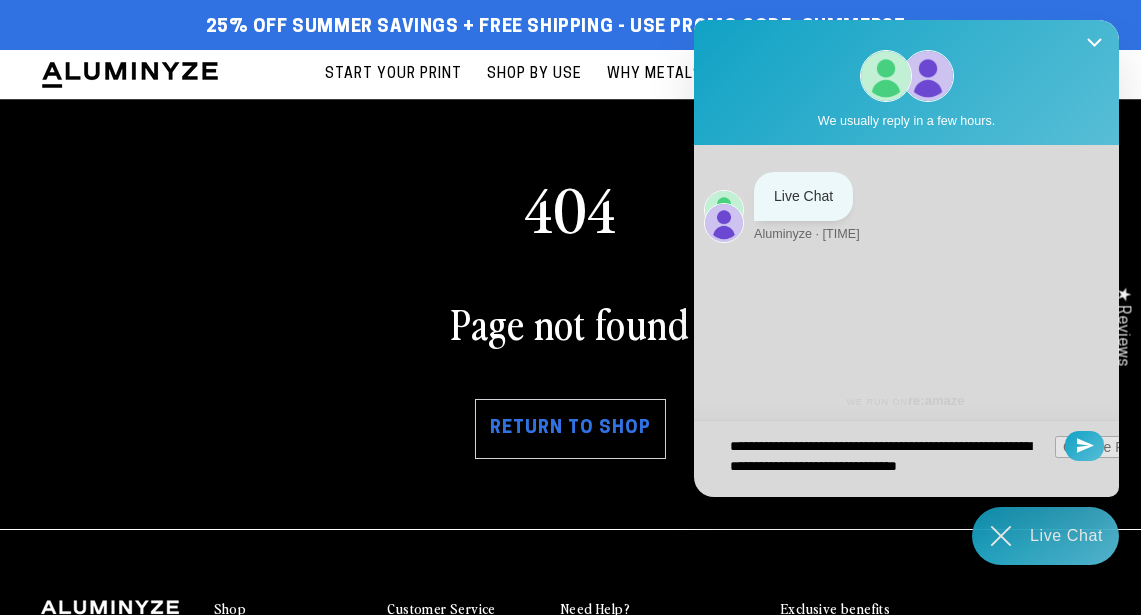 type on "**********" 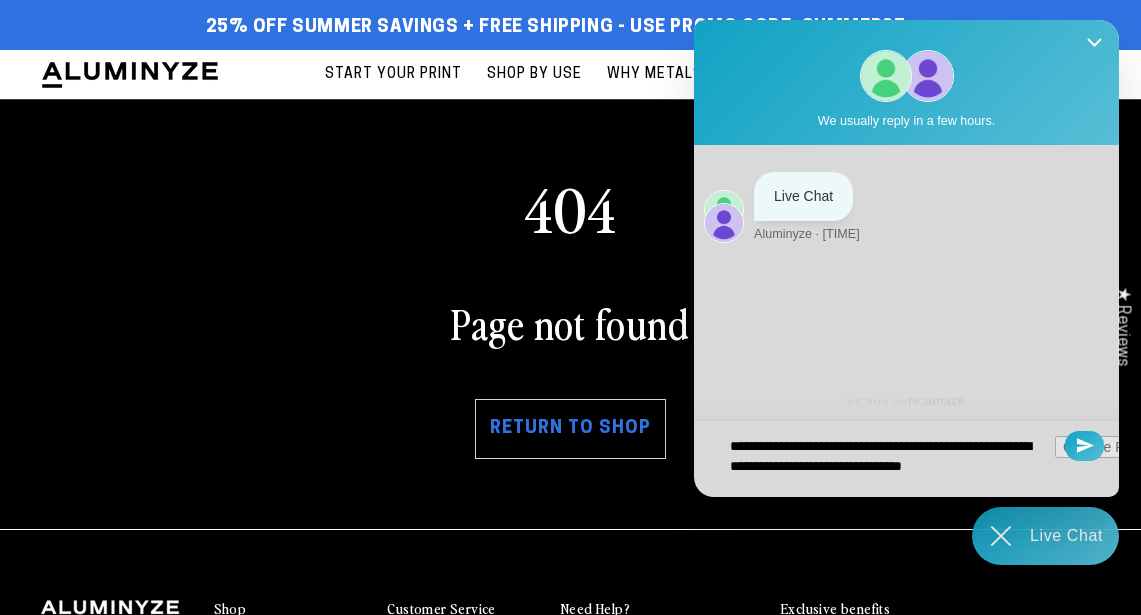 type on "**********" 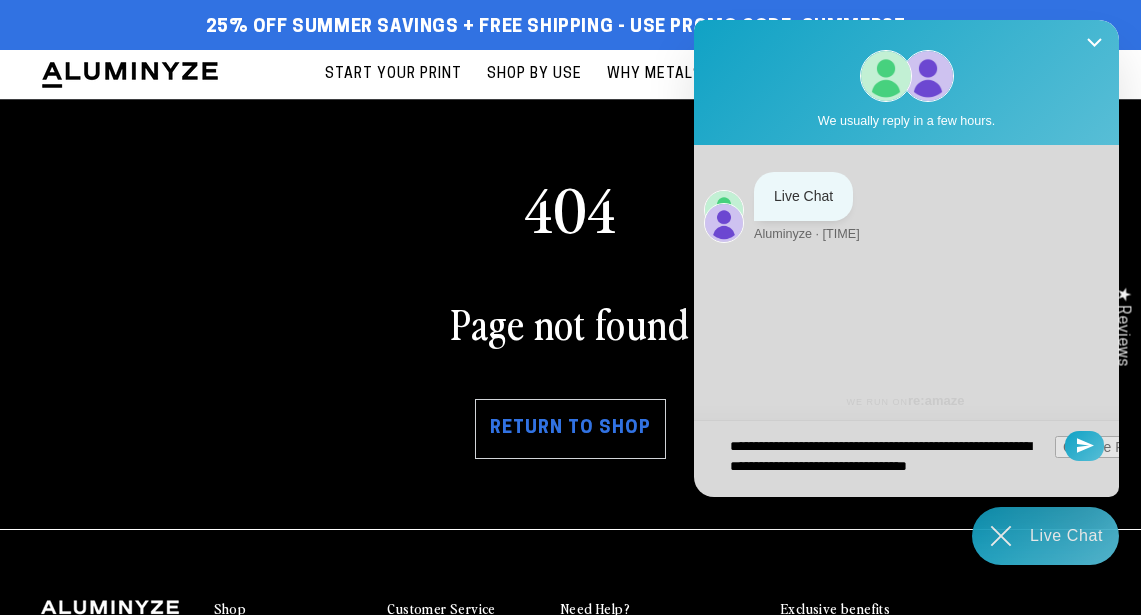 type on "**********" 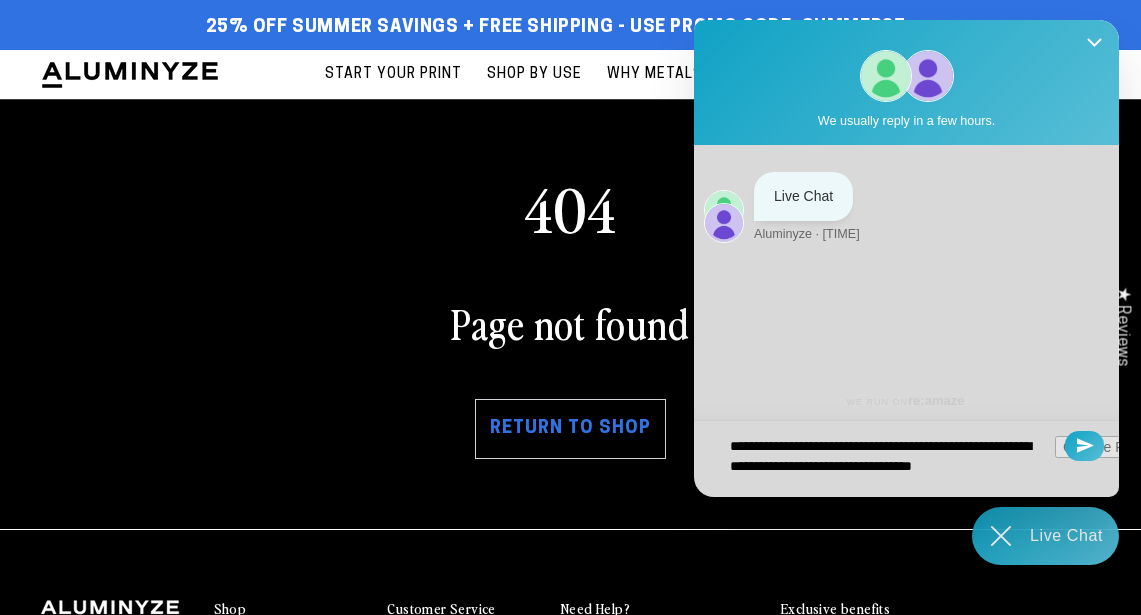 type on "**********" 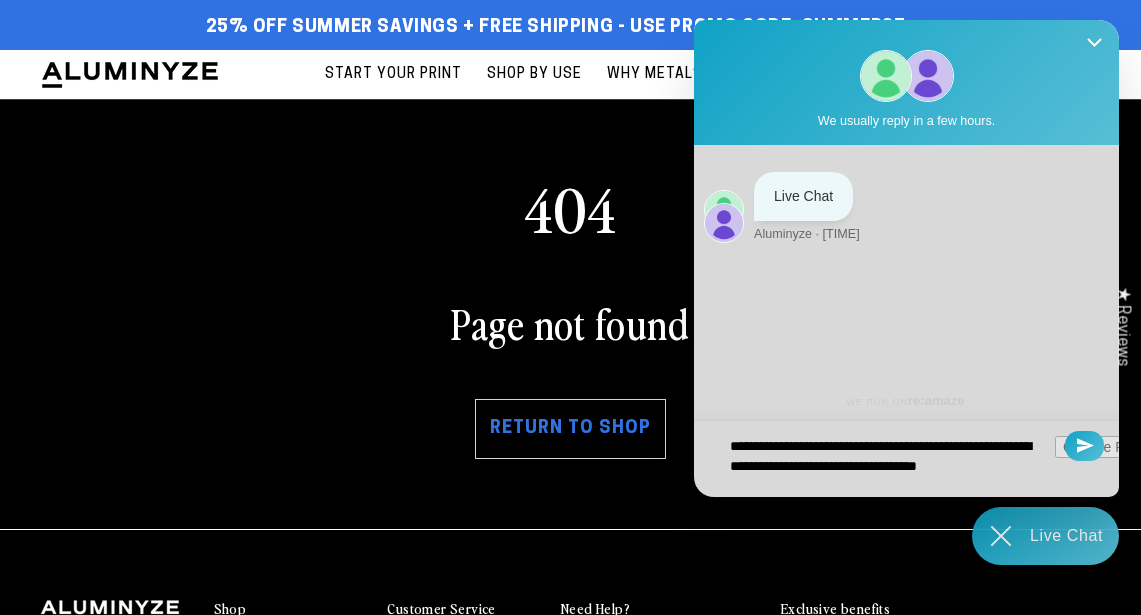 type on "**********" 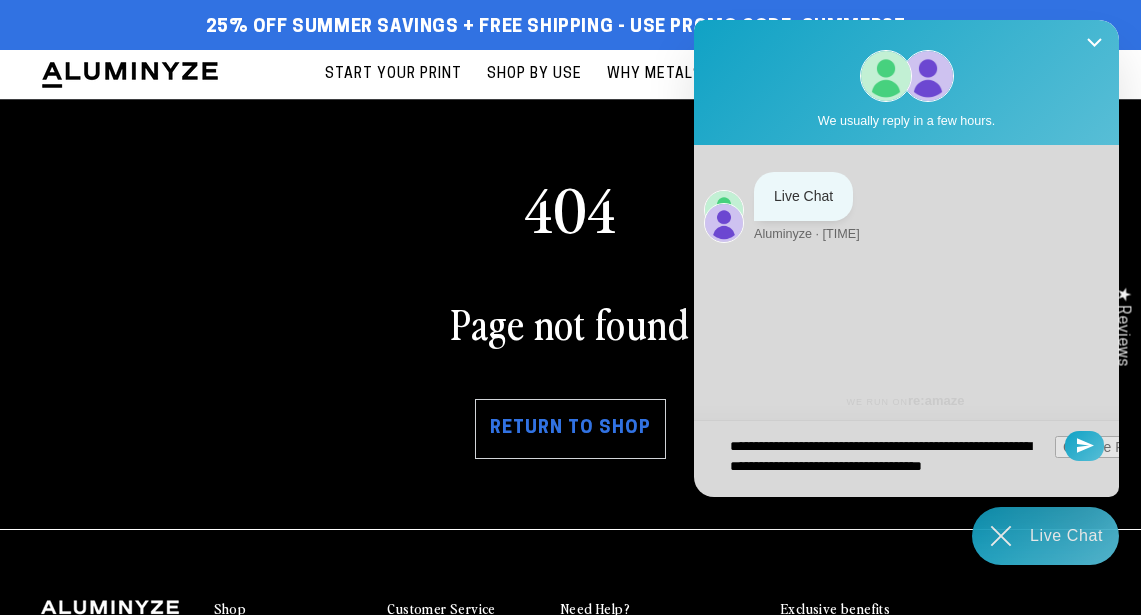 type 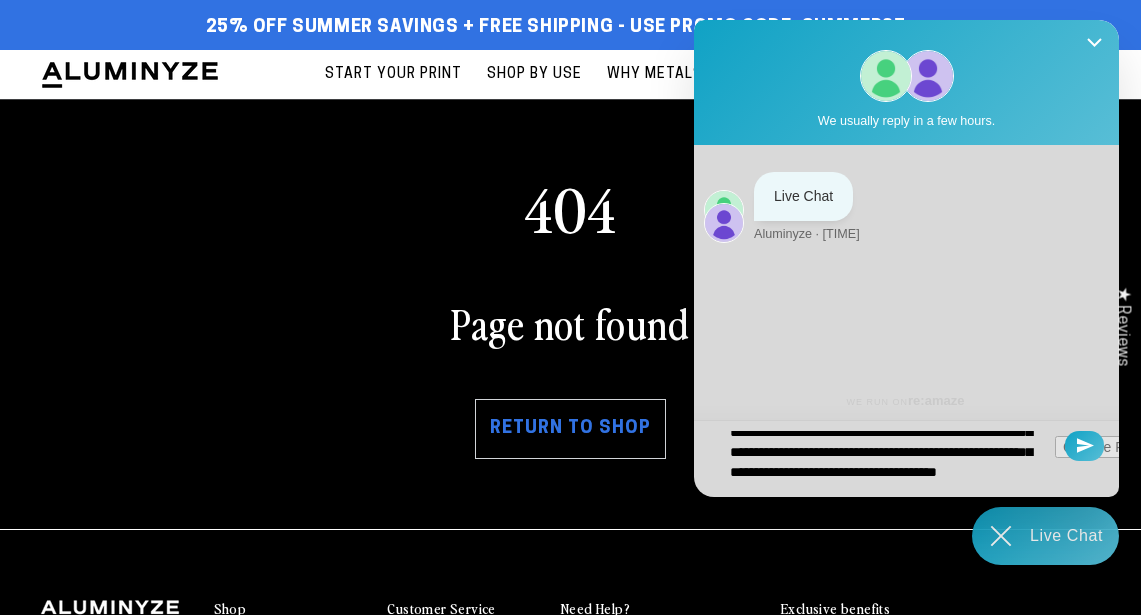 scroll, scrollTop: 88, scrollLeft: 0, axis: vertical 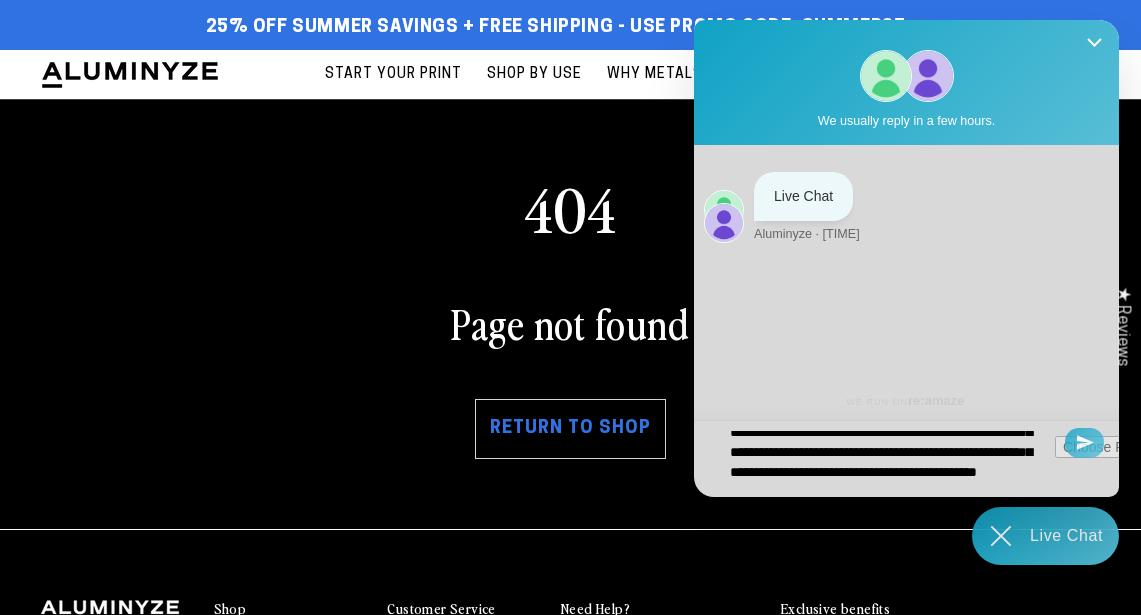 click 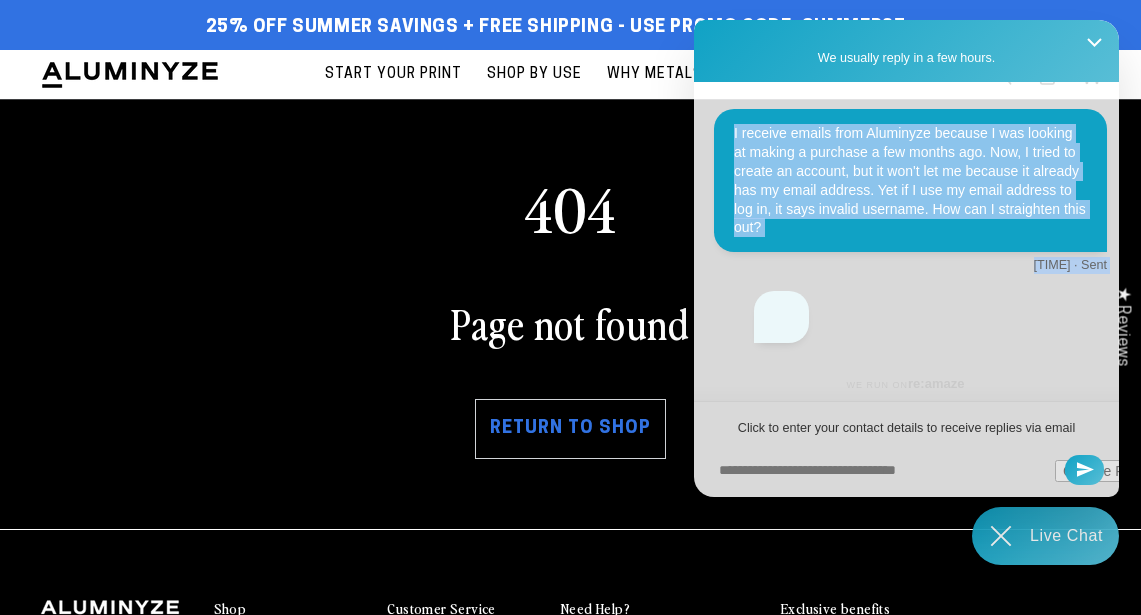 drag, startPoint x: 1024, startPoint y: 54, endPoint x: 901, endPoint y: 326, distance: 298.518 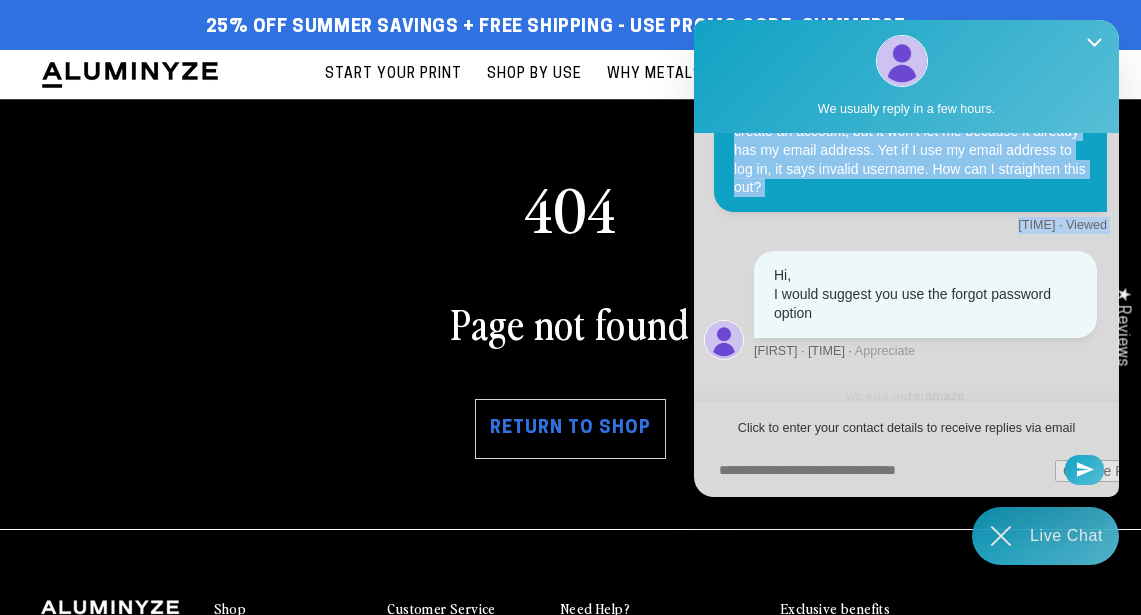 scroll, scrollTop: 181, scrollLeft: 0, axis: vertical 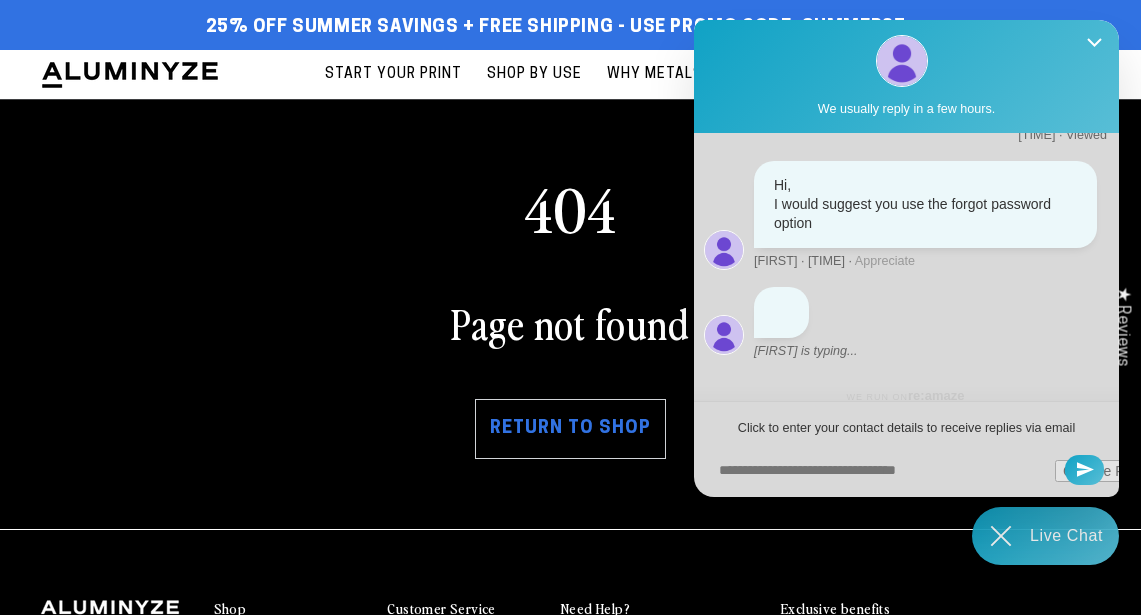 click on "." at bounding box center [786, 311] 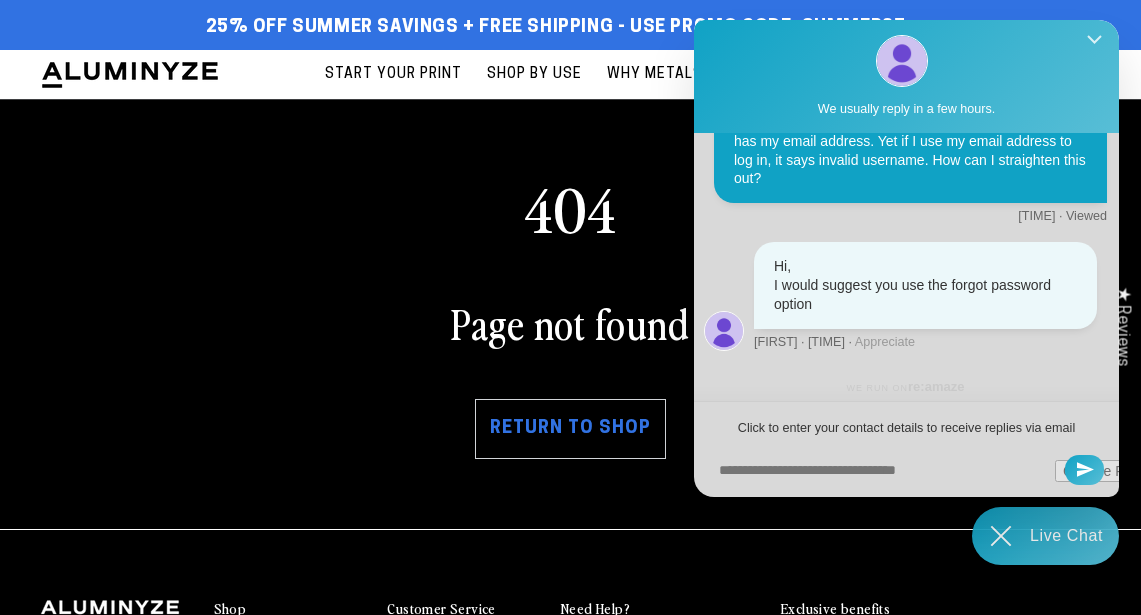 scroll, scrollTop: 91, scrollLeft: 0, axis: vertical 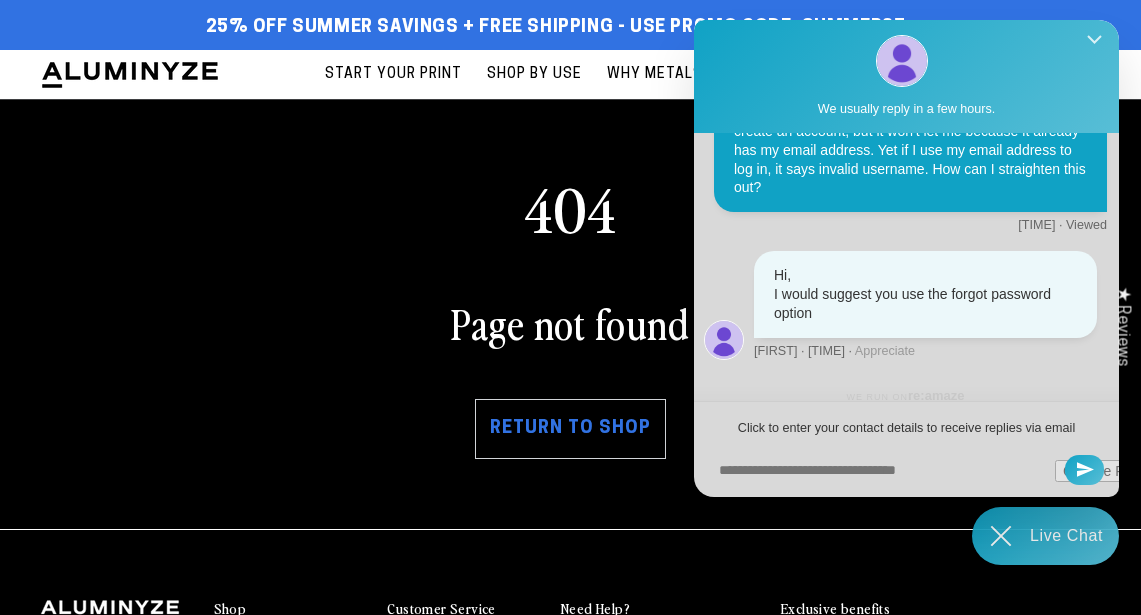 click at bounding box center [1094, 41] 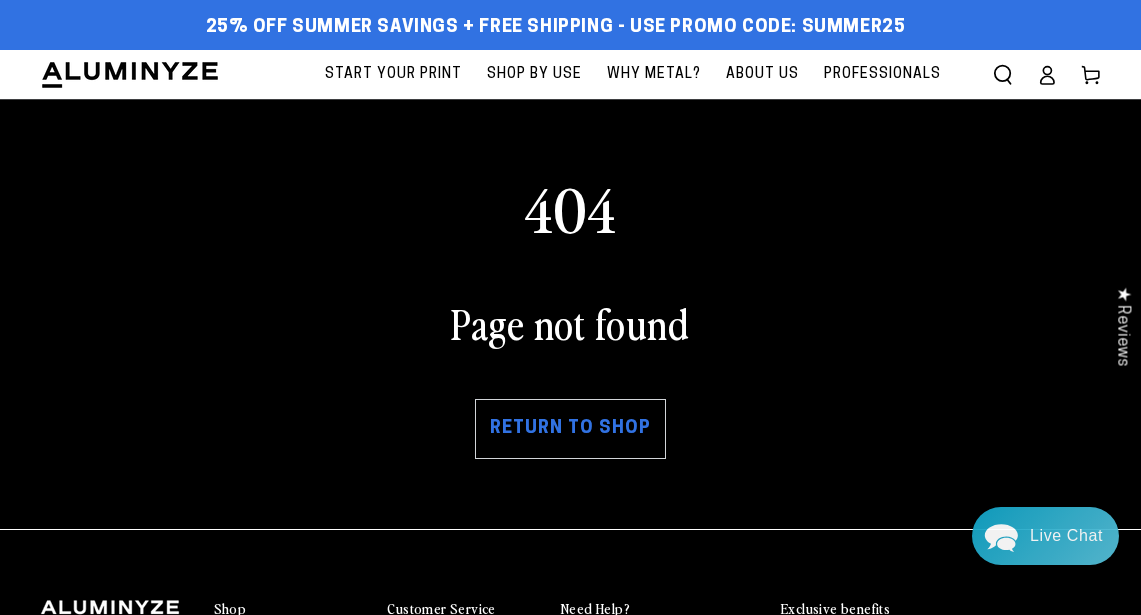 click 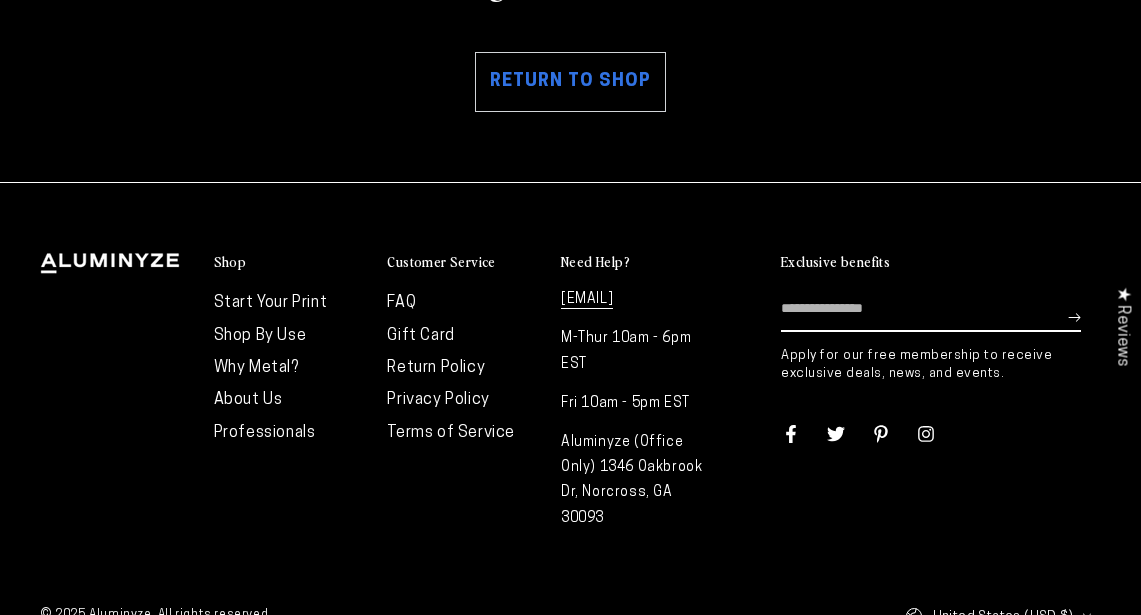 scroll, scrollTop: 0, scrollLeft: 0, axis: both 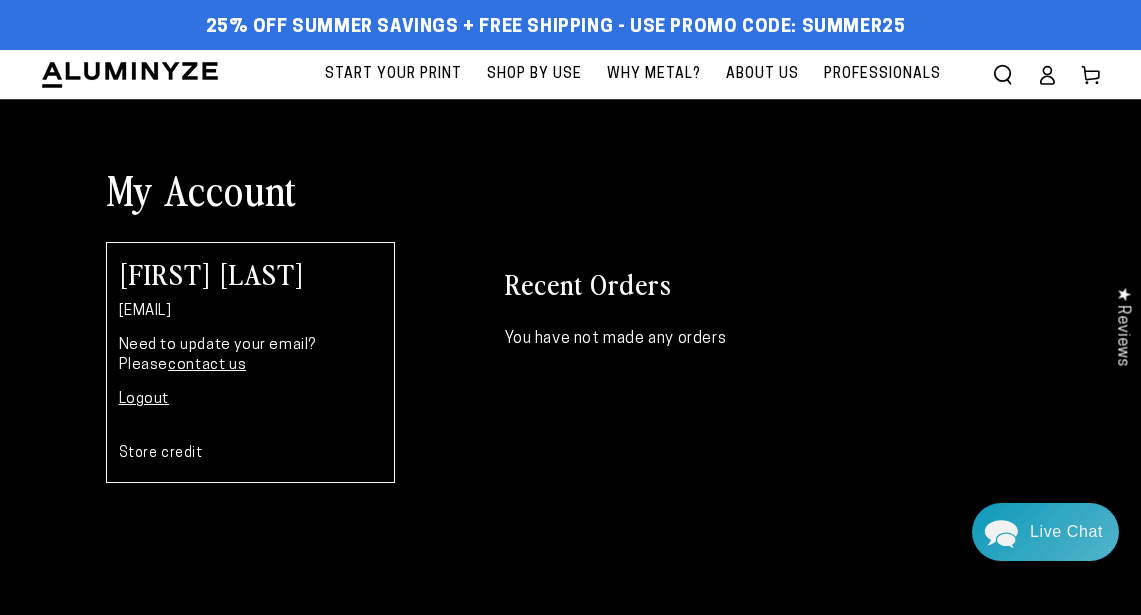 click on "Live Chat" at bounding box center (1066, 532) 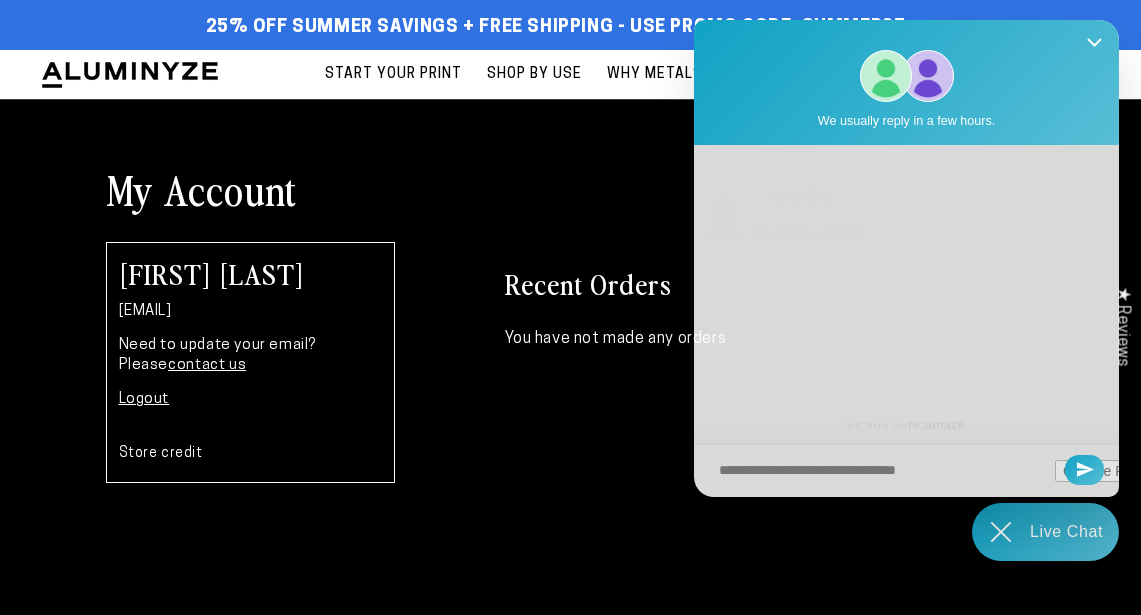 scroll, scrollTop: 0, scrollLeft: 0, axis: both 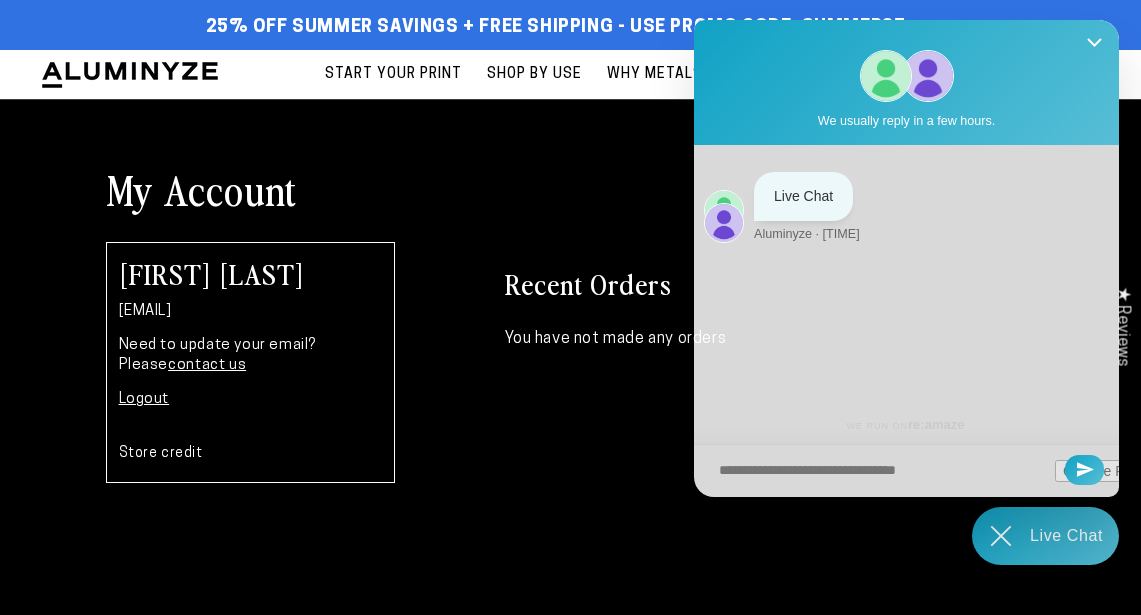 click at bounding box center (880, 471) 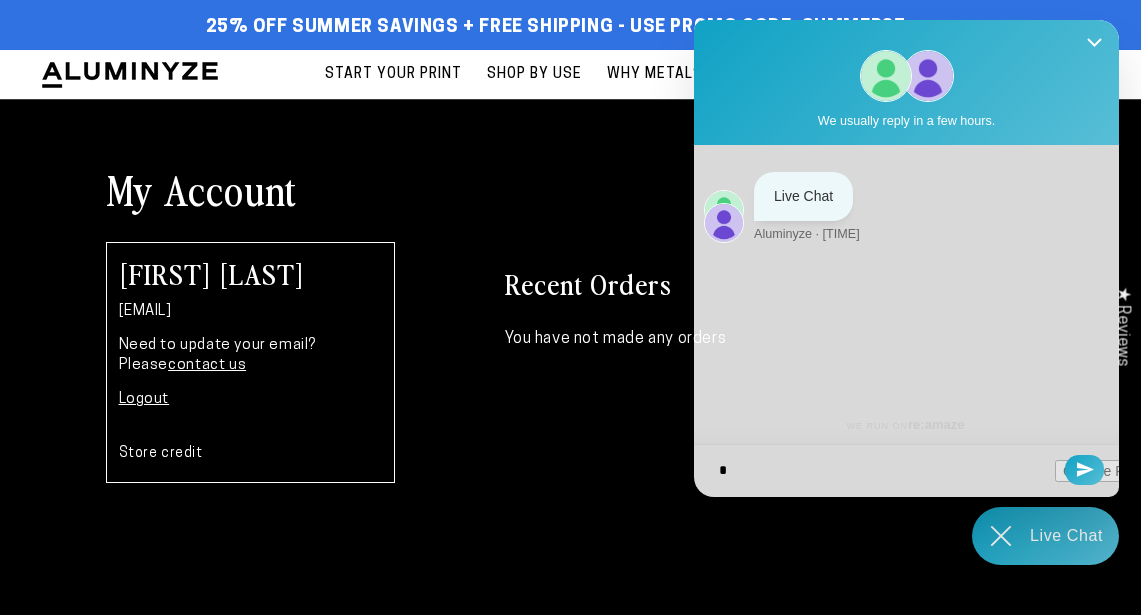 type on "**" 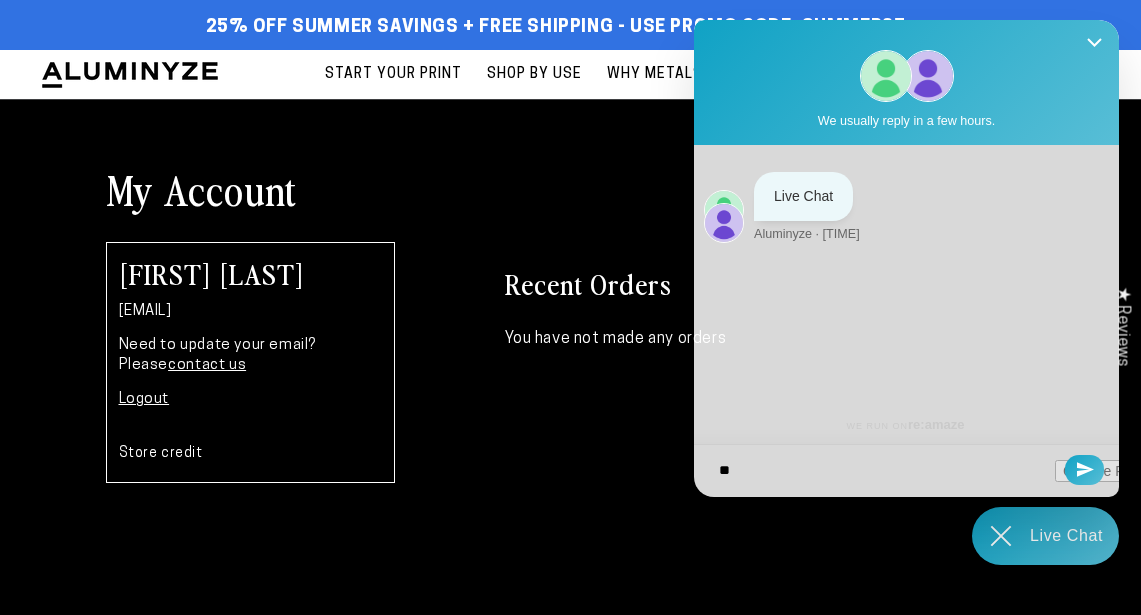 type on "**" 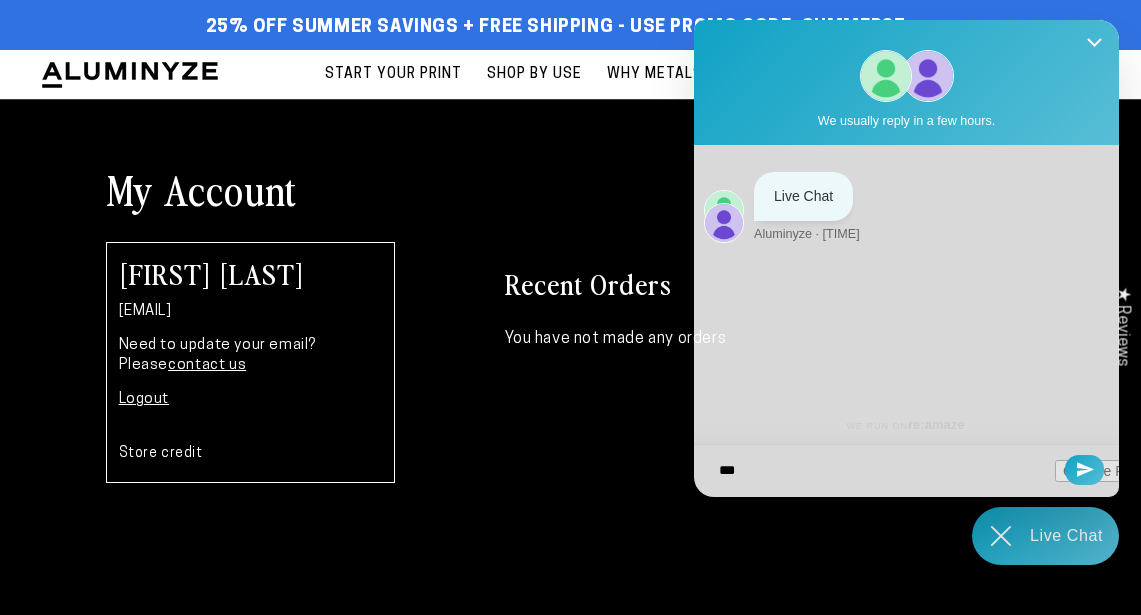 type on "****" 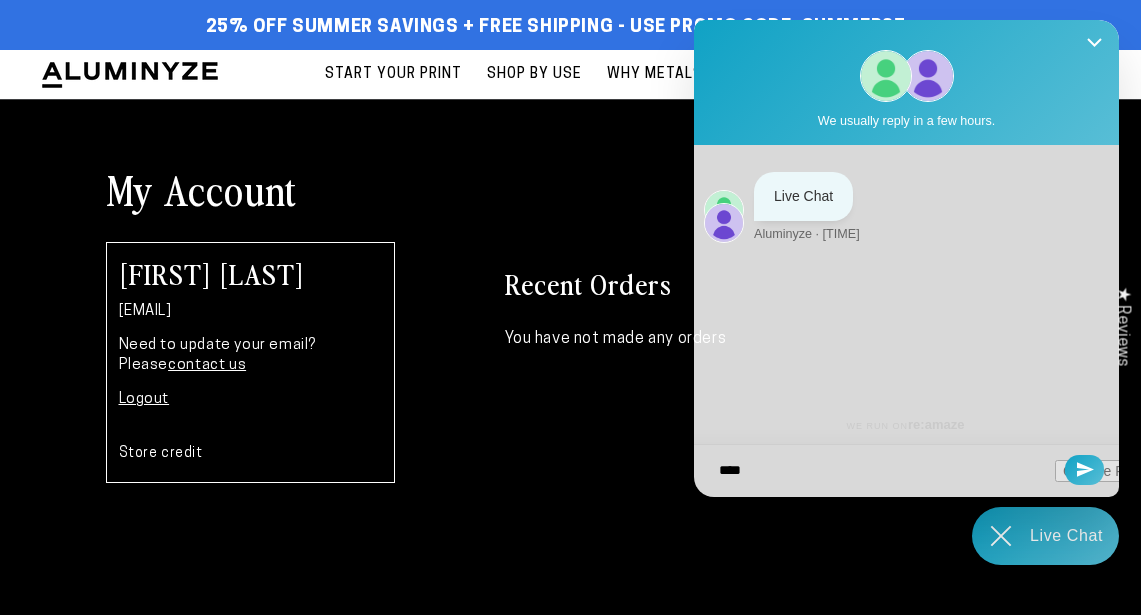 type on "*****" 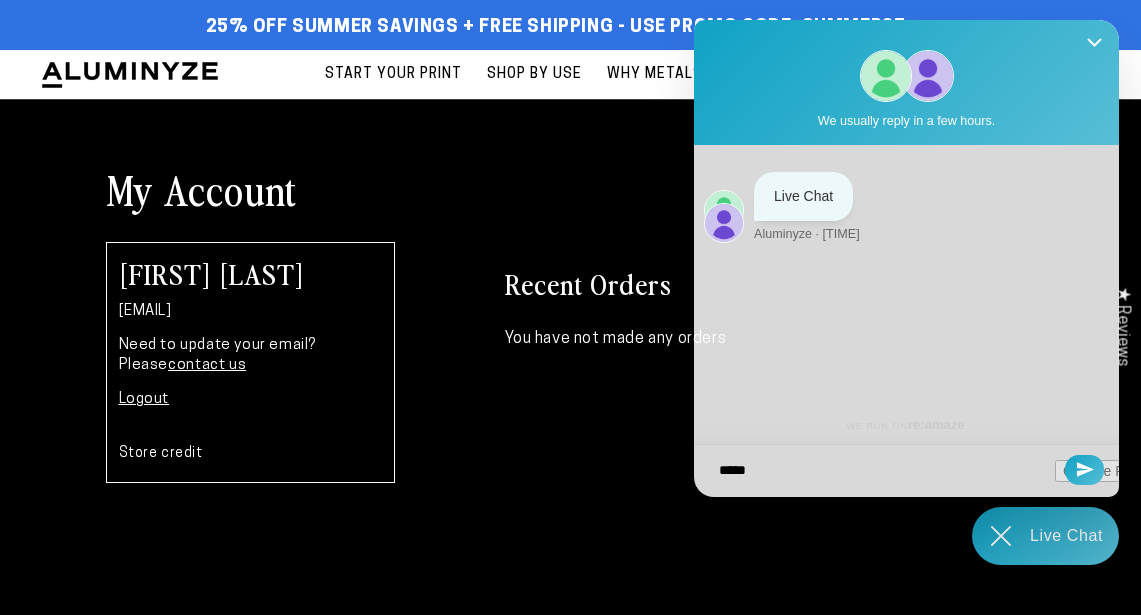 type on "******" 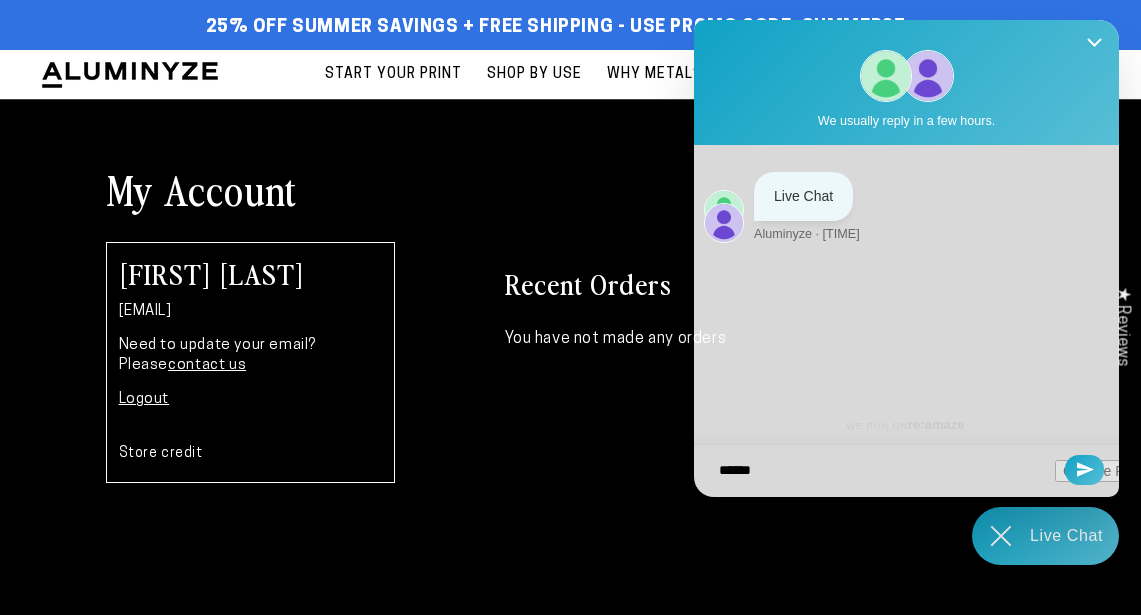 type on "*******" 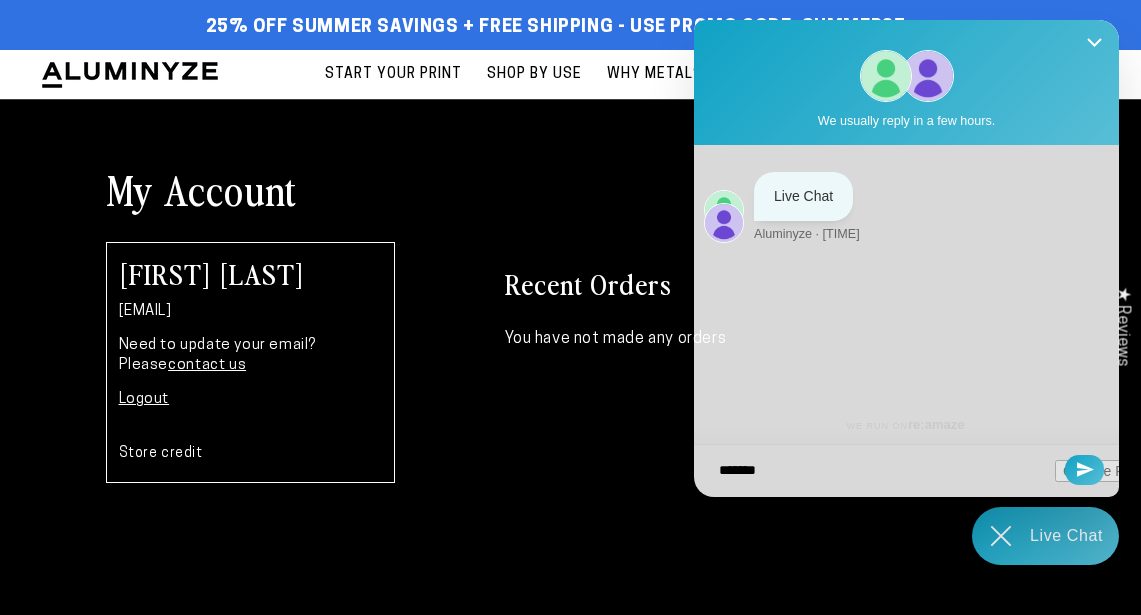 type on "*******" 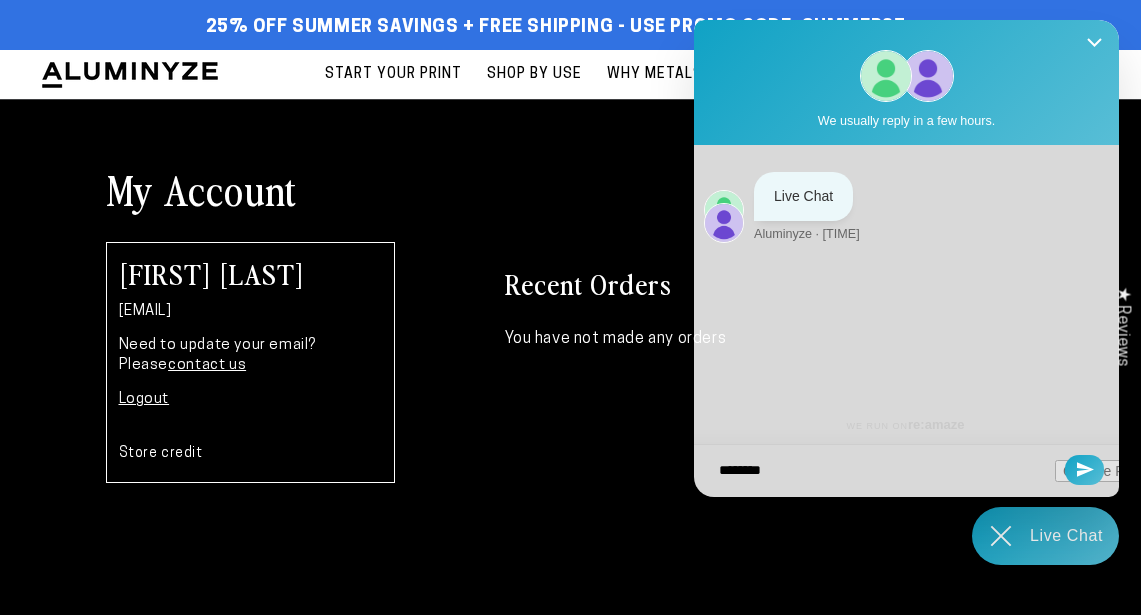 type on "*********" 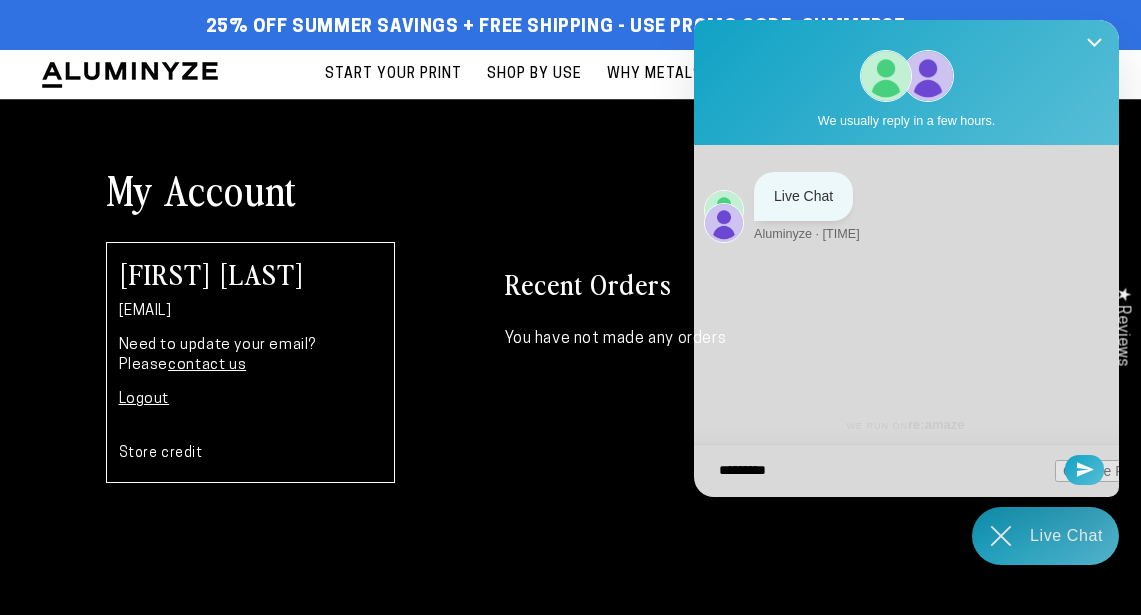 type on "**********" 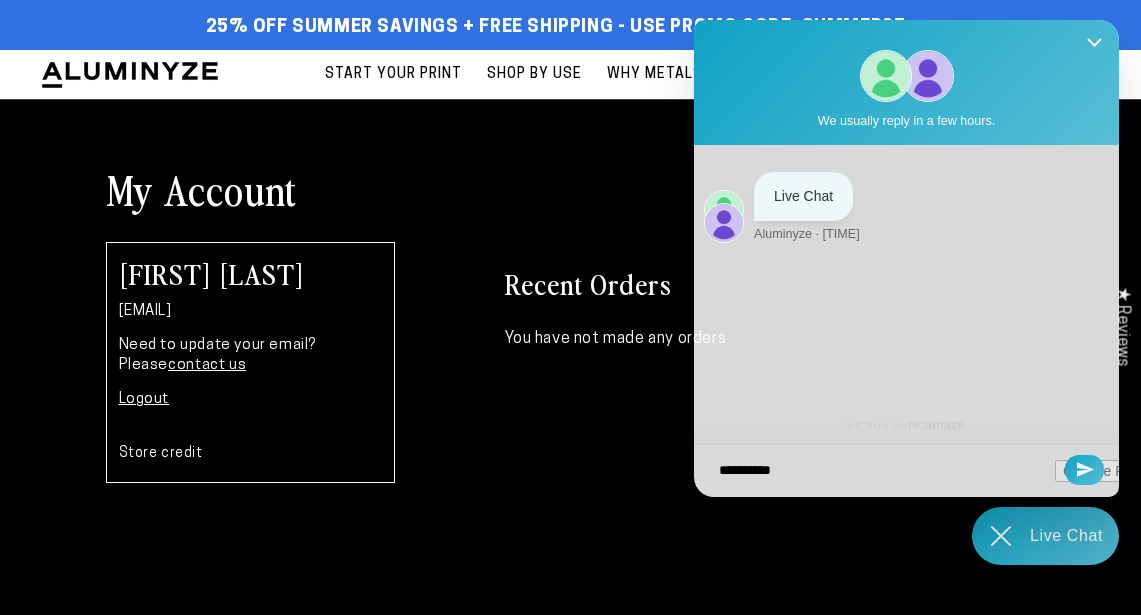 type on "**********" 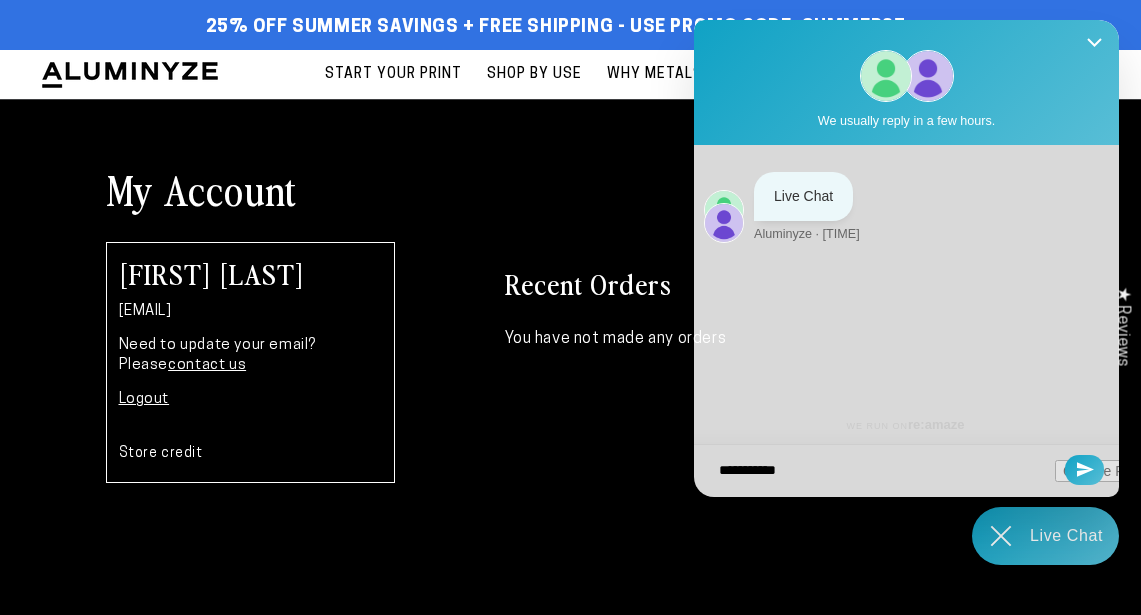 type on "**********" 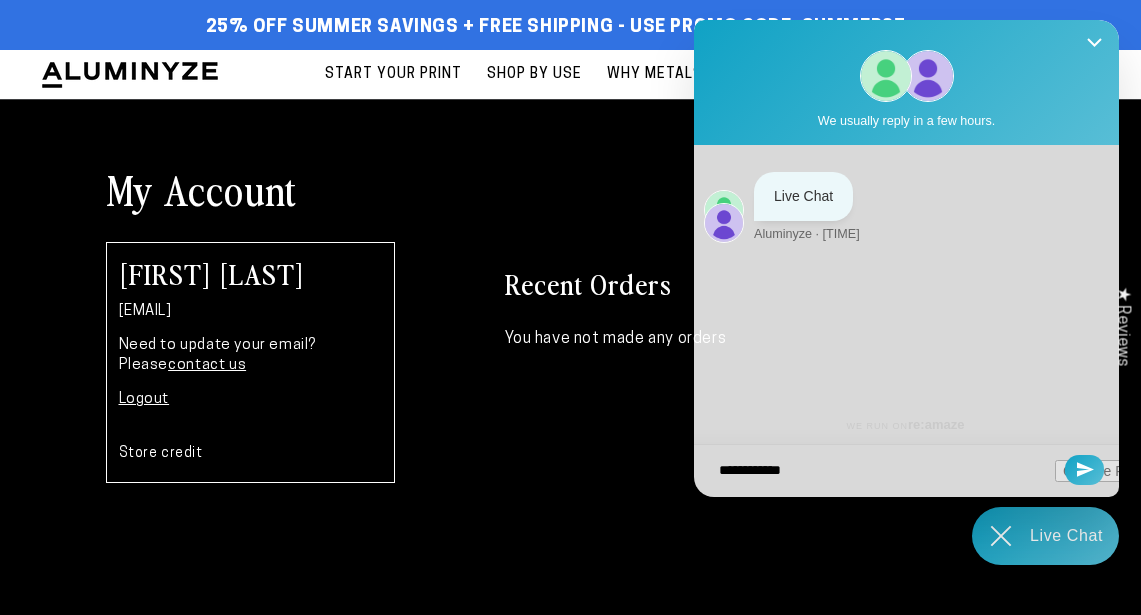 type on "**********" 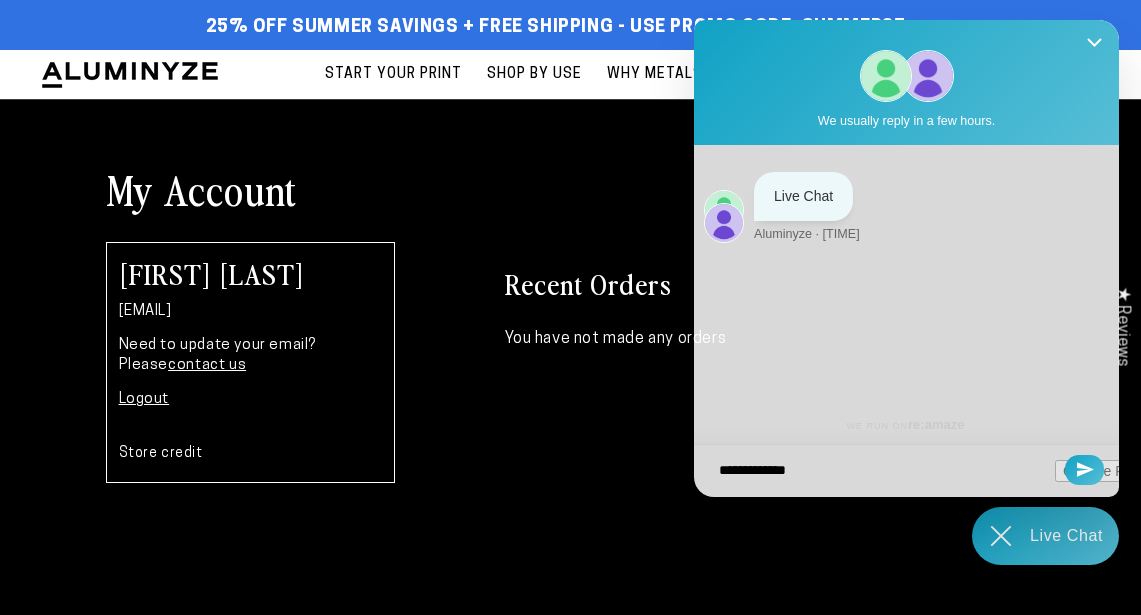 type on "**********" 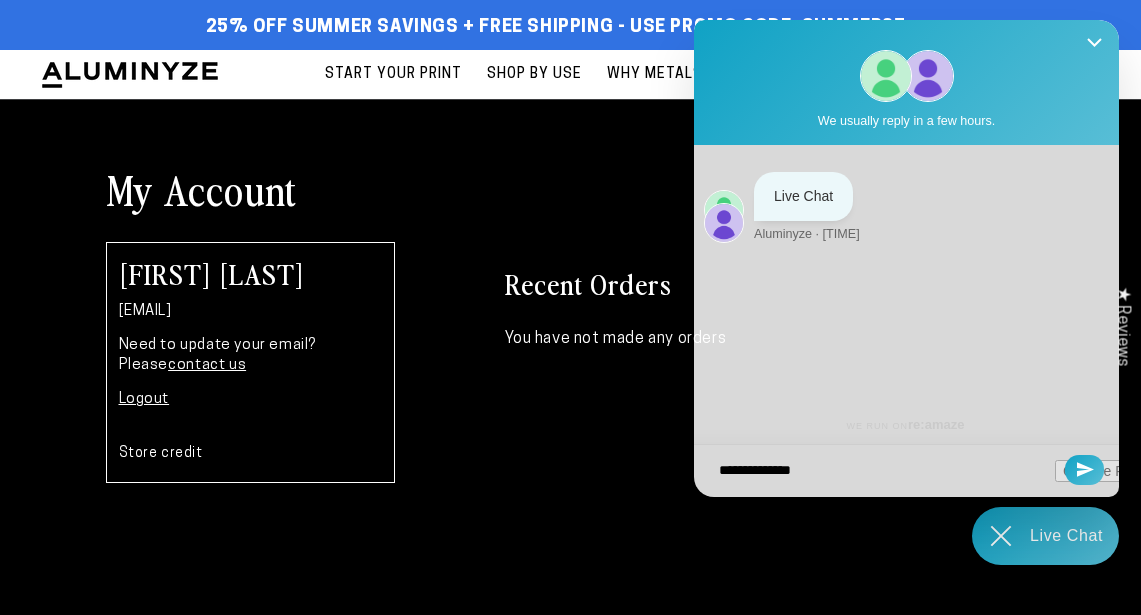 type on "**********" 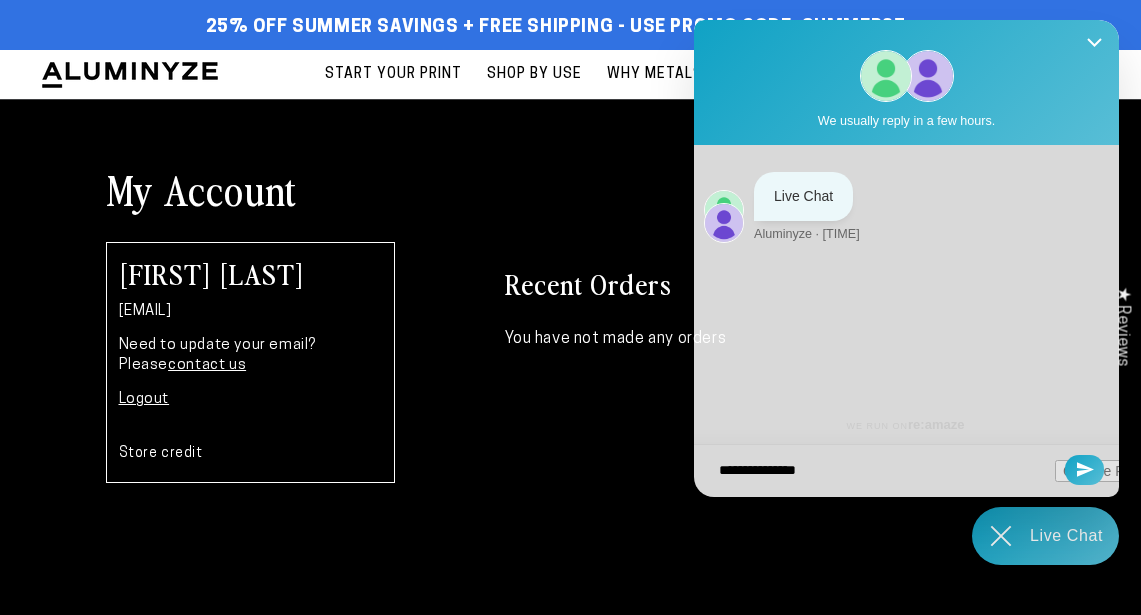 type on "**********" 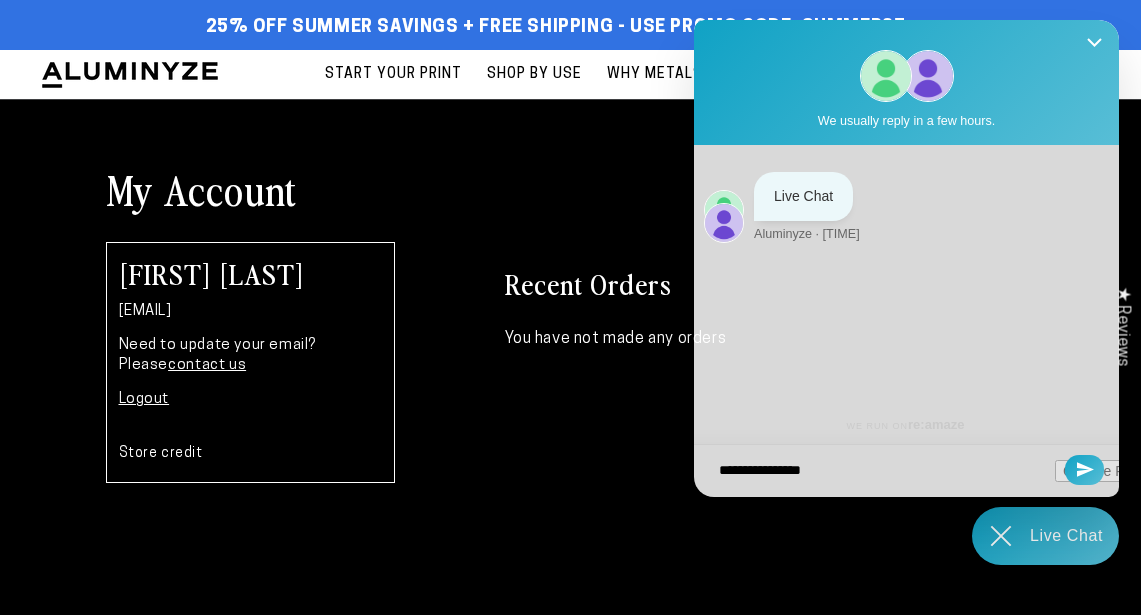 type on "**********" 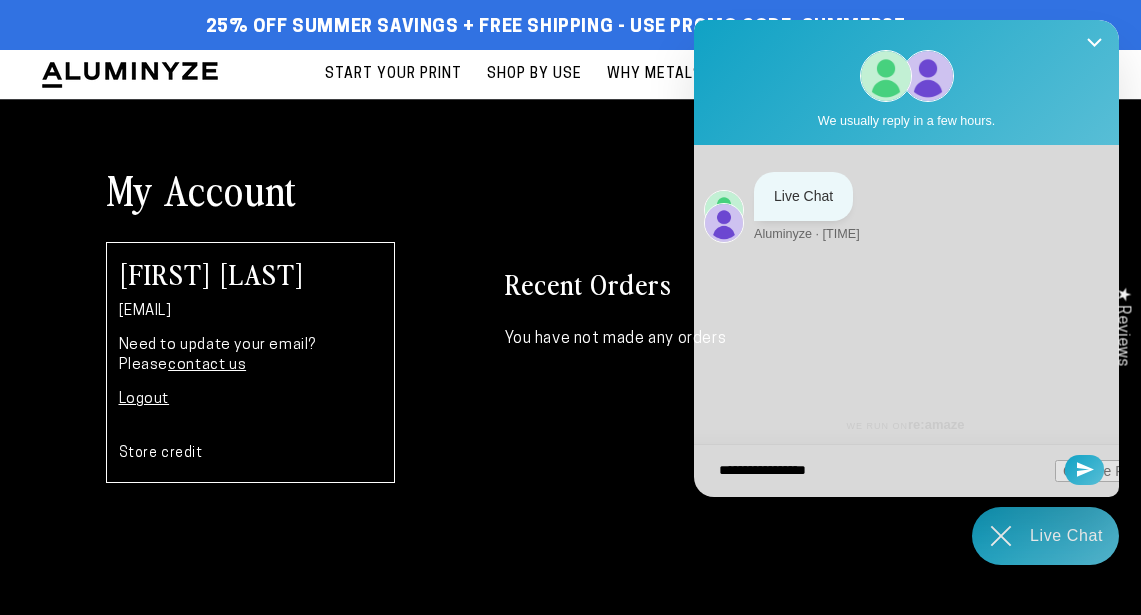 type on "**********" 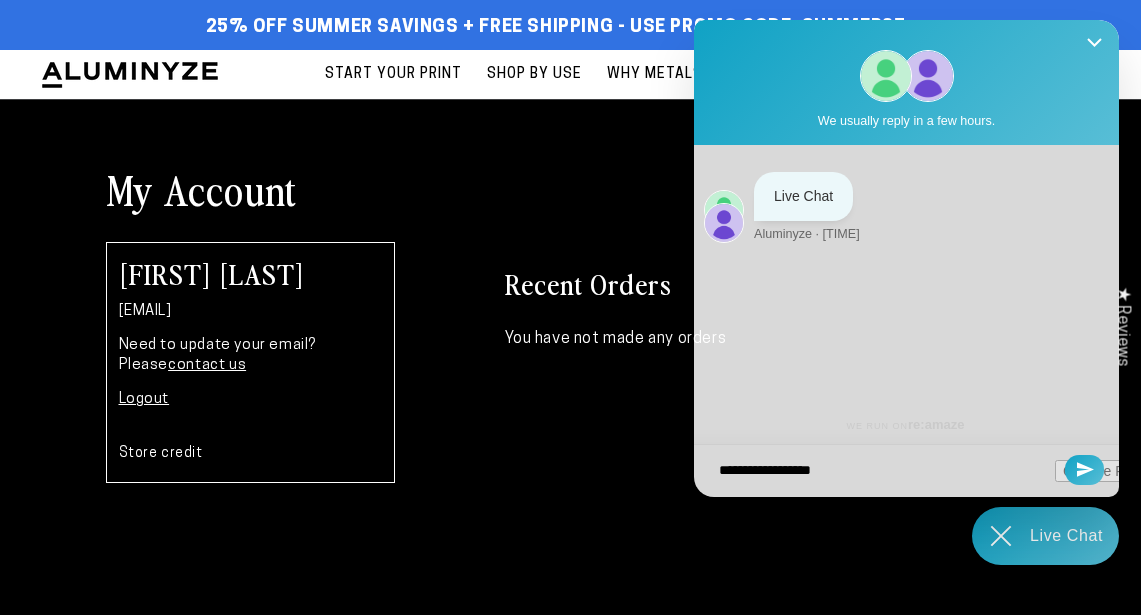 type on "**********" 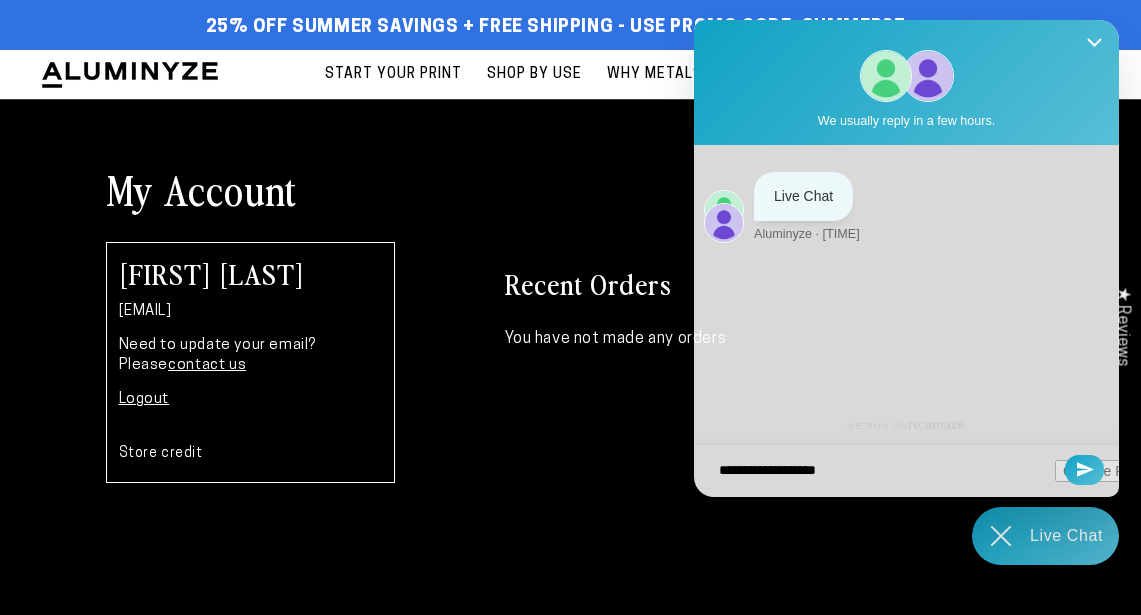 type on "**********" 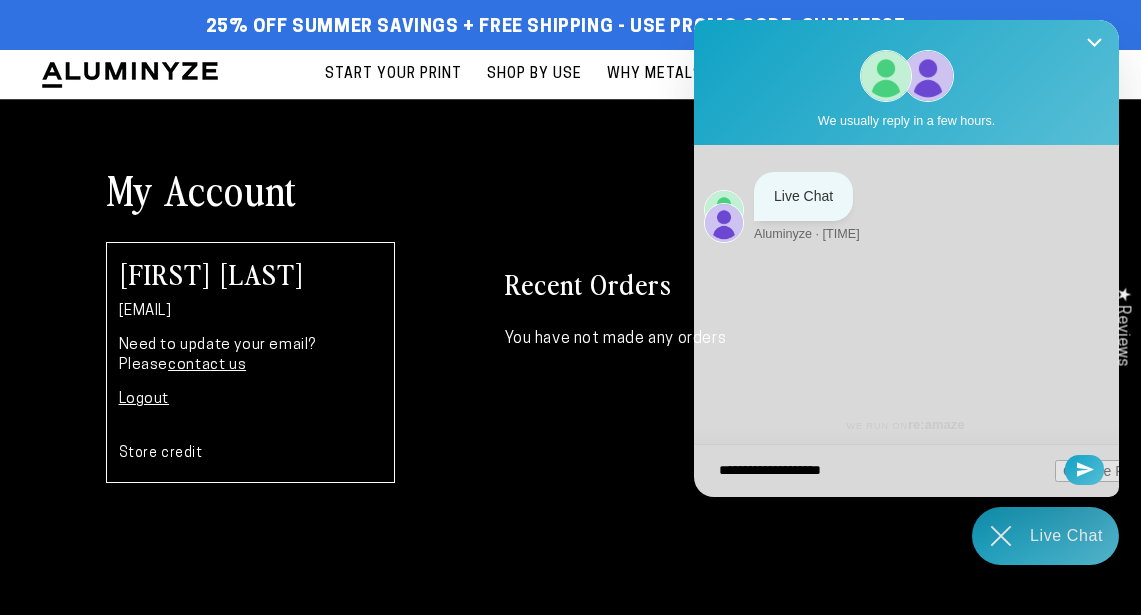 type on "**********" 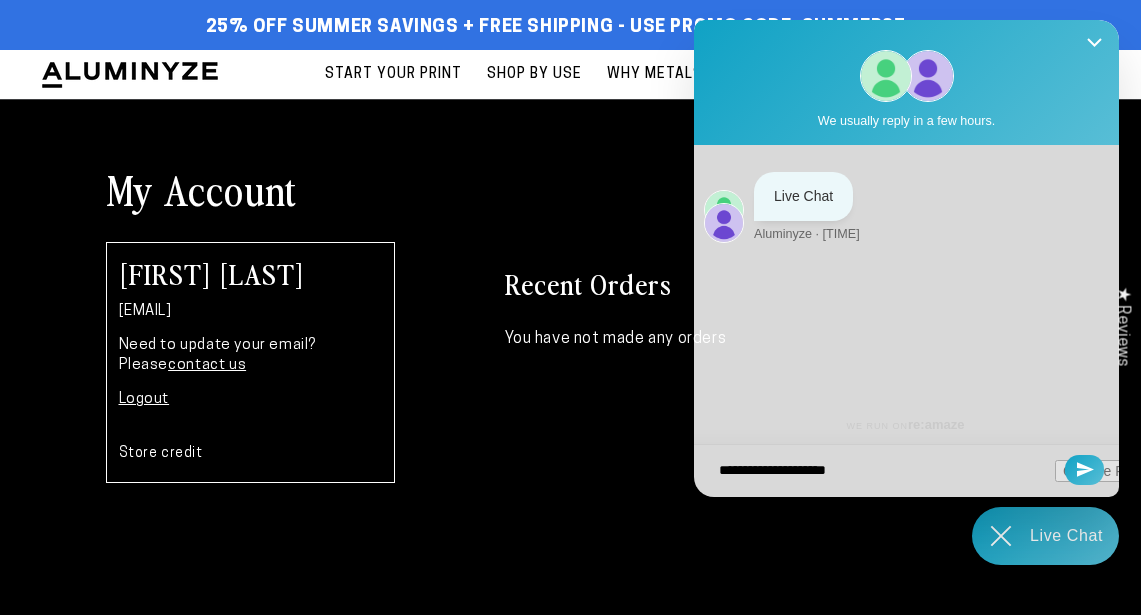 type on "**********" 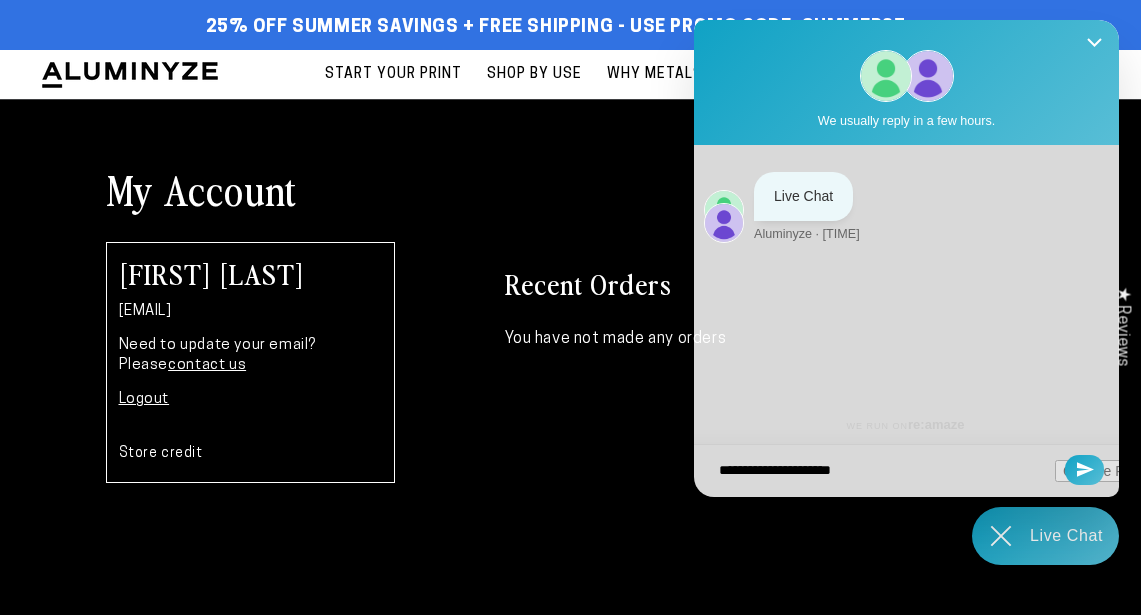 type on "**********" 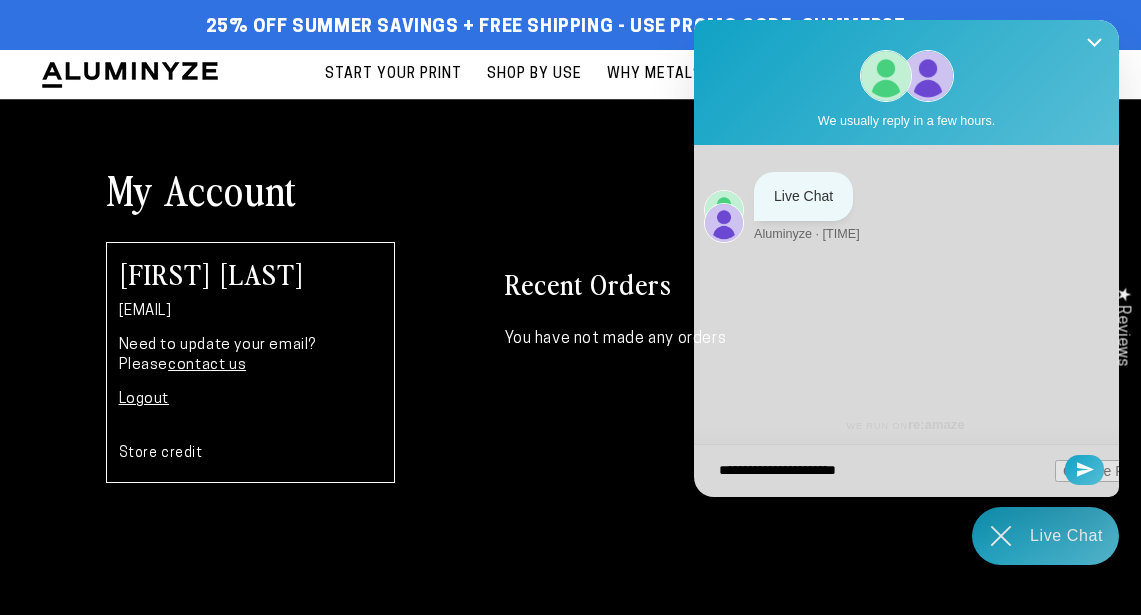 type on "**********" 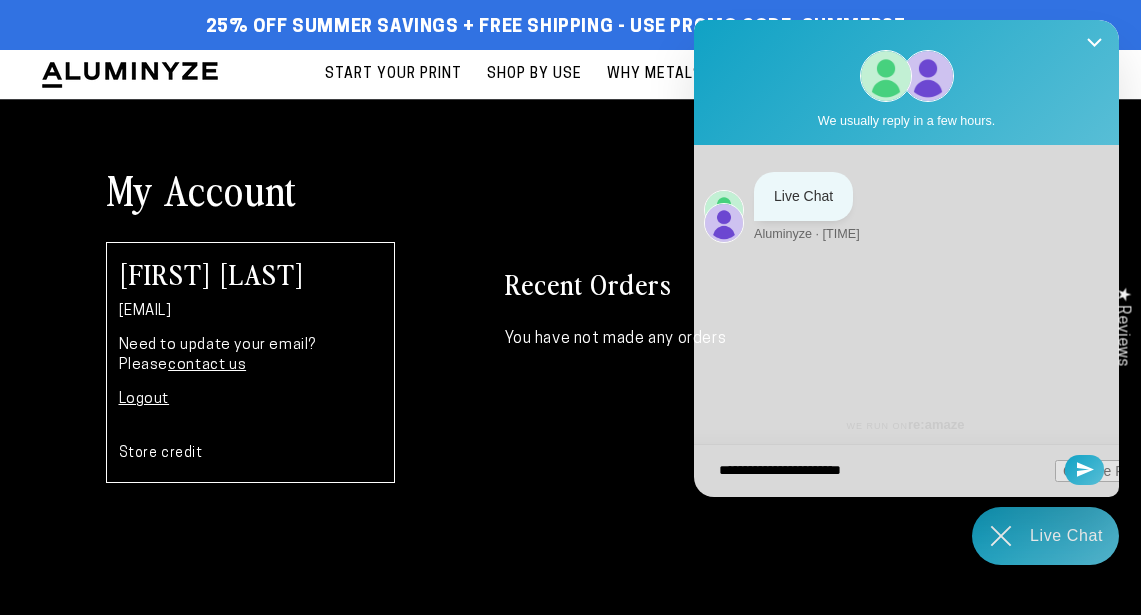 type on "**********" 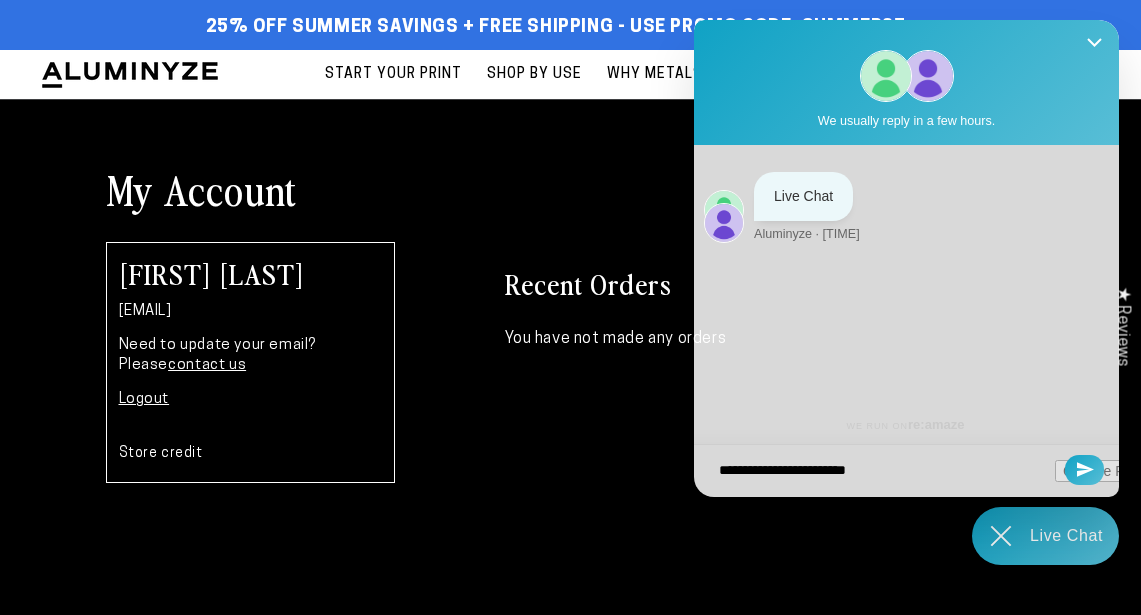 type on "**********" 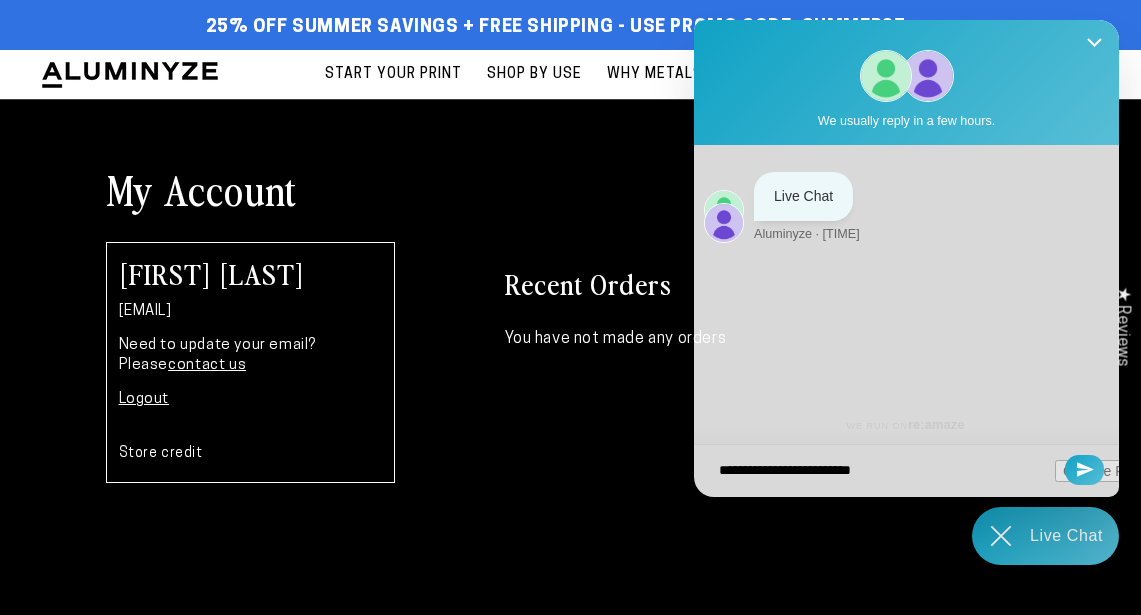 type on "**********" 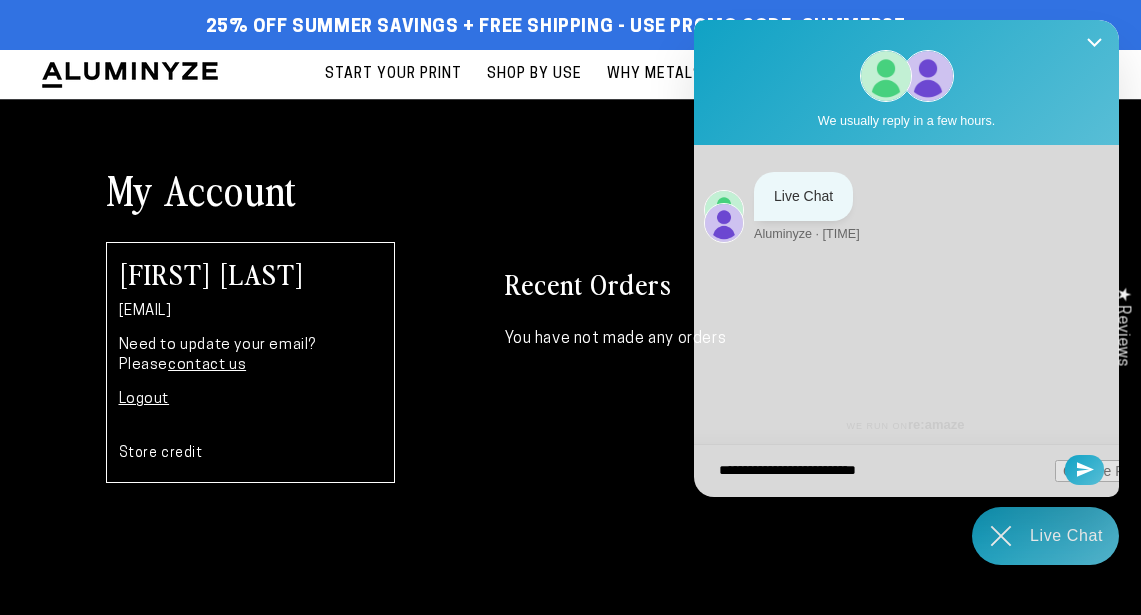 type on "**********" 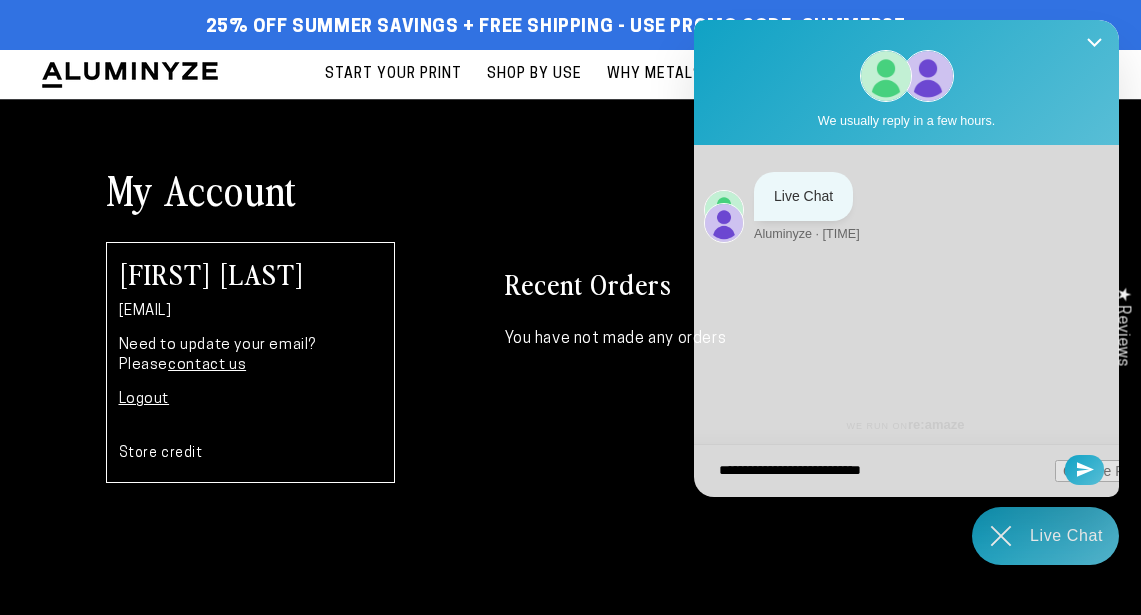 type on "**********" 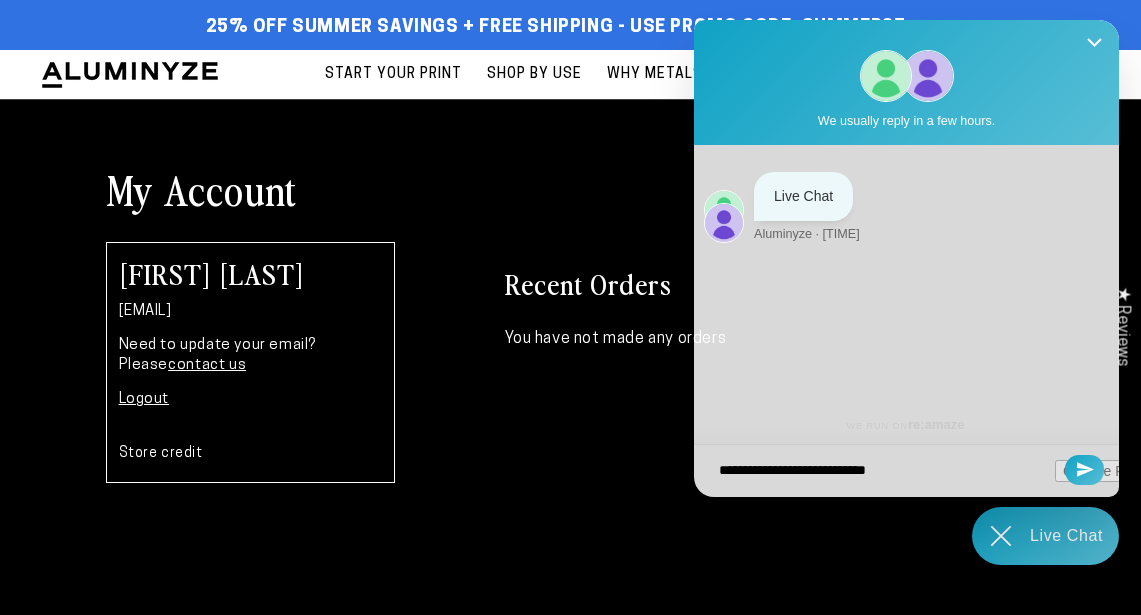 type on "**********" 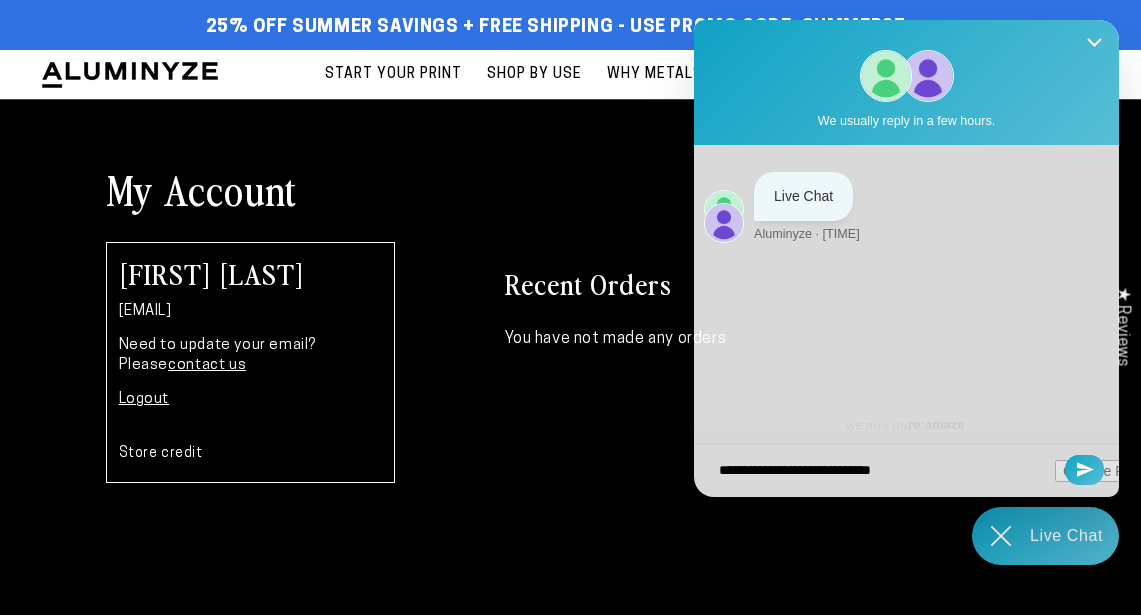 type on "**********" 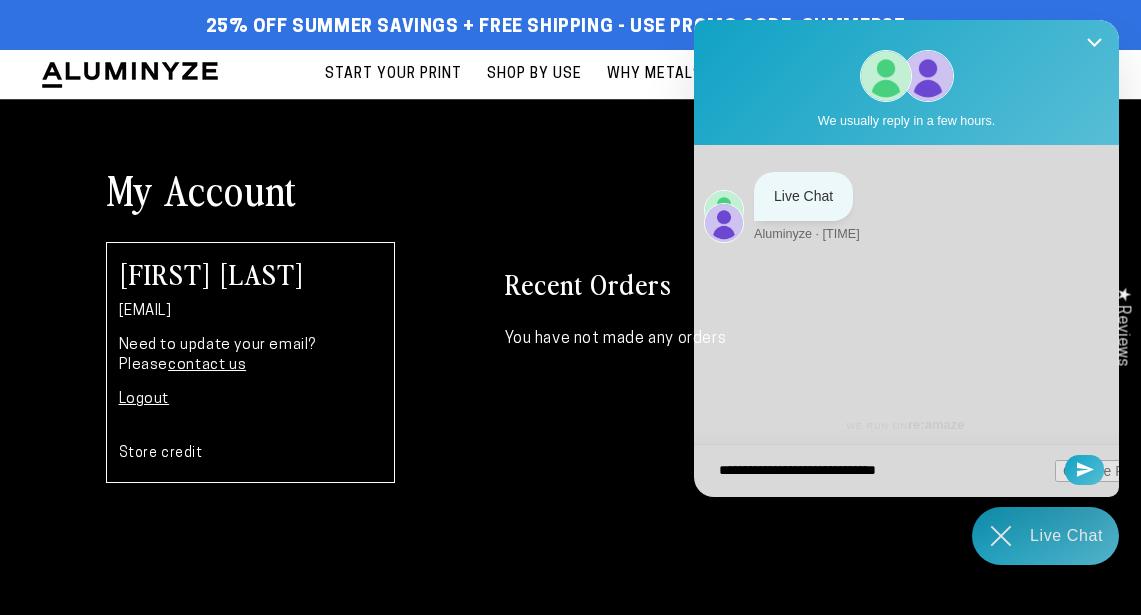 type on "**********" 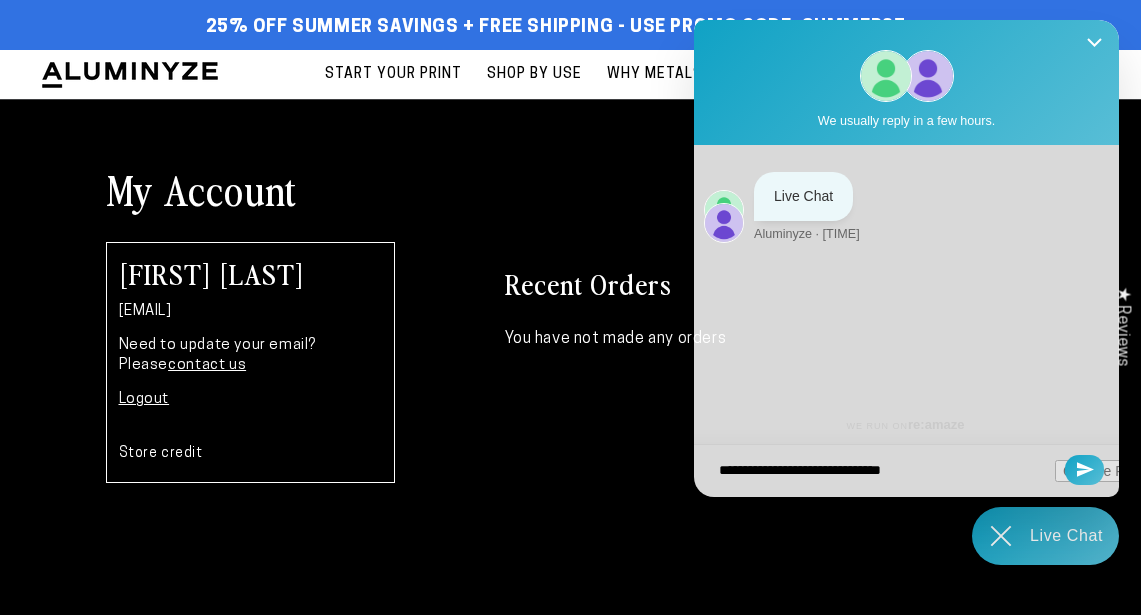 type on "**********" 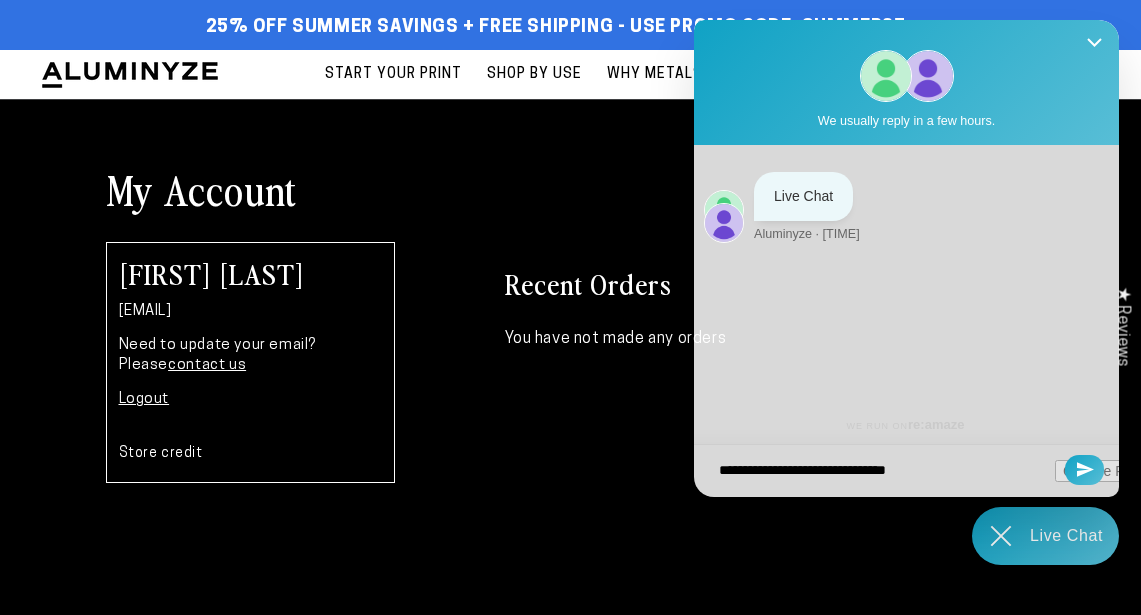 type on "**********" 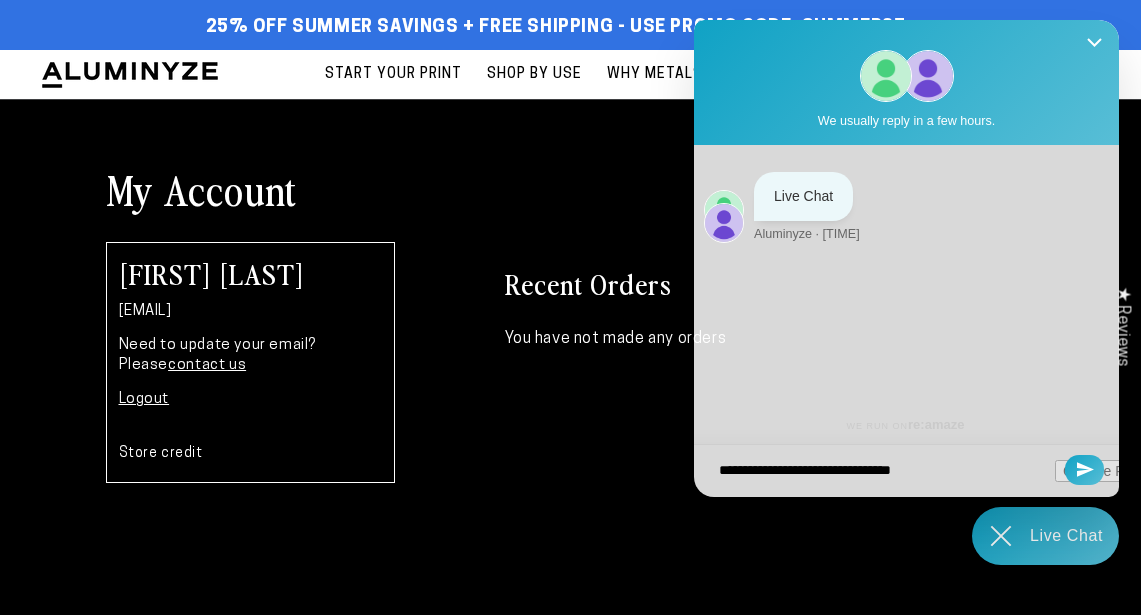 type on "**********" 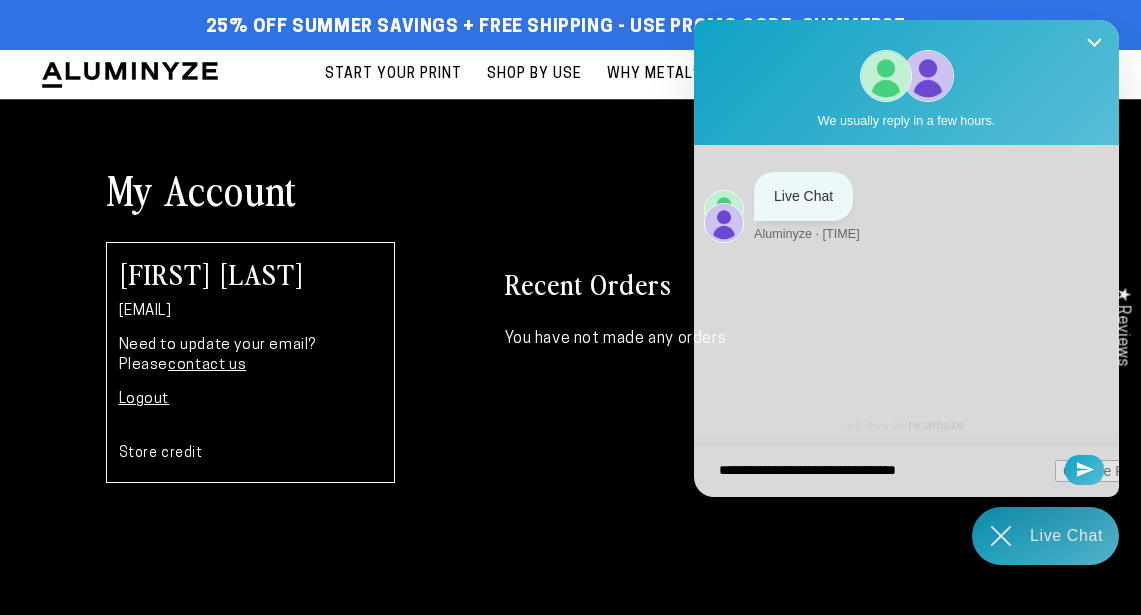 type on "**********" 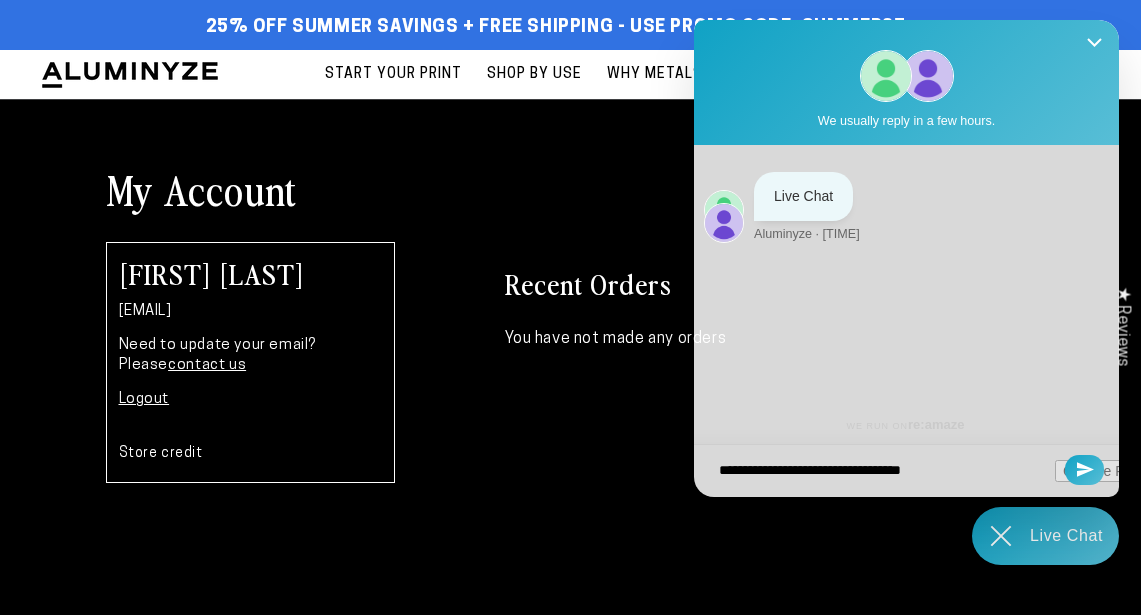 type on "**********" 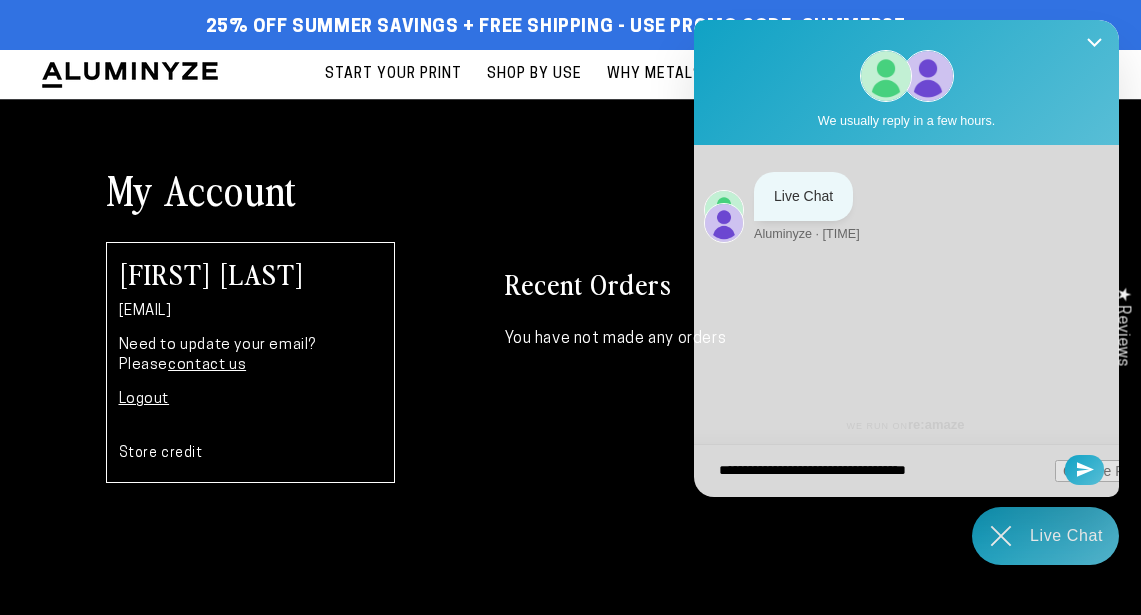 type on "**********" 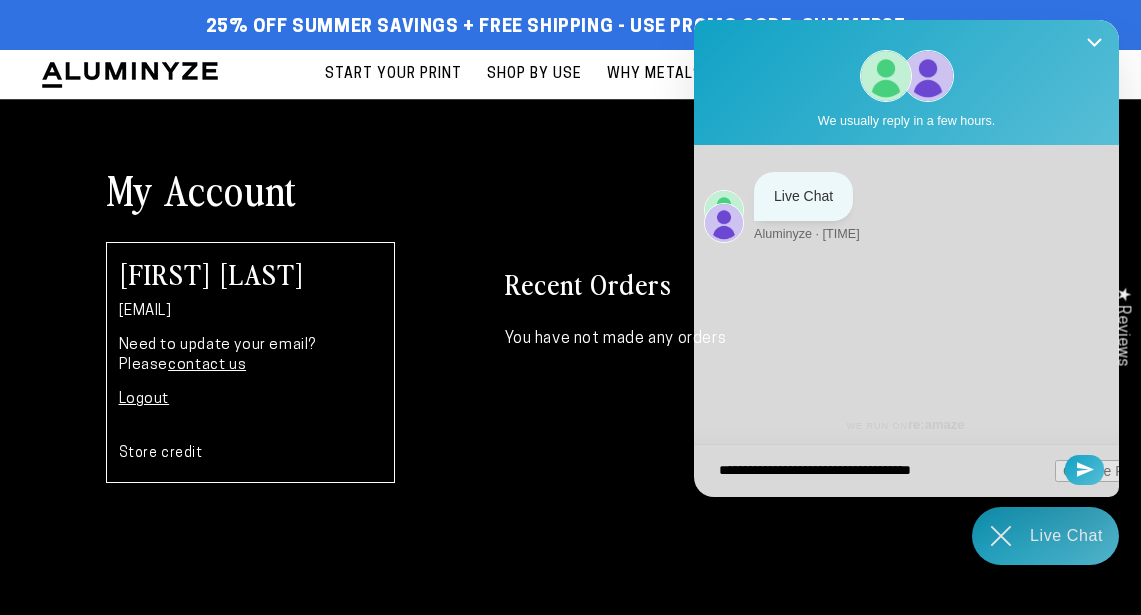 type on "**********" 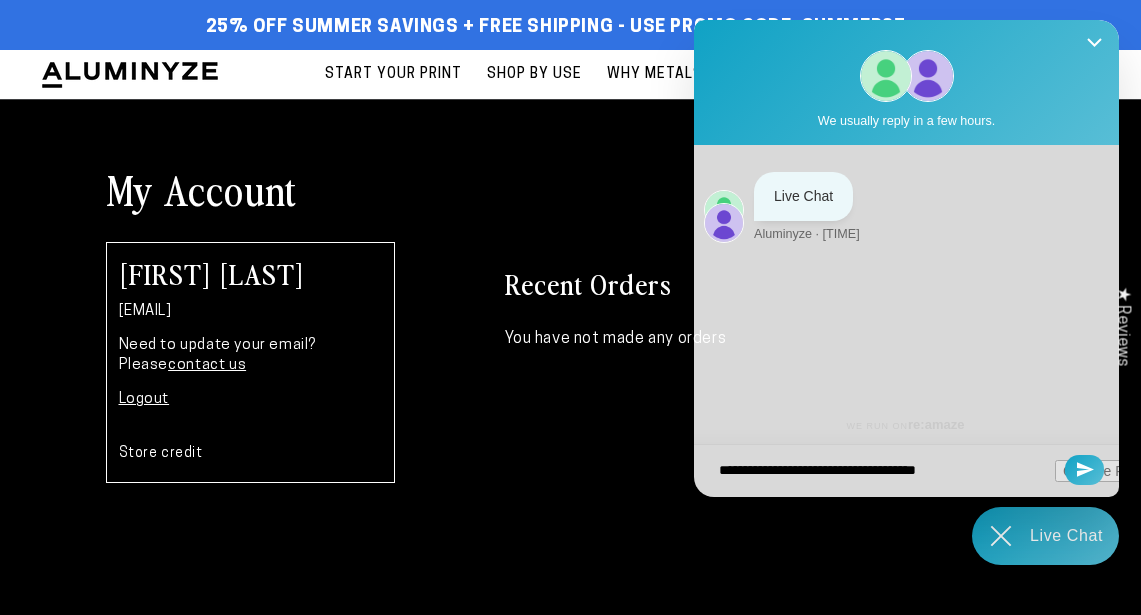 type on "**********" 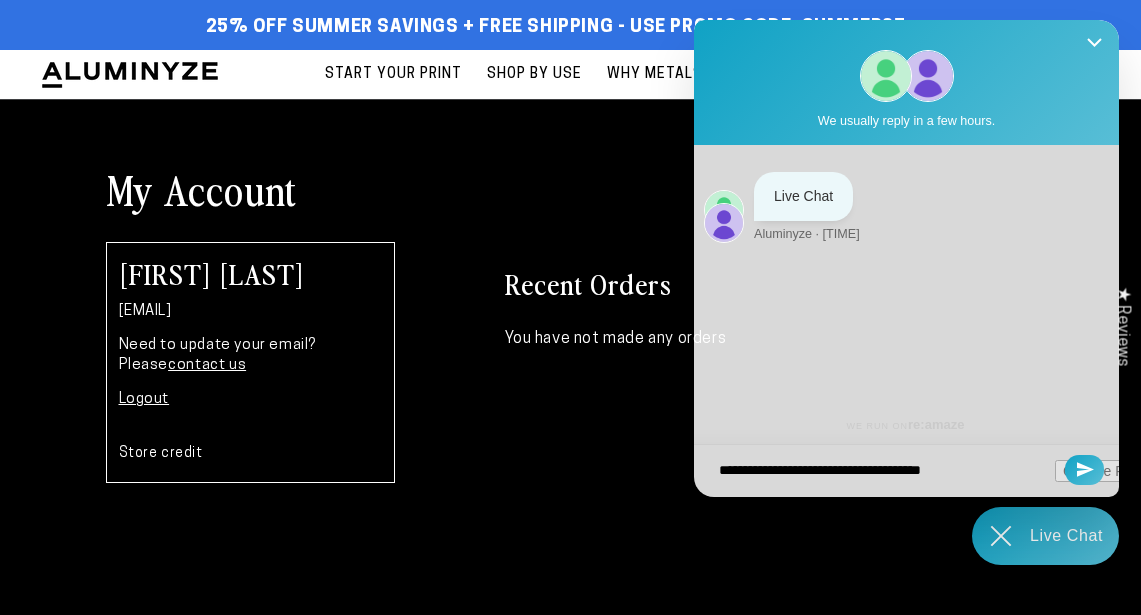 type on "**********" 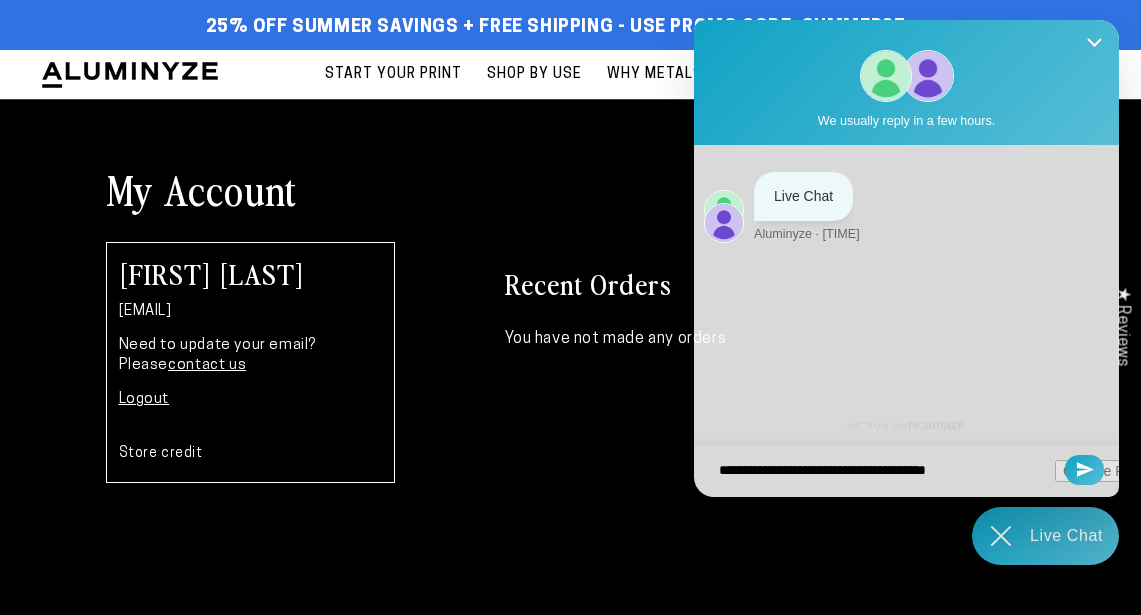 type on "**********" 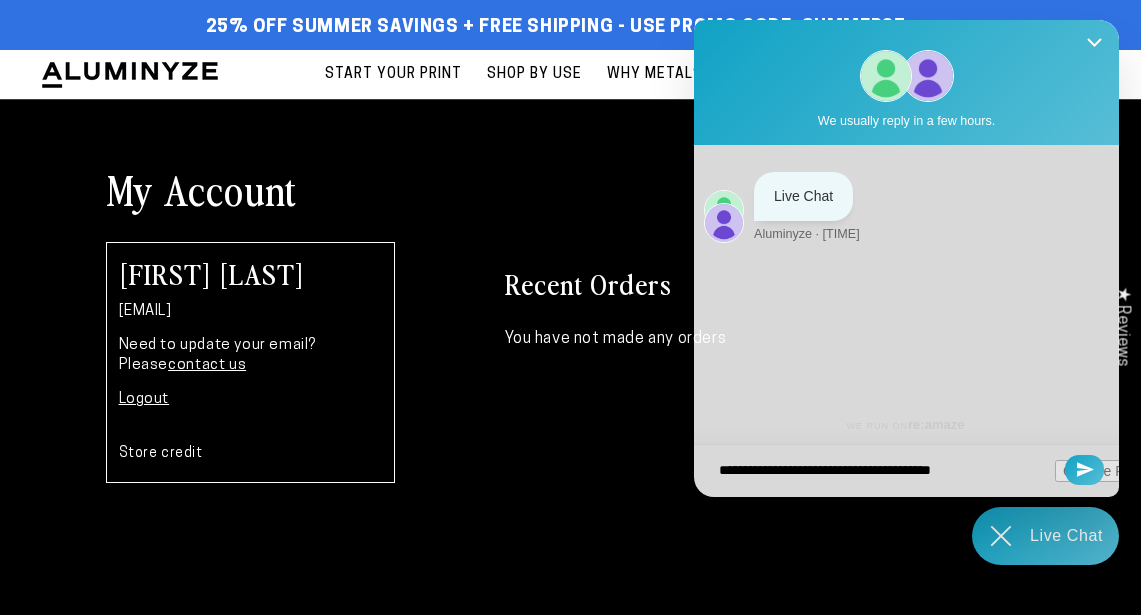 type on "**********" 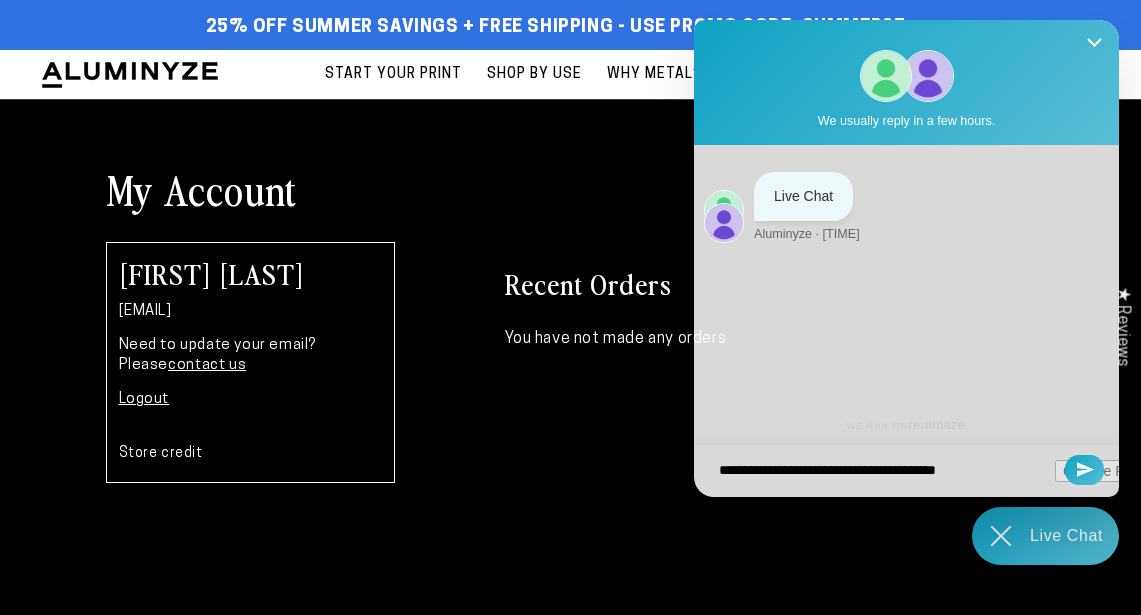 type on "**********" 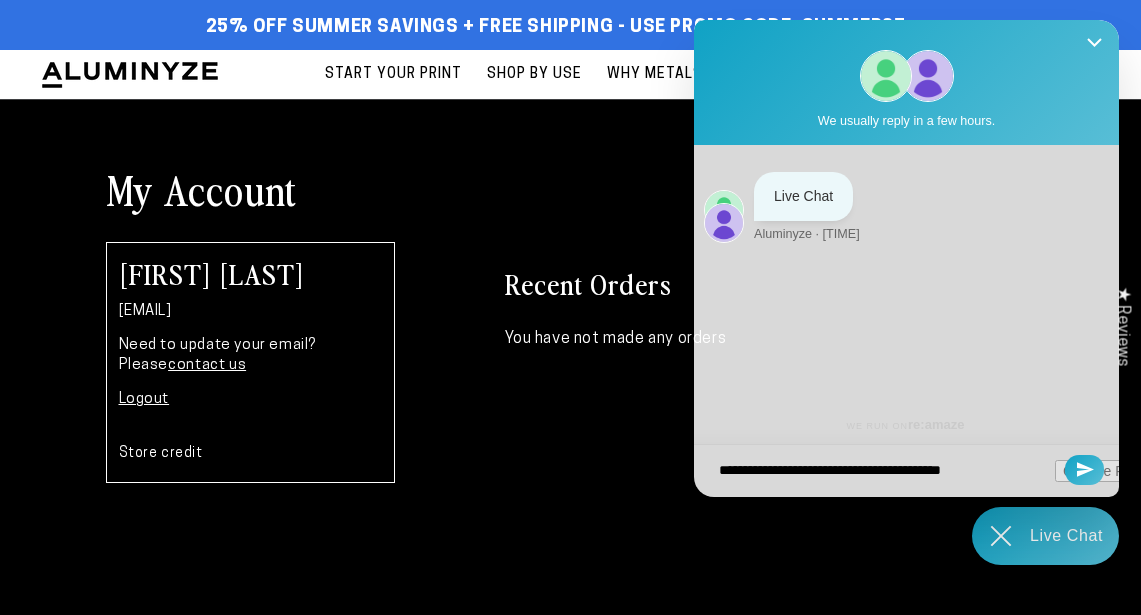 type on "**********" 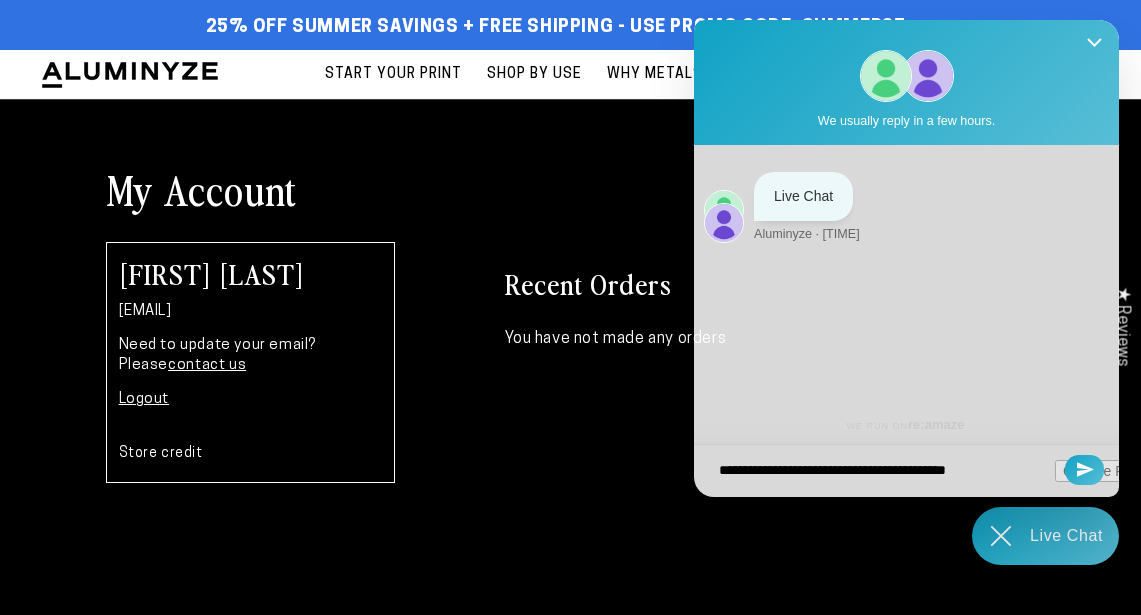 type on "**********" 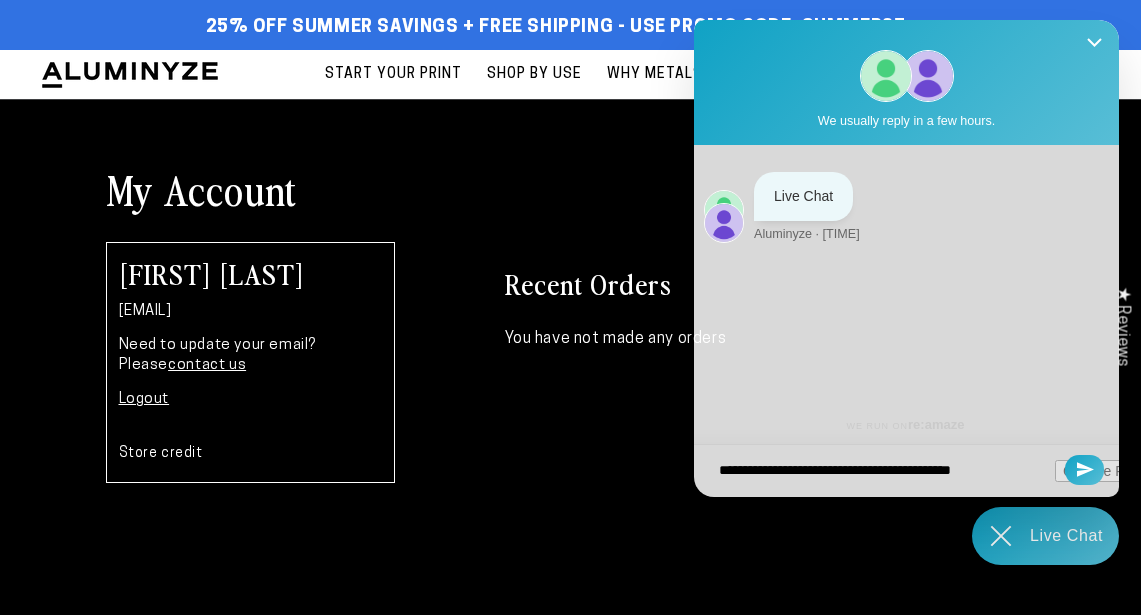 type on "**********" 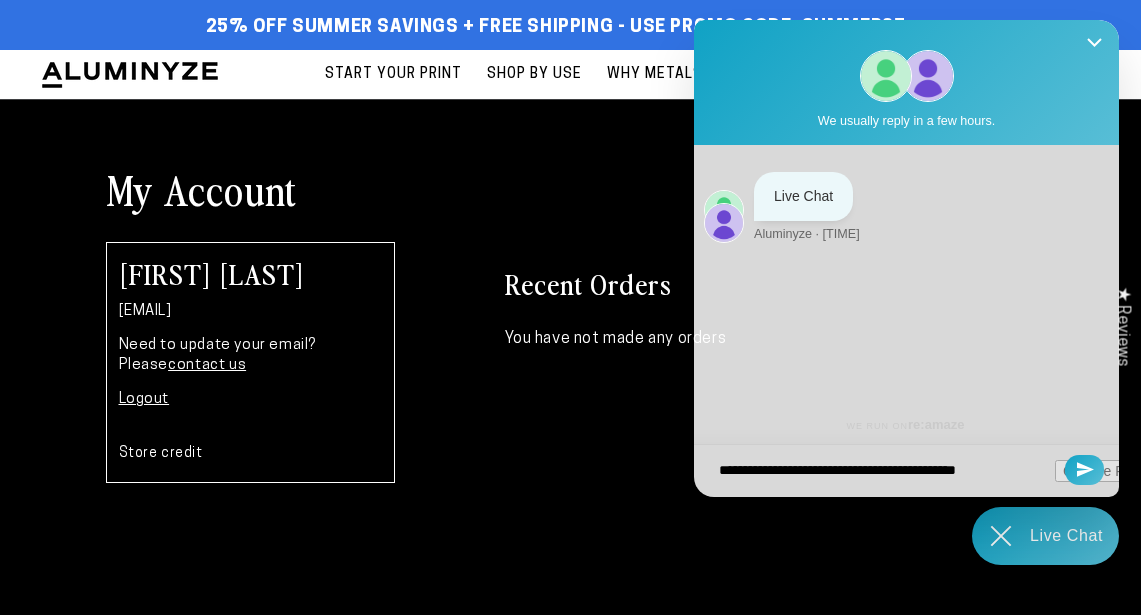 type on "**********" 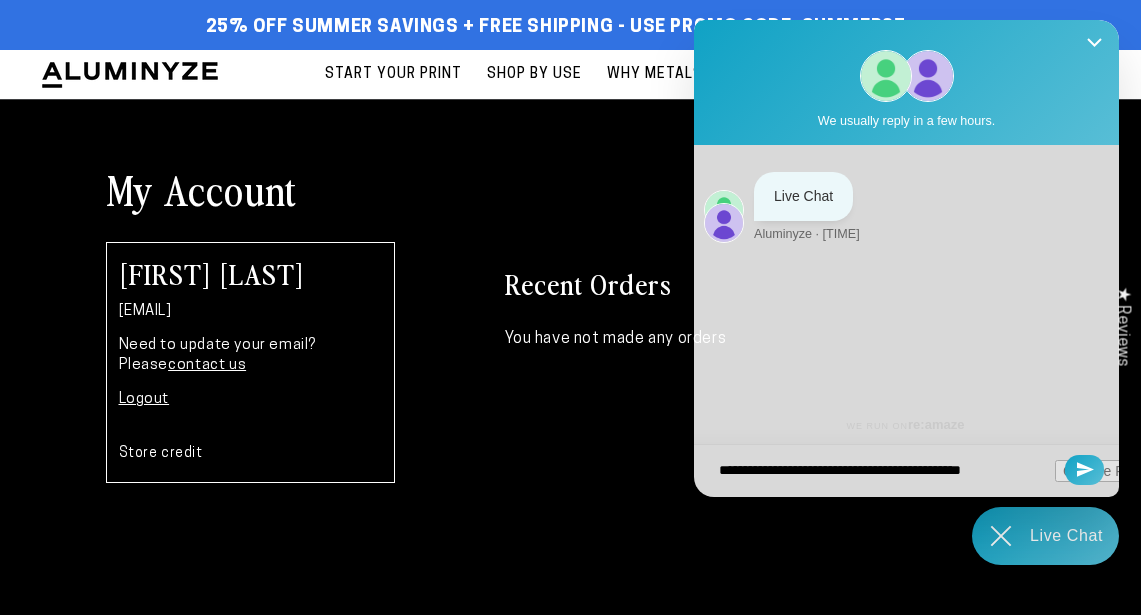 type on "**********" 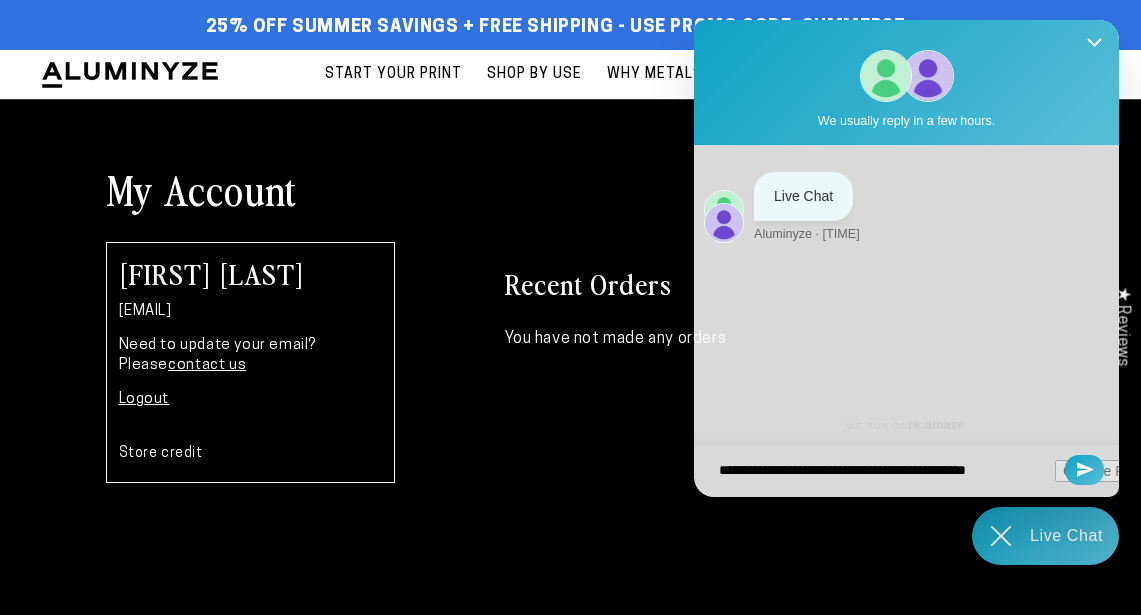 type on "**********" 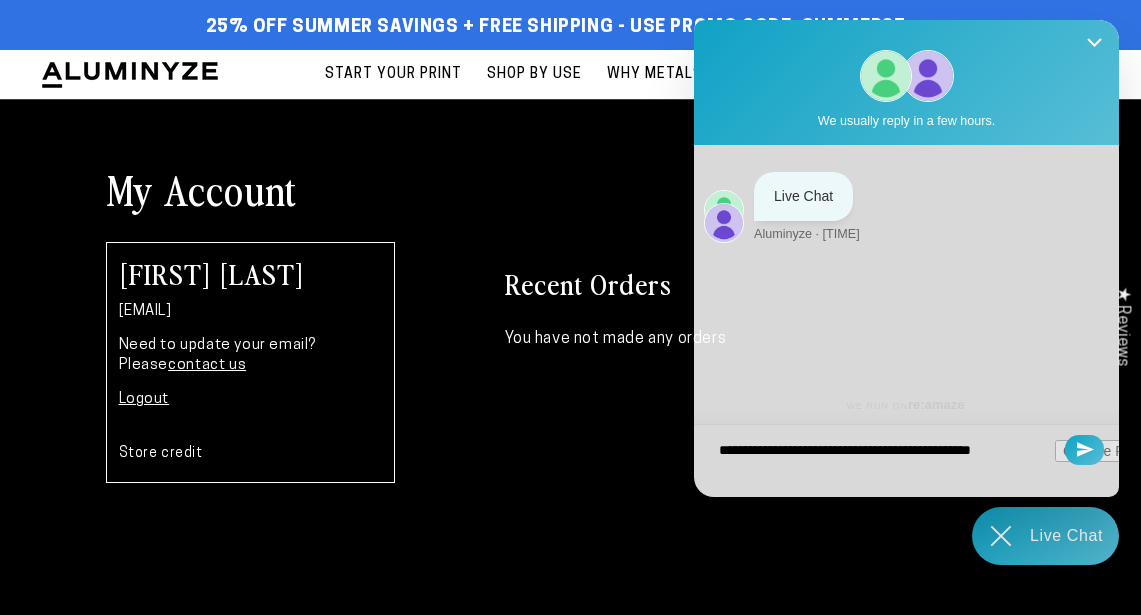 type on "**********" 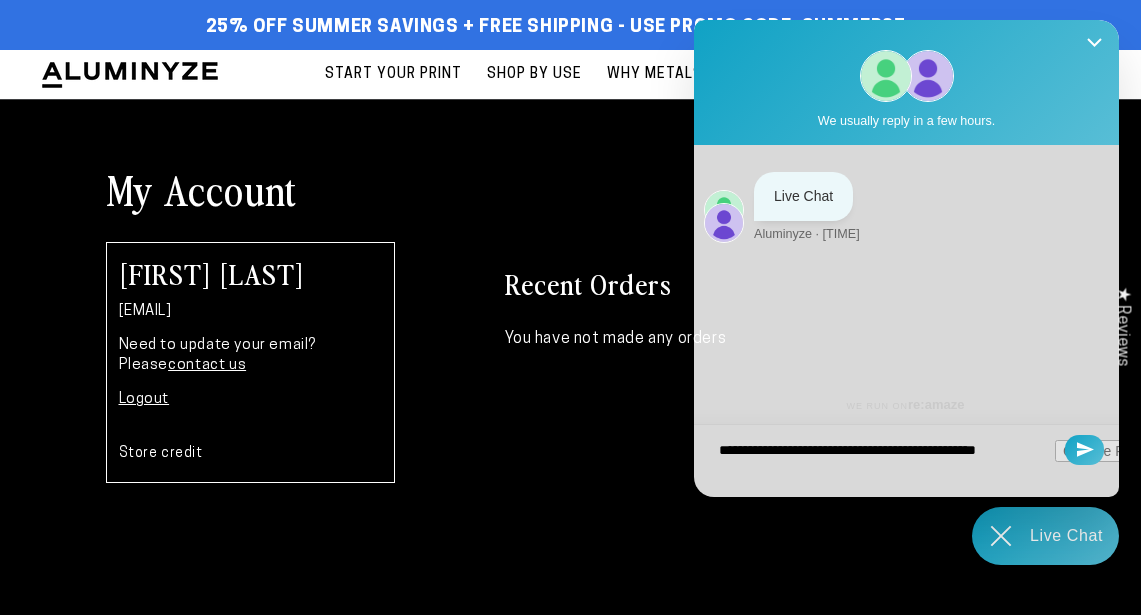 type on "**********" 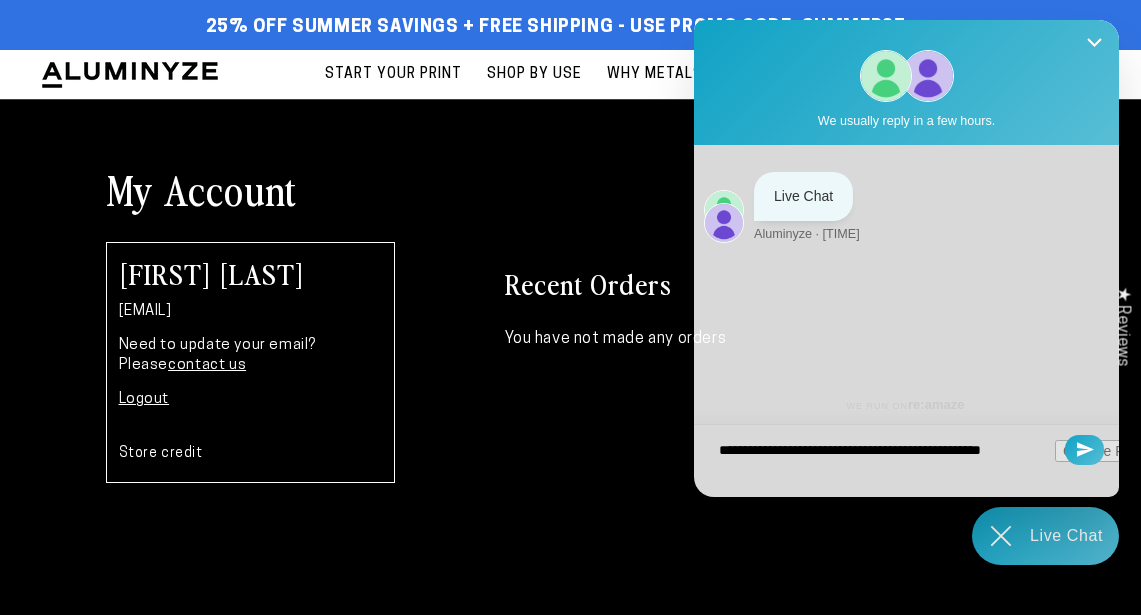 type on "**********" 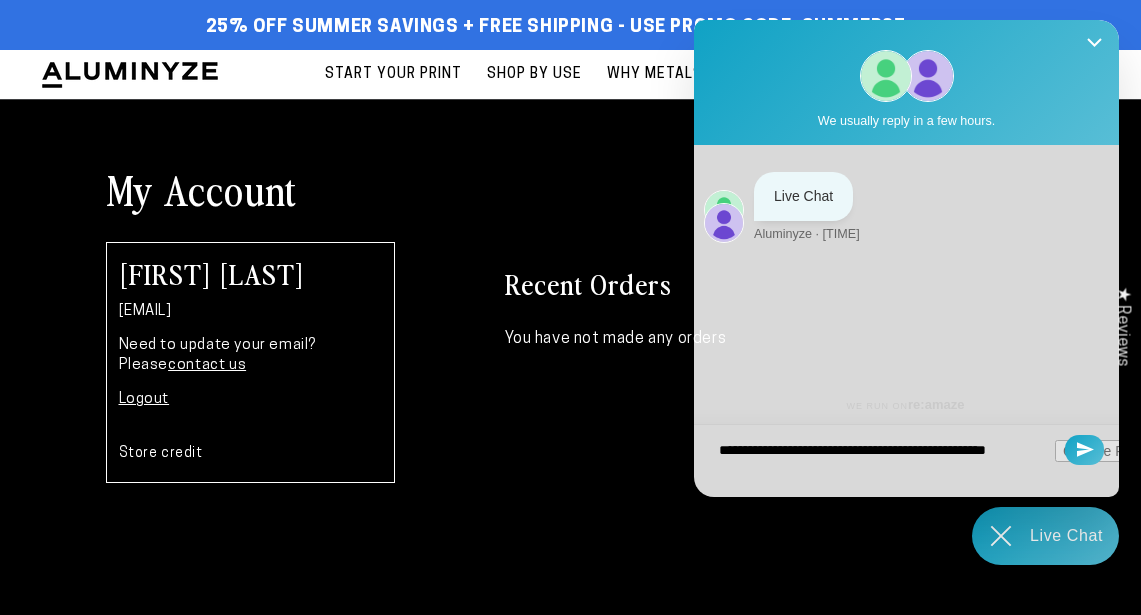 type on "**********" 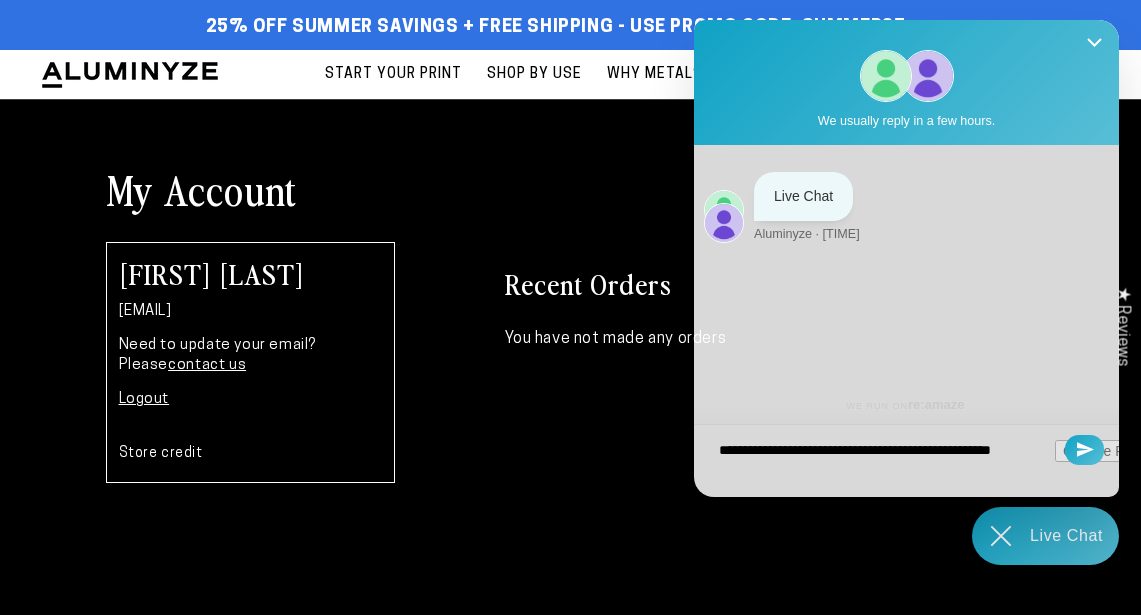 type on "**********" 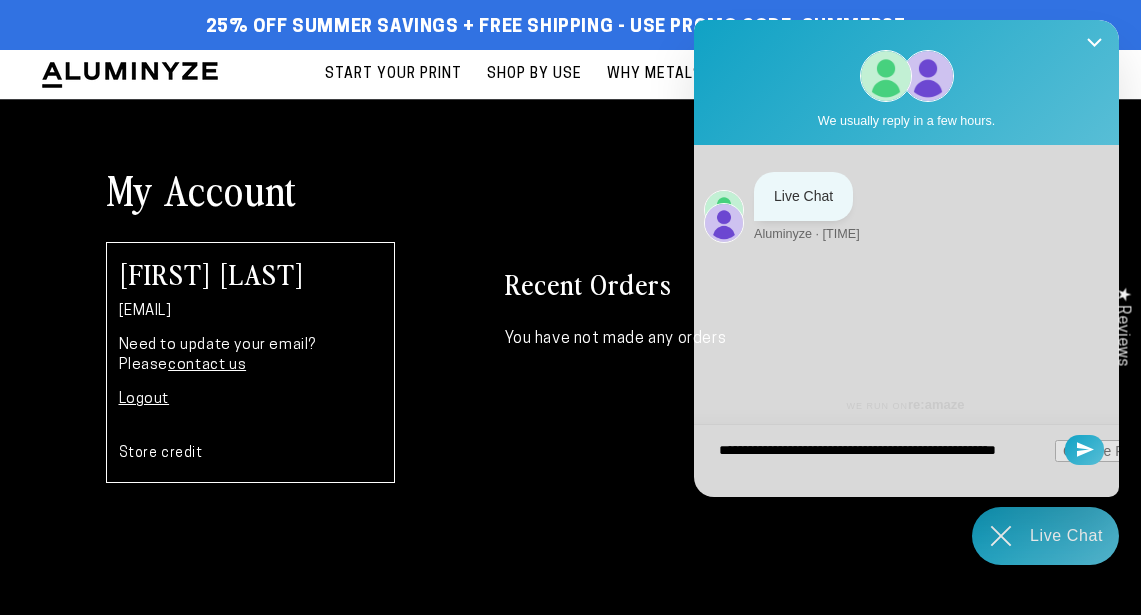 type on "**********" 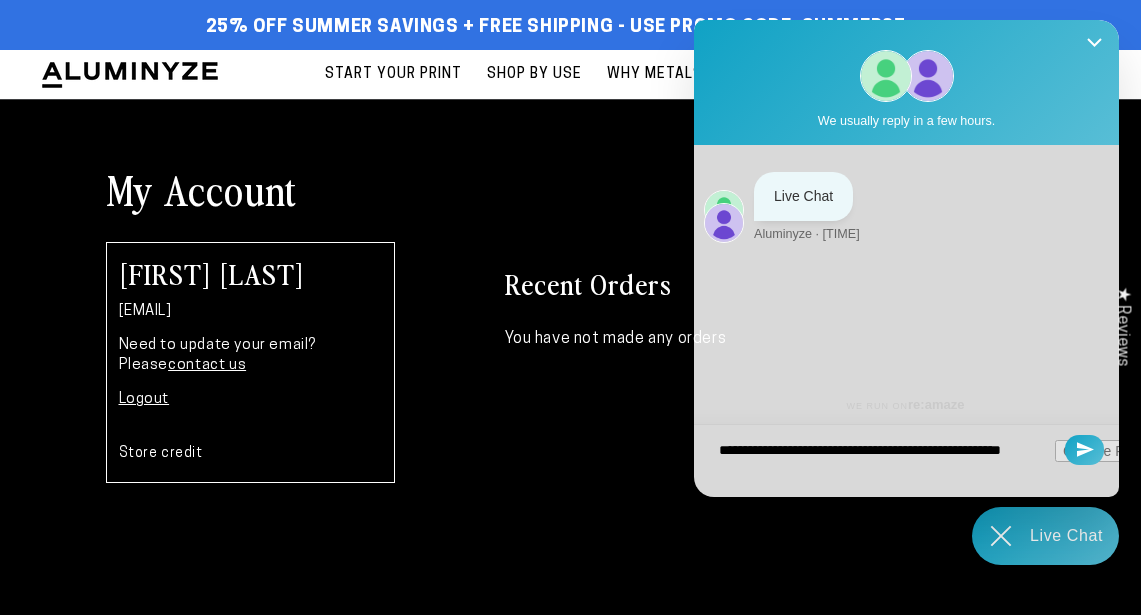 type on "**********" 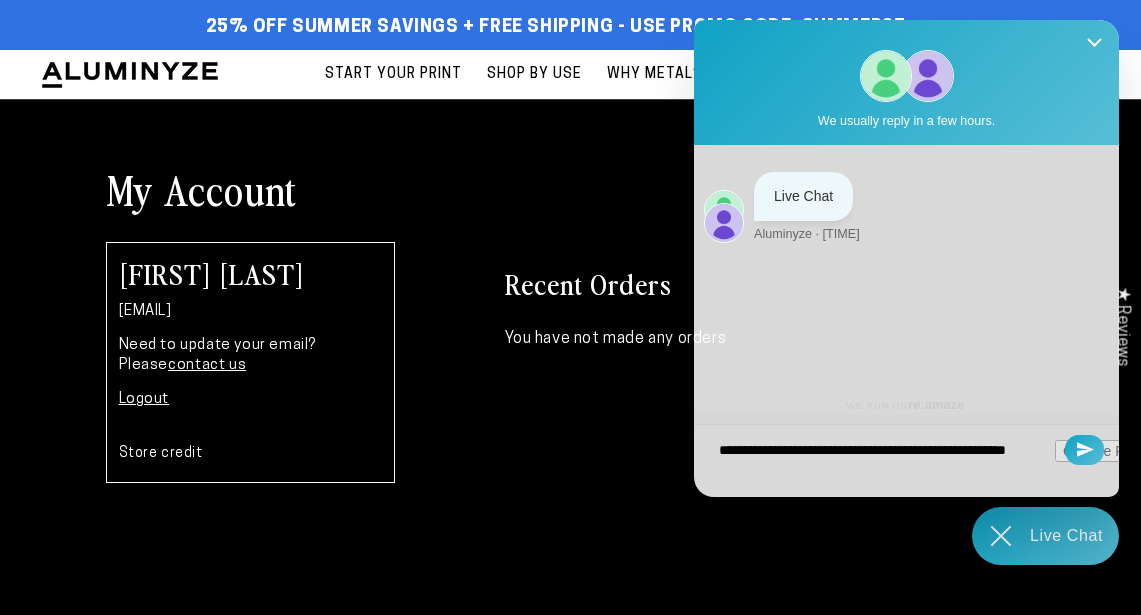 type on "**********" 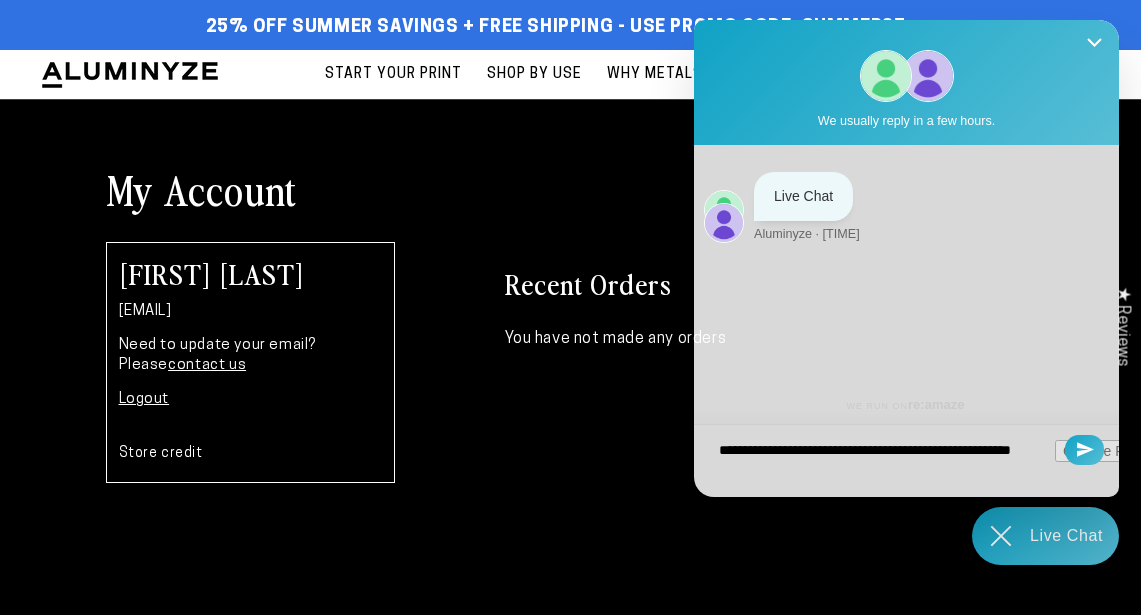type on "**********" 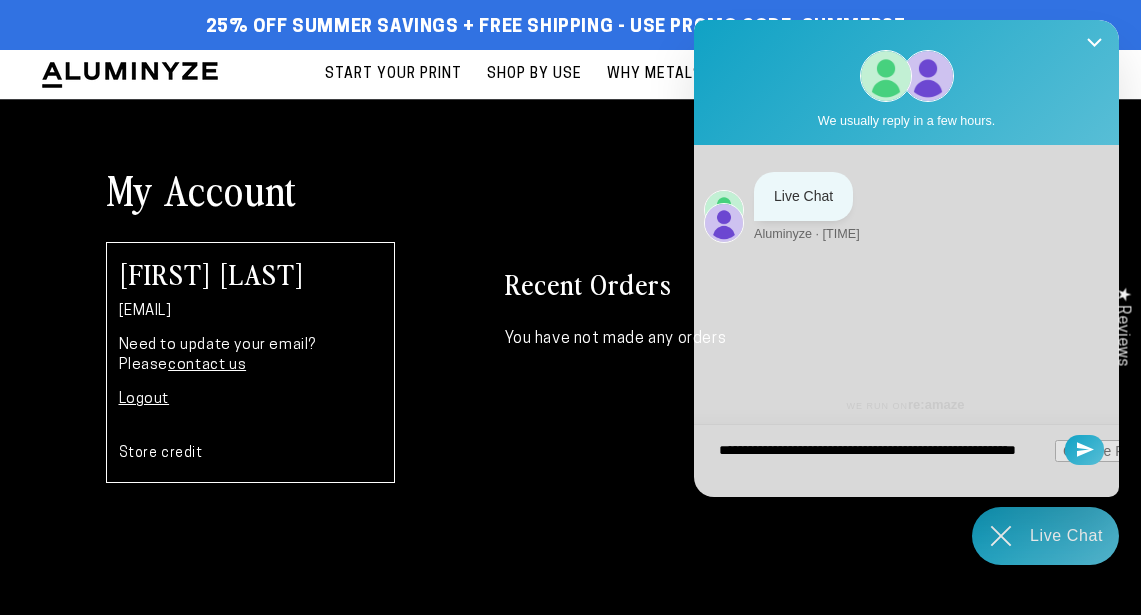 type on "**********" 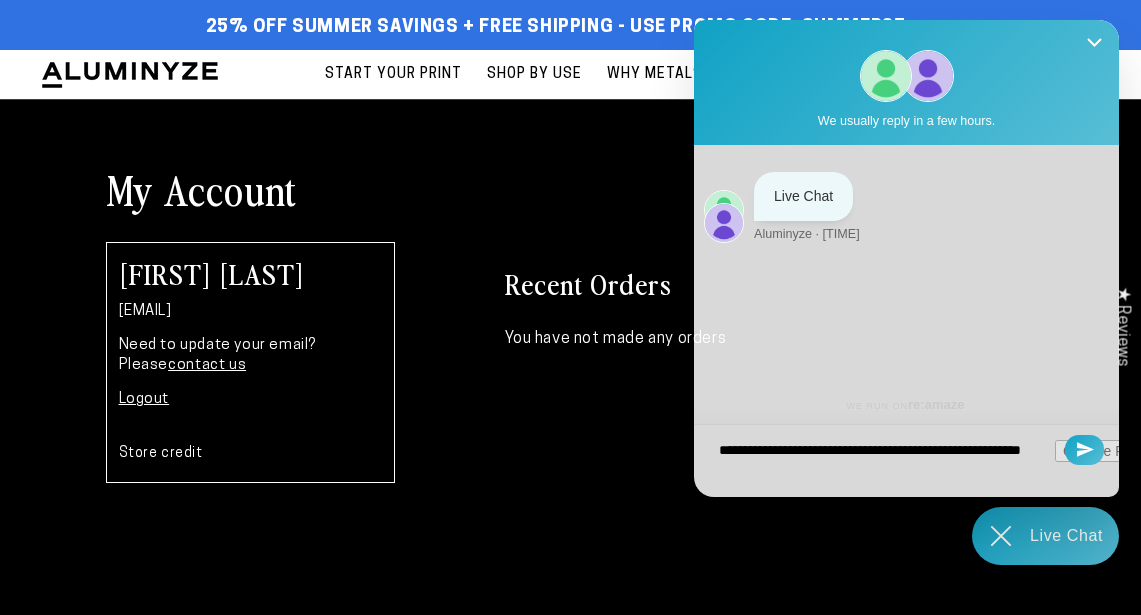 type on "**********" 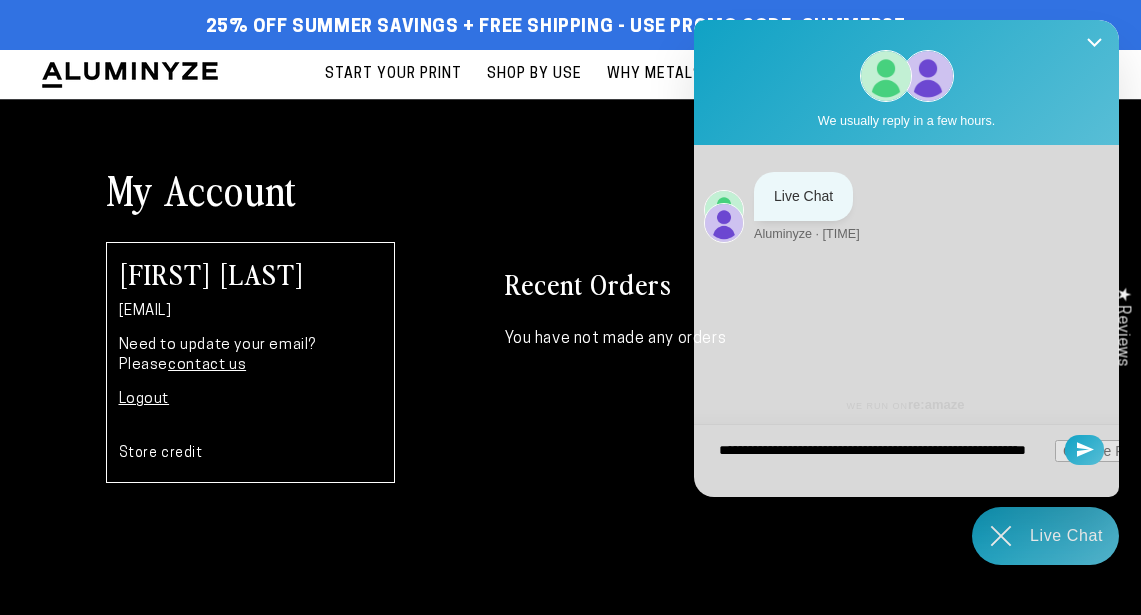 type on "**********" 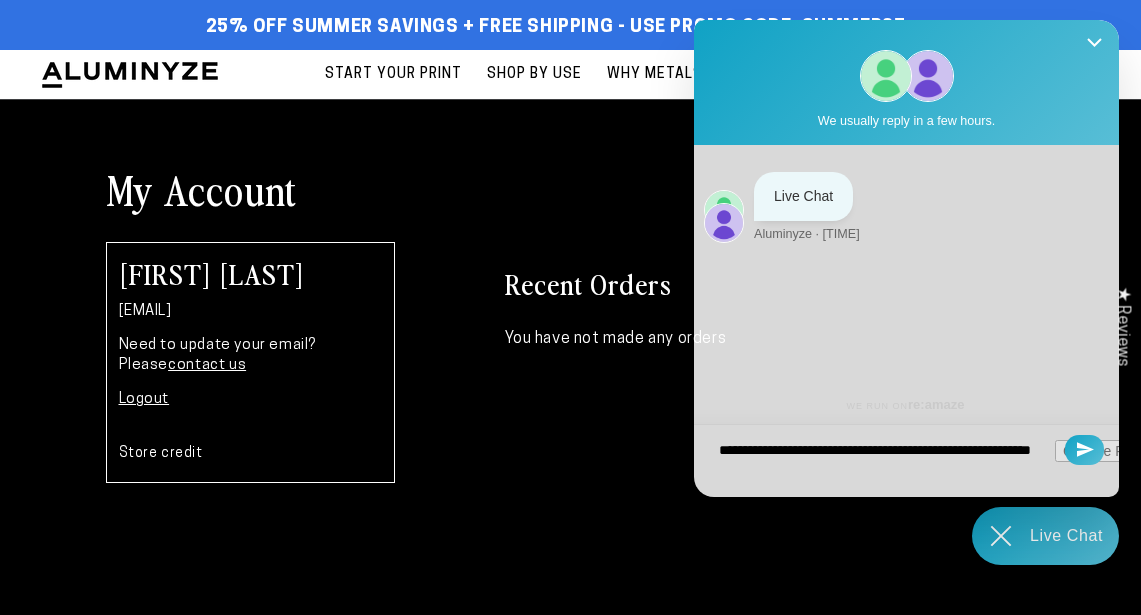 type on "**********" 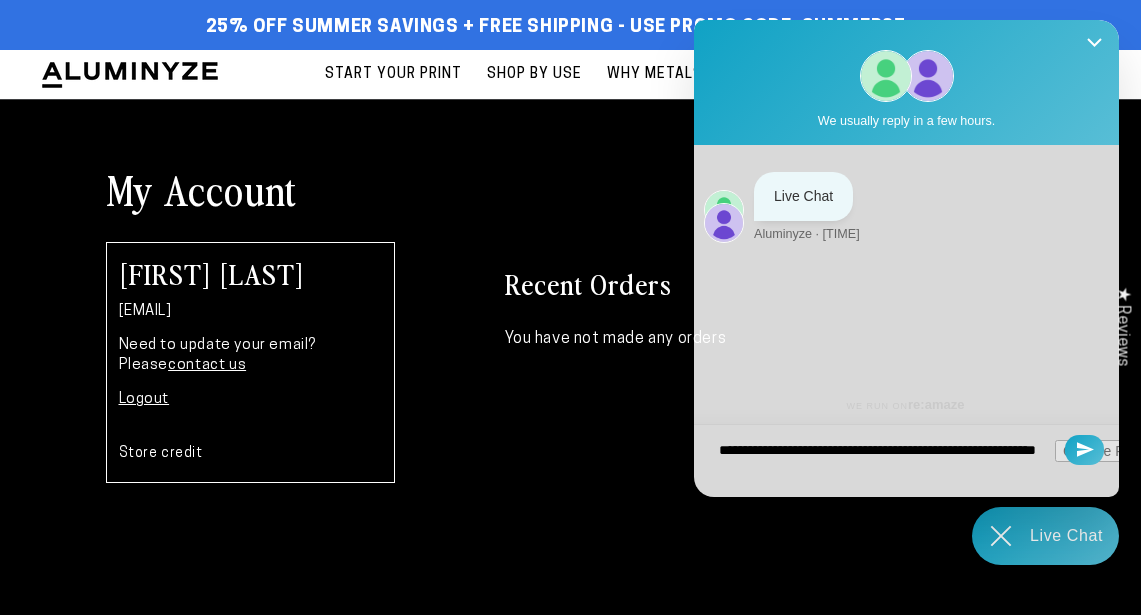 type on "**********" 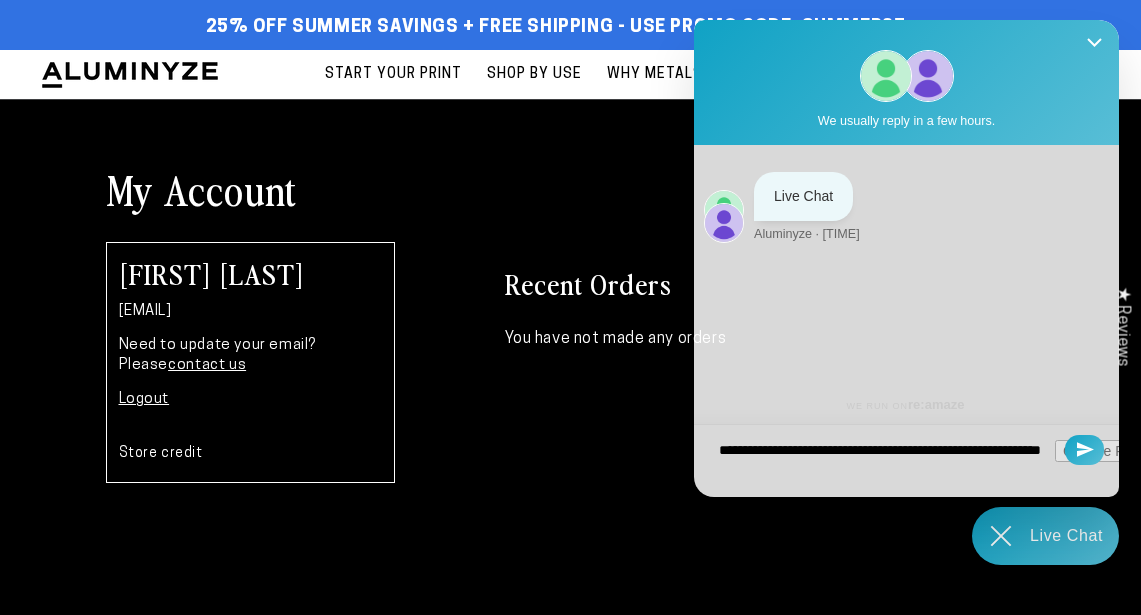 type on "**********" 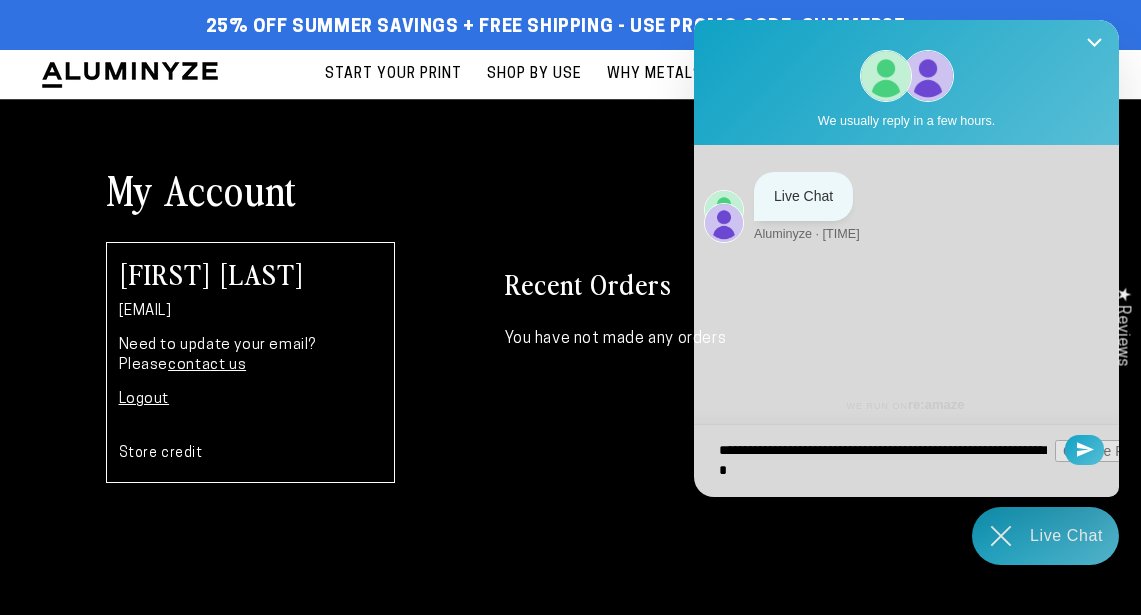 type on "**********" 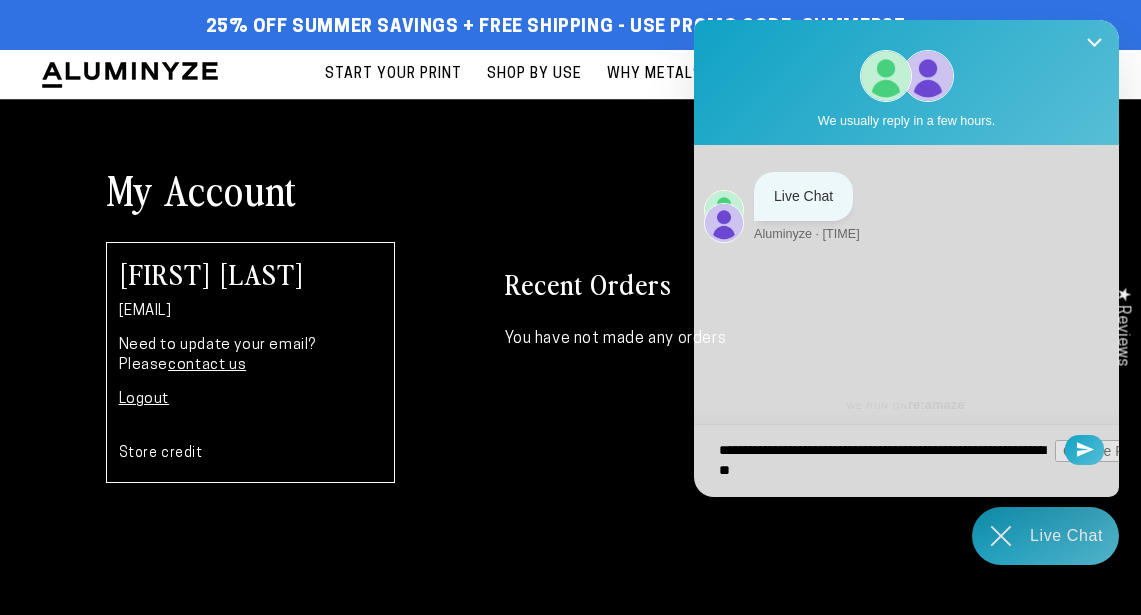 type on "**********" 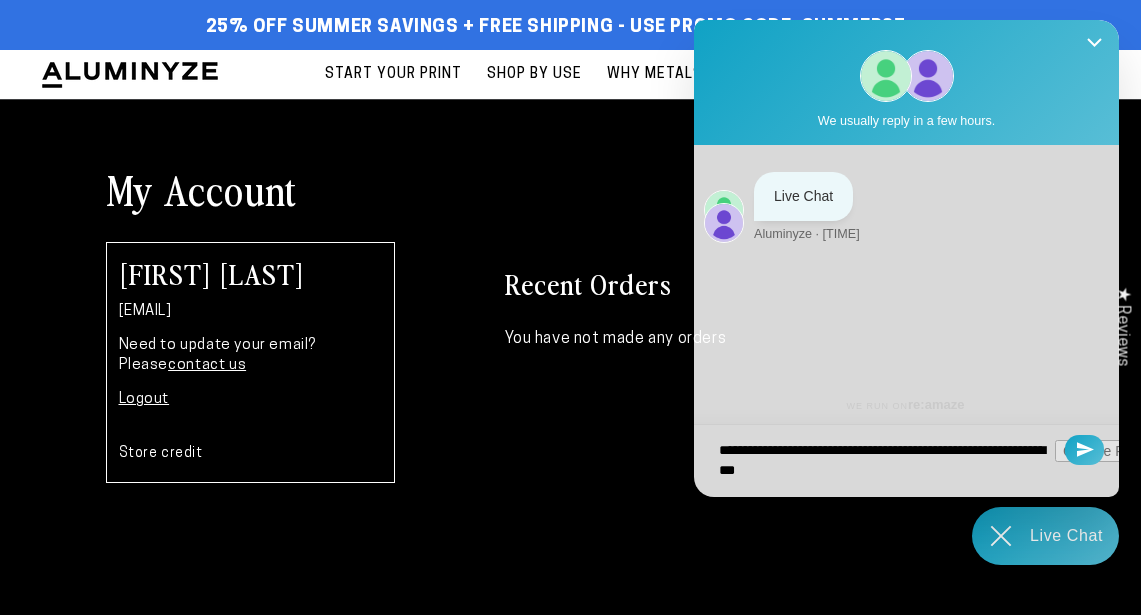 type on "**********" 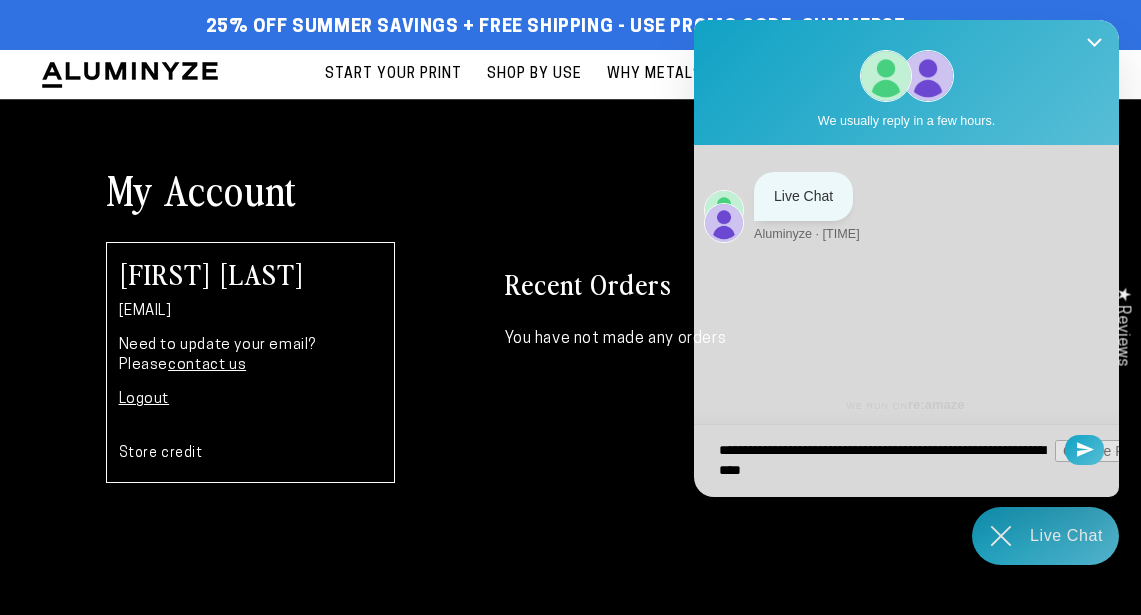type on "**********" 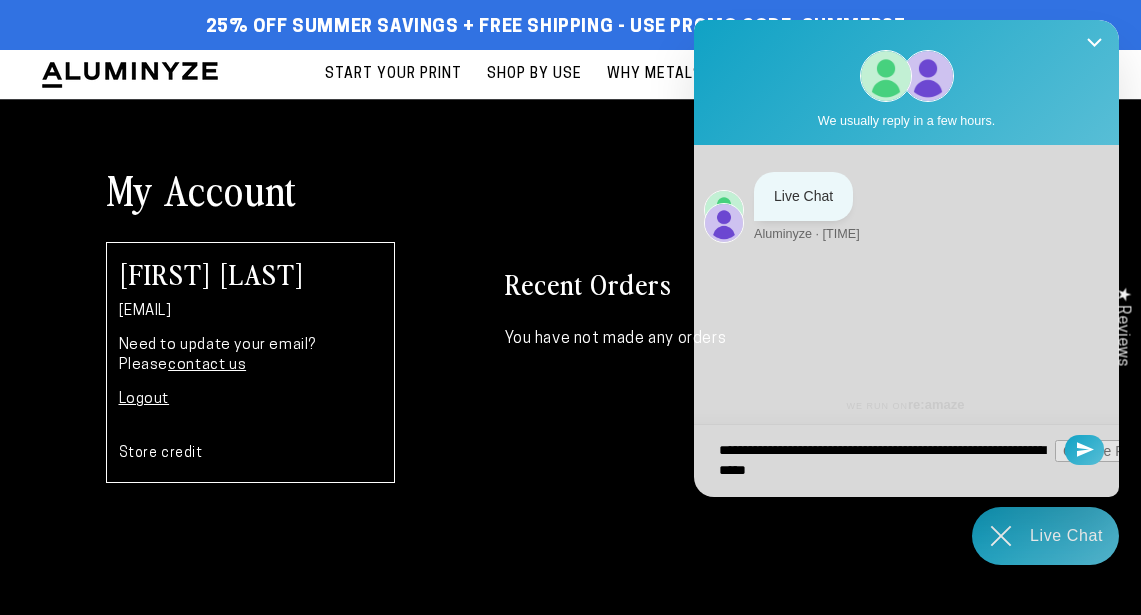 type on "**********" 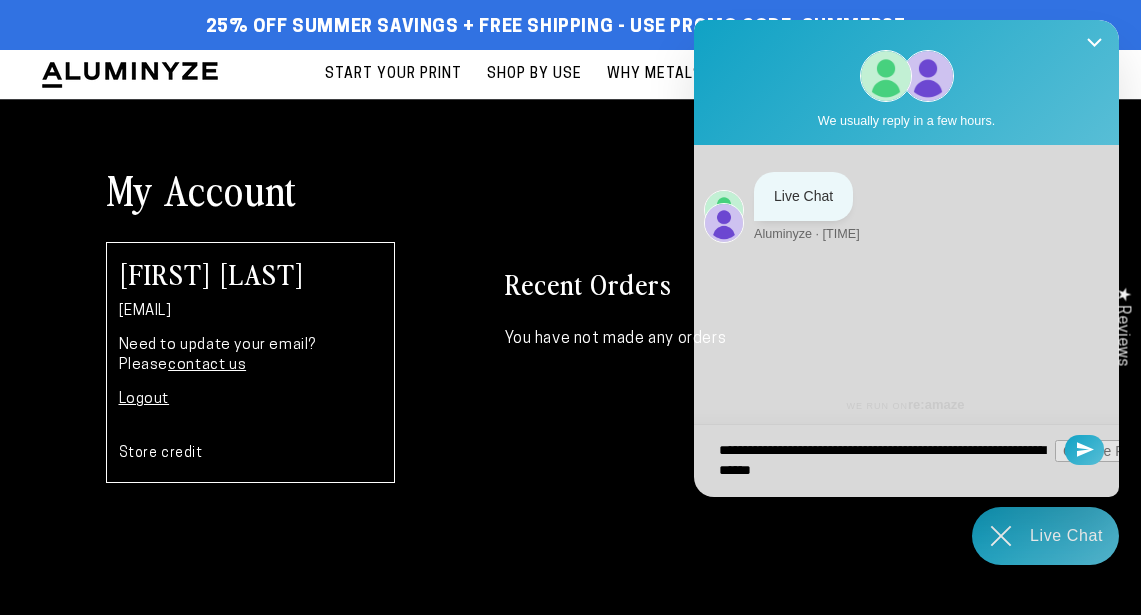 type on "**********" 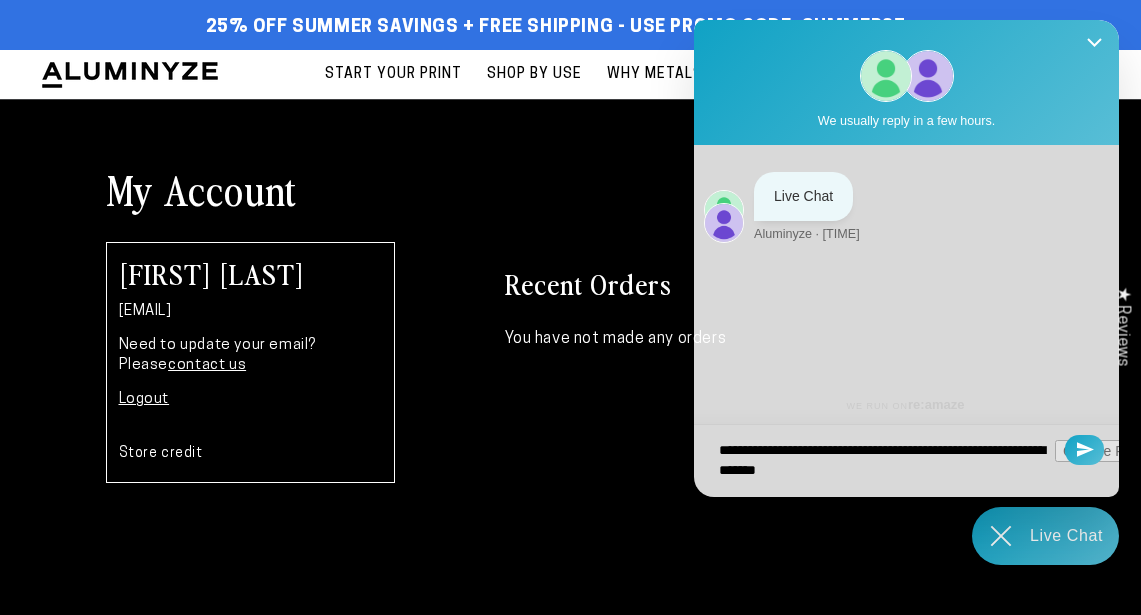 type on "**********" 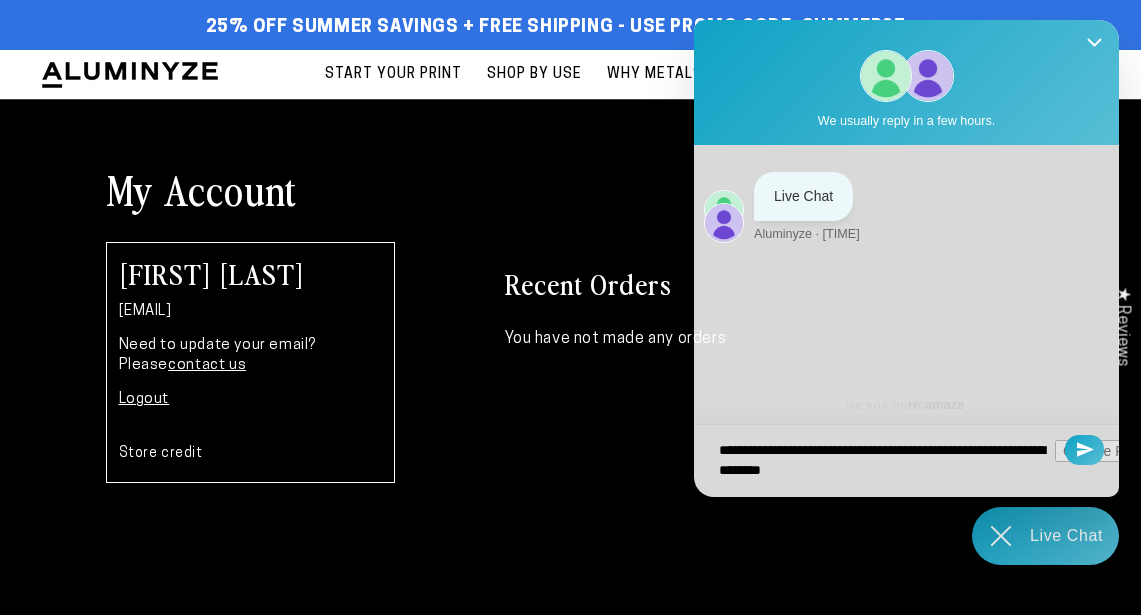 type on "**********" 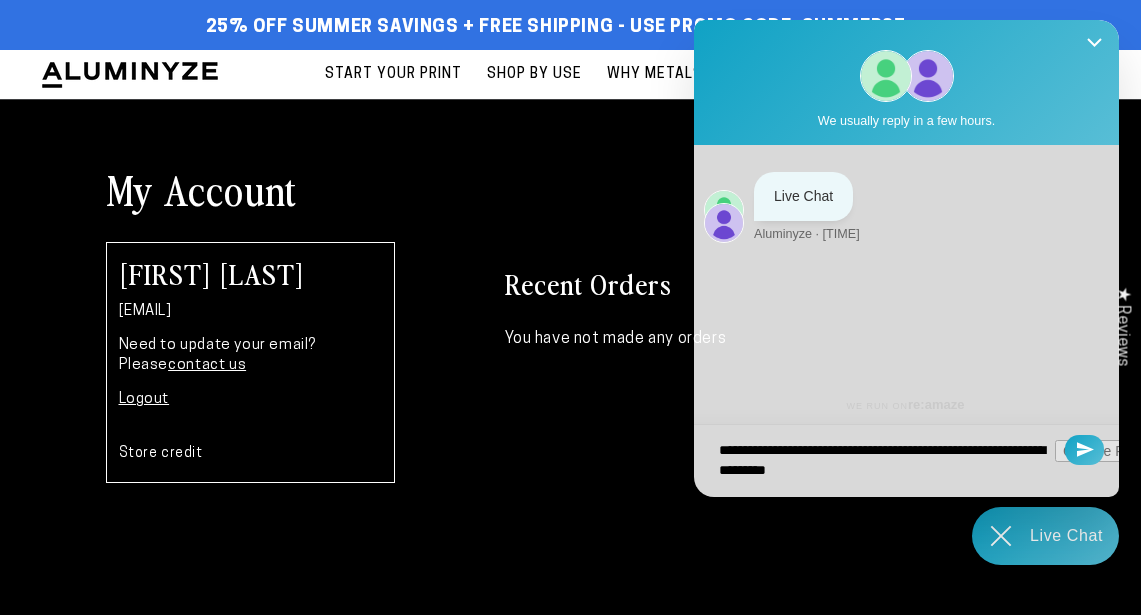 type on "**********" 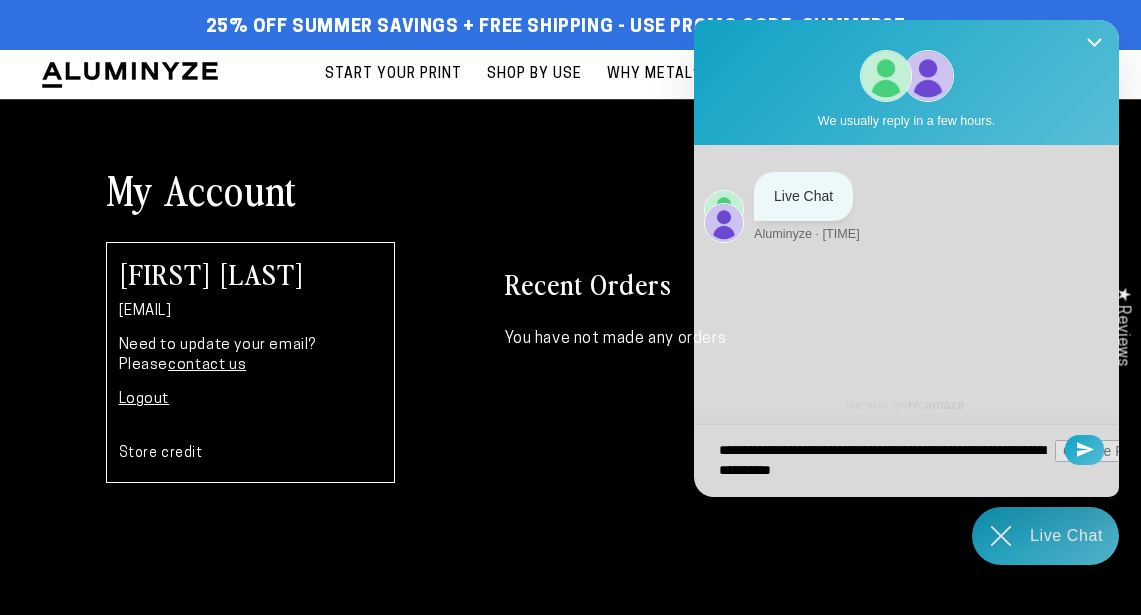 type on "**********" 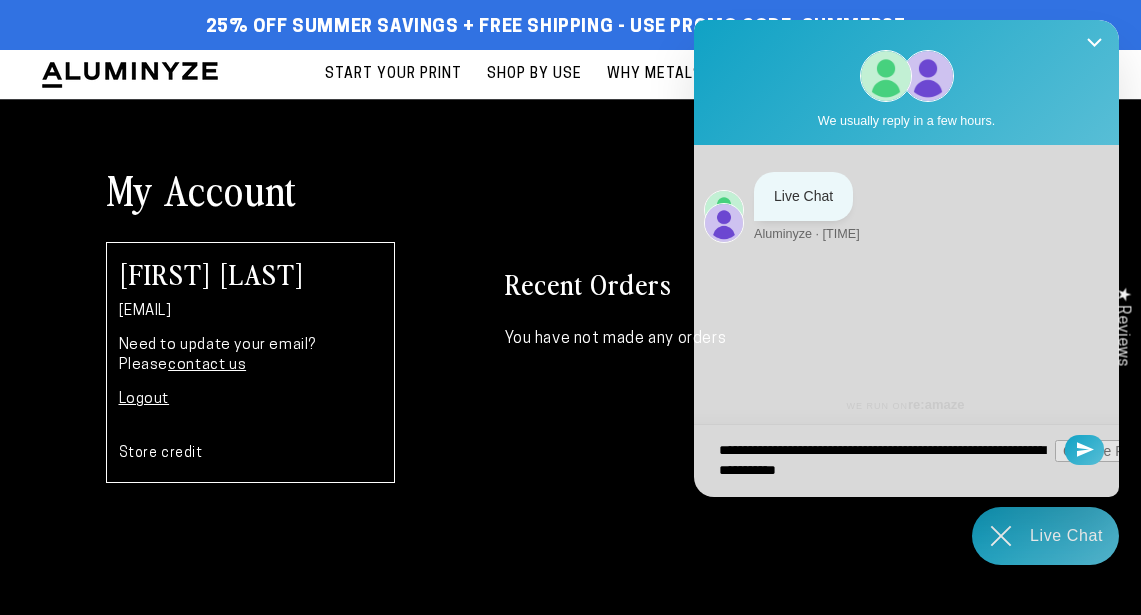 type on "**********" 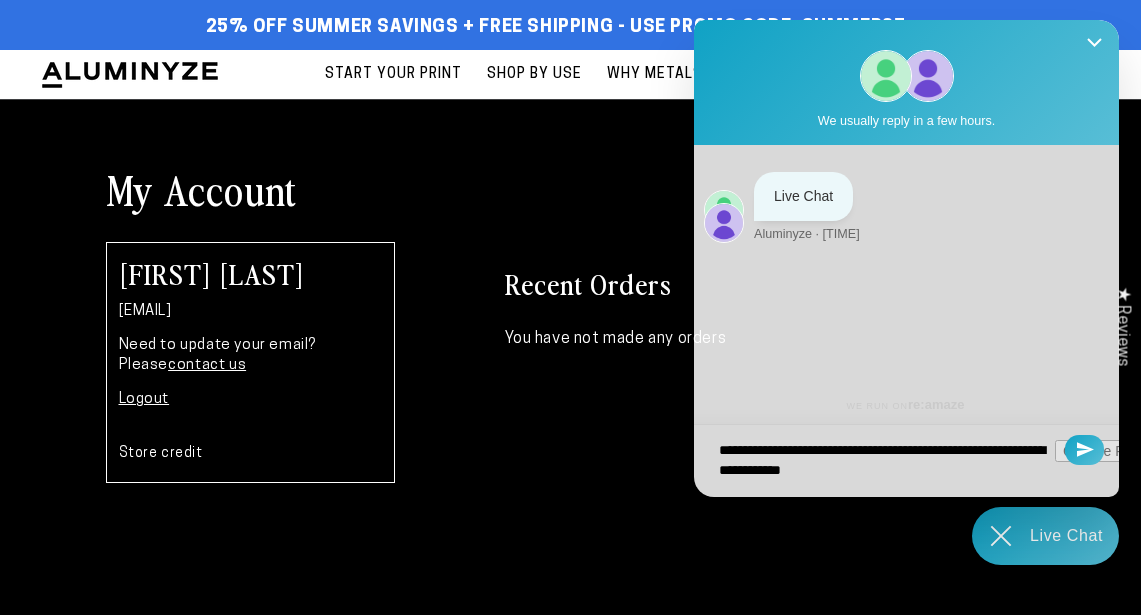 type on "**********" 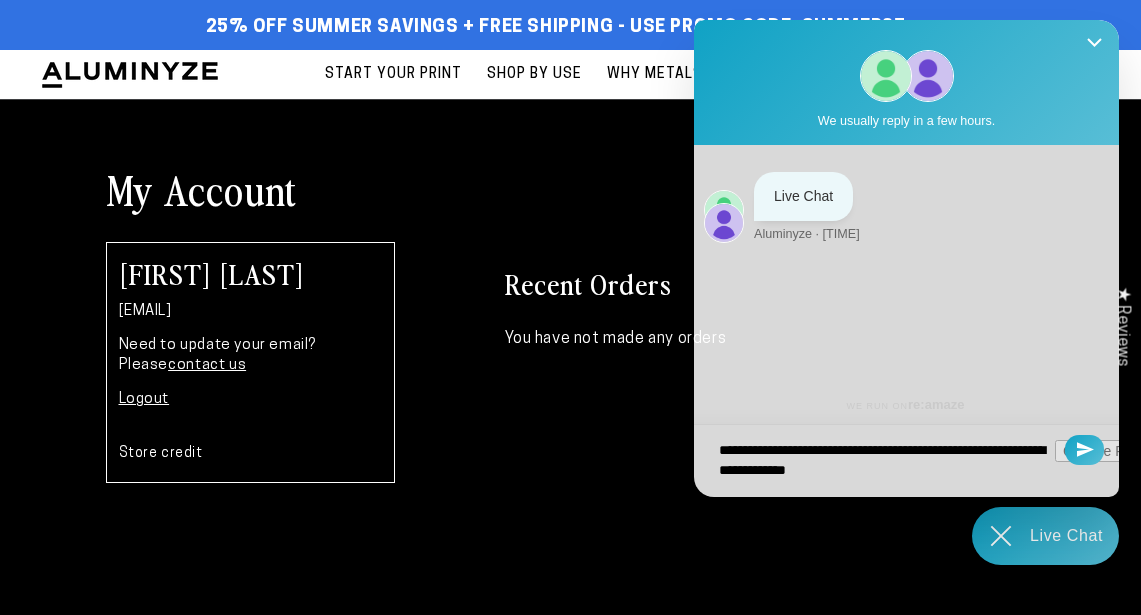 type on "**********" 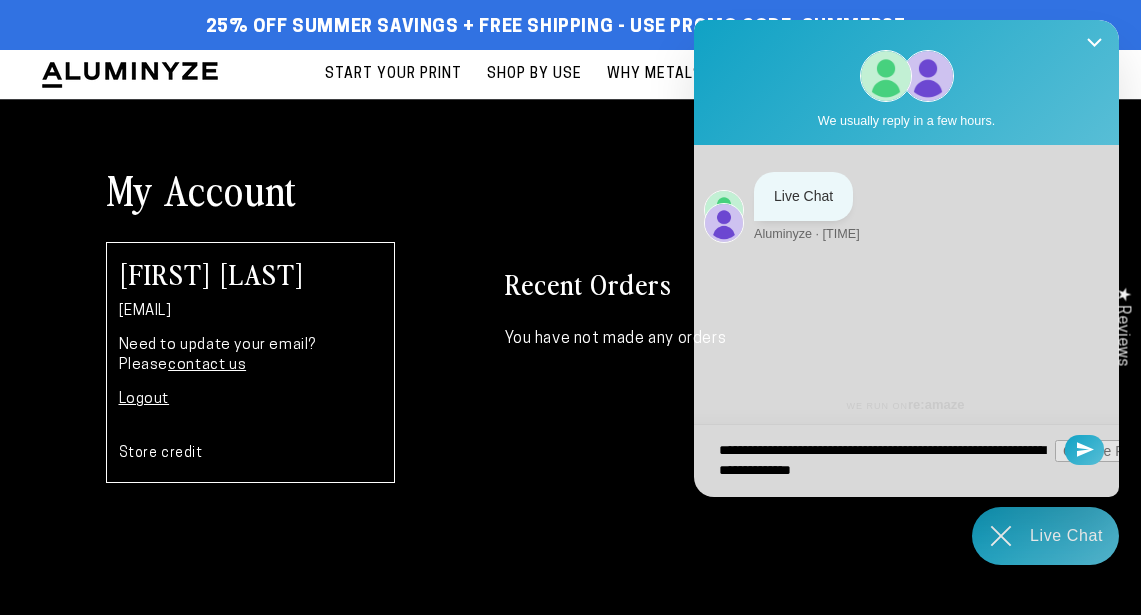 type on "**********" 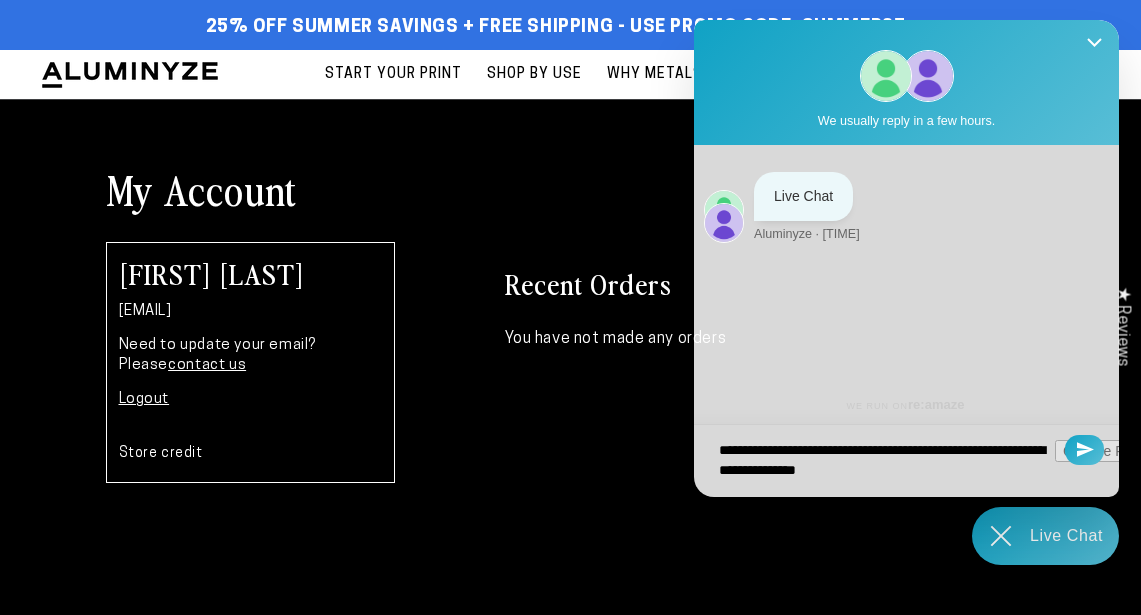 type on "**********" 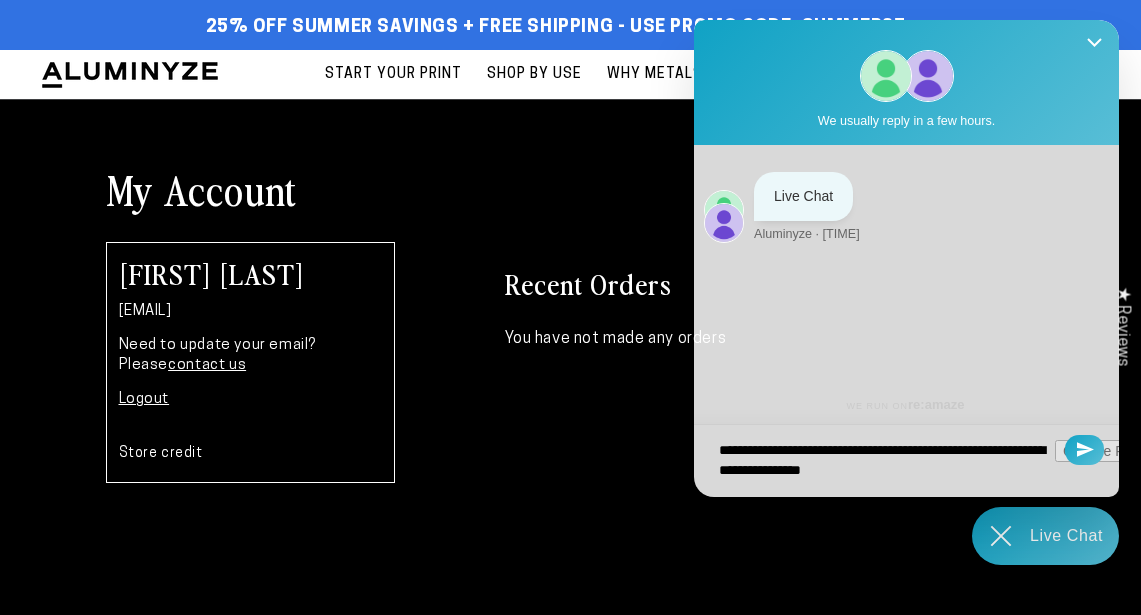type on "**********" 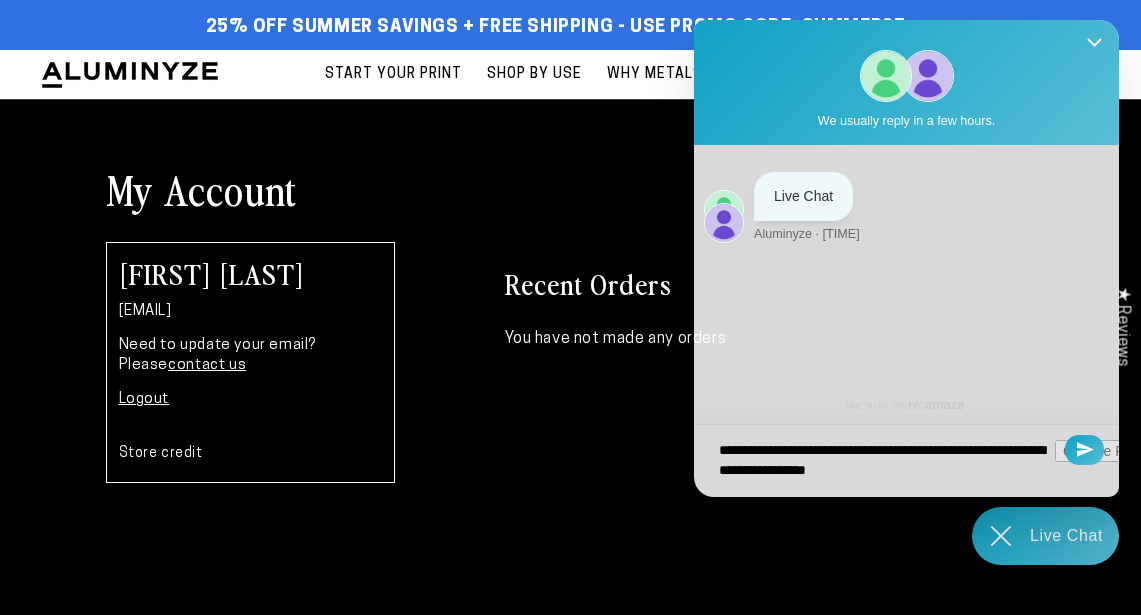 type on "**********" 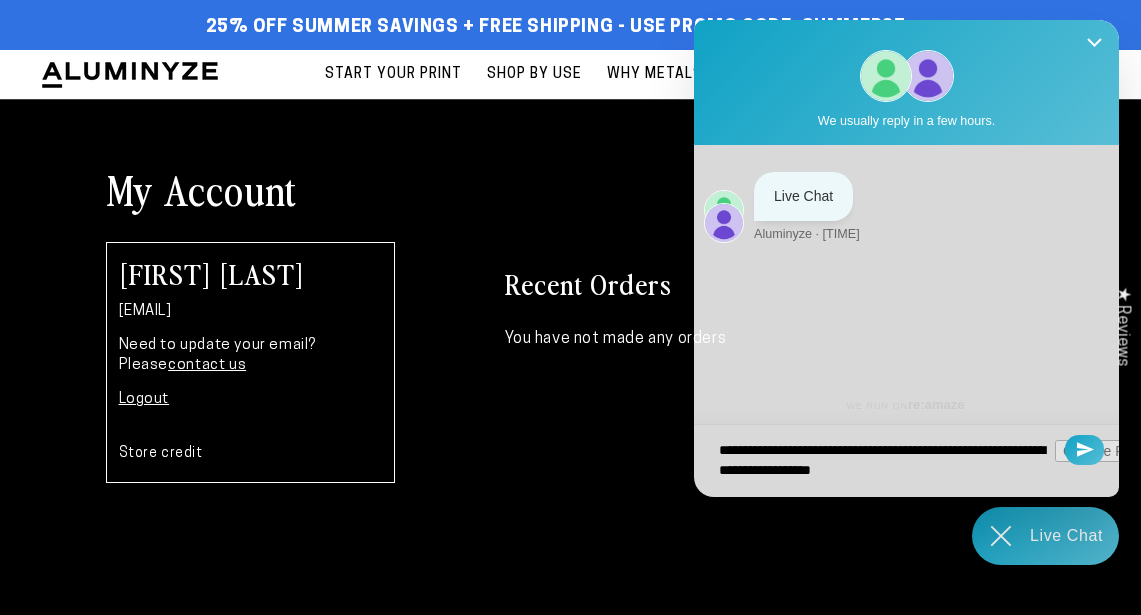 type on "**********" 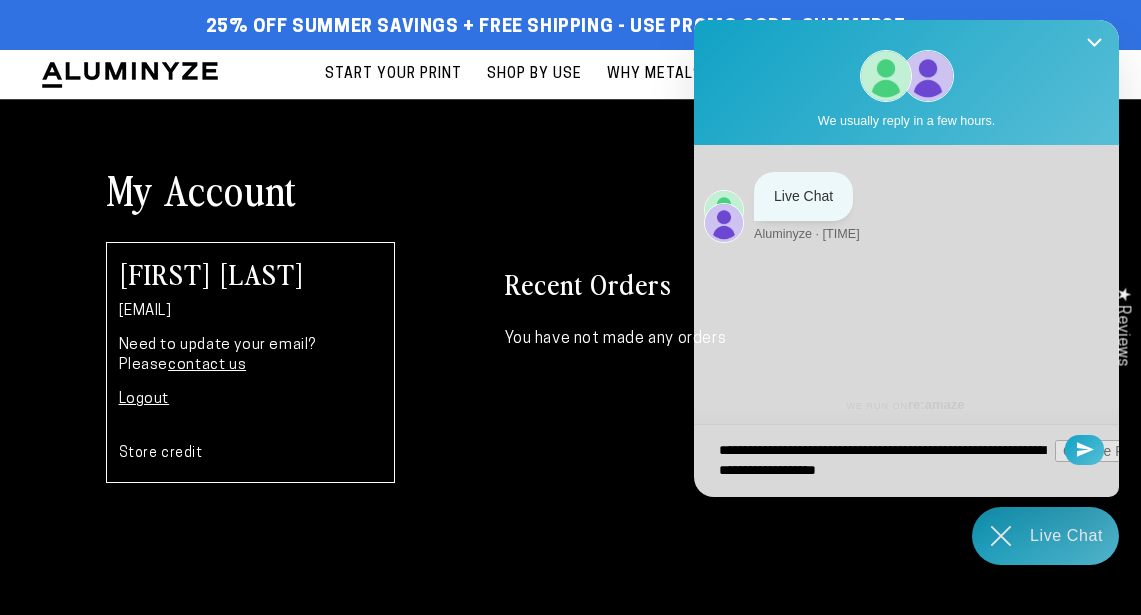 type on "**********" 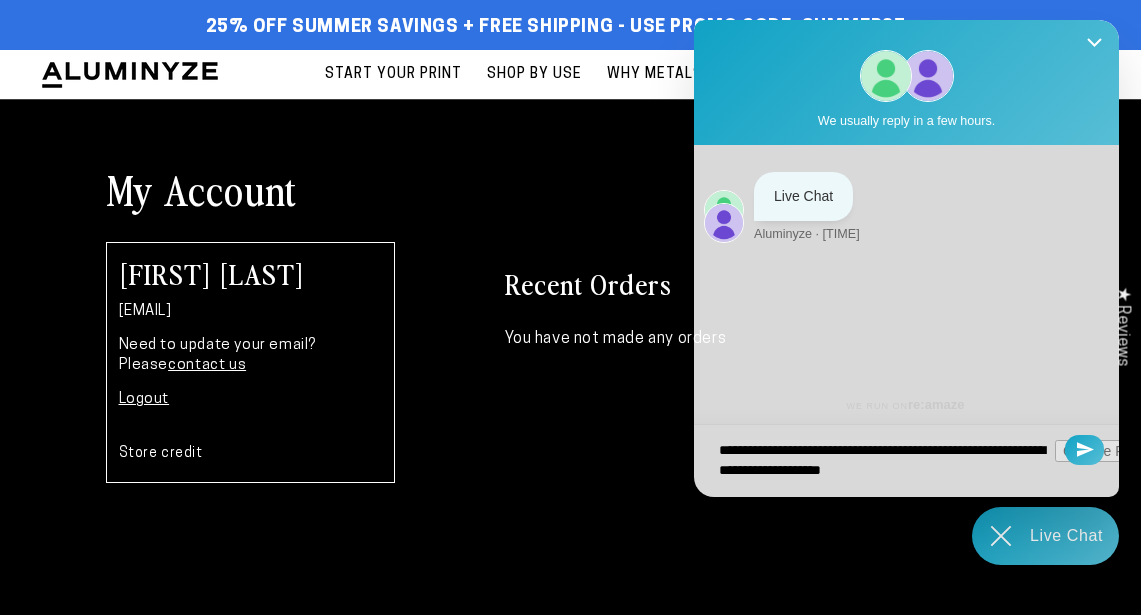 type on "**********" 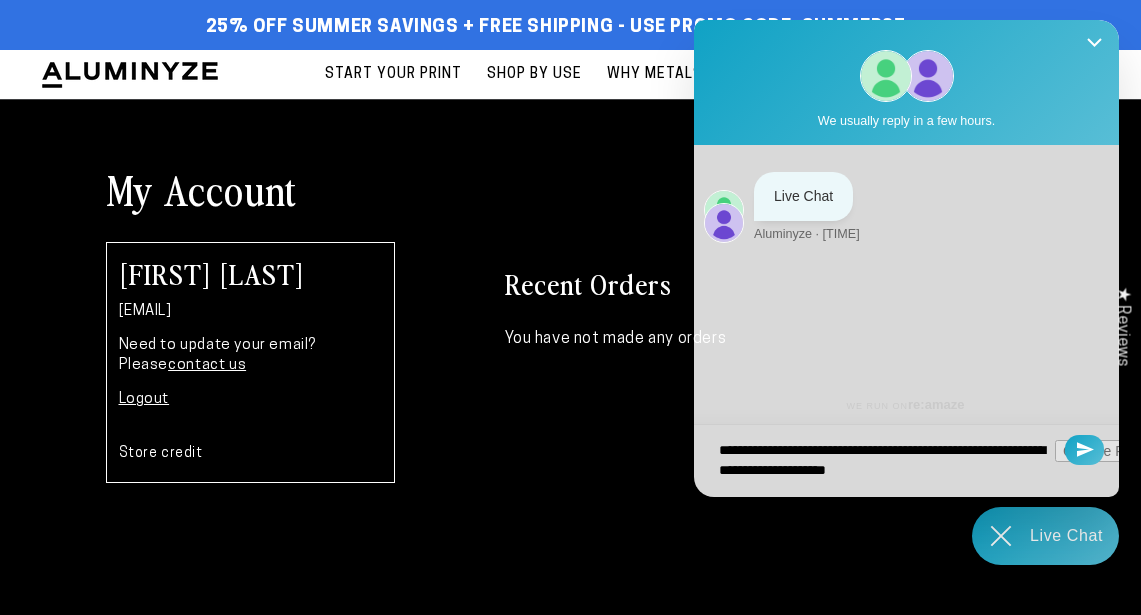 type on "**********" 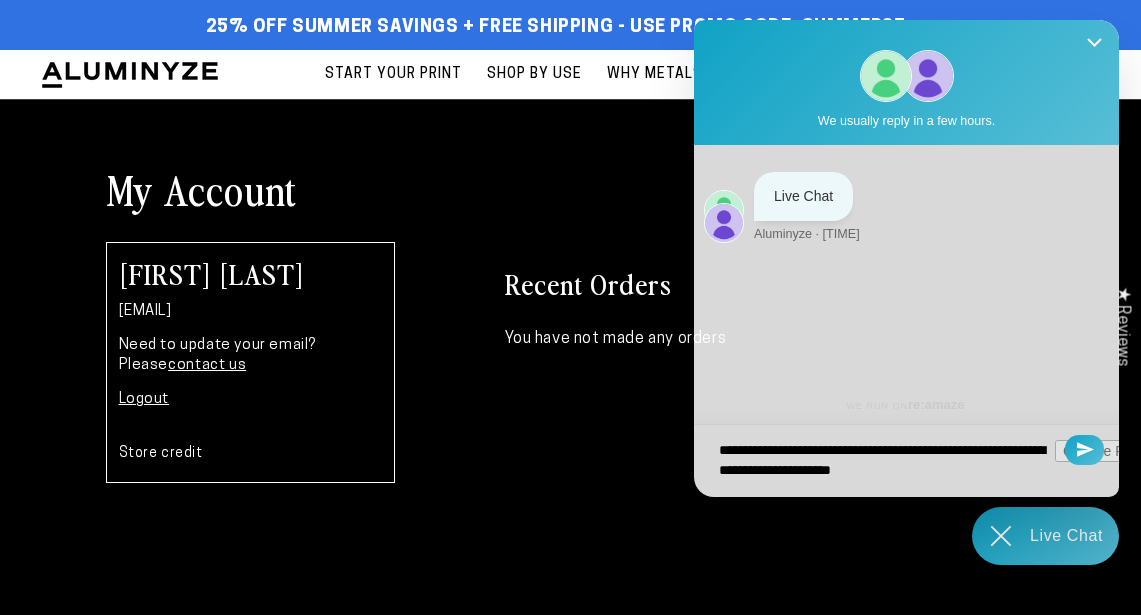 type on "**********" 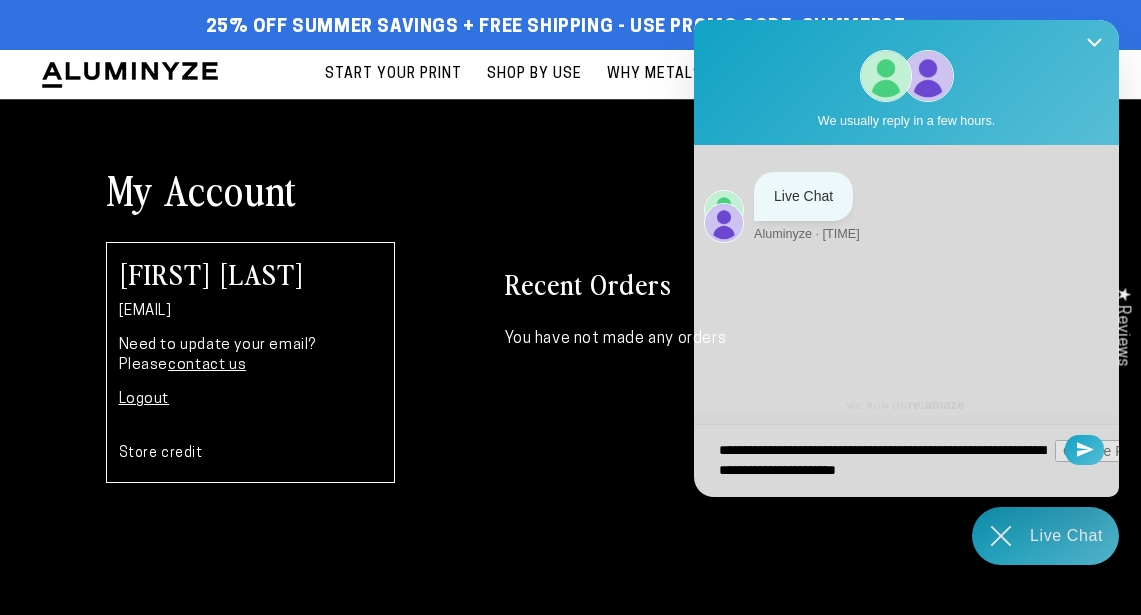 type on "**********" 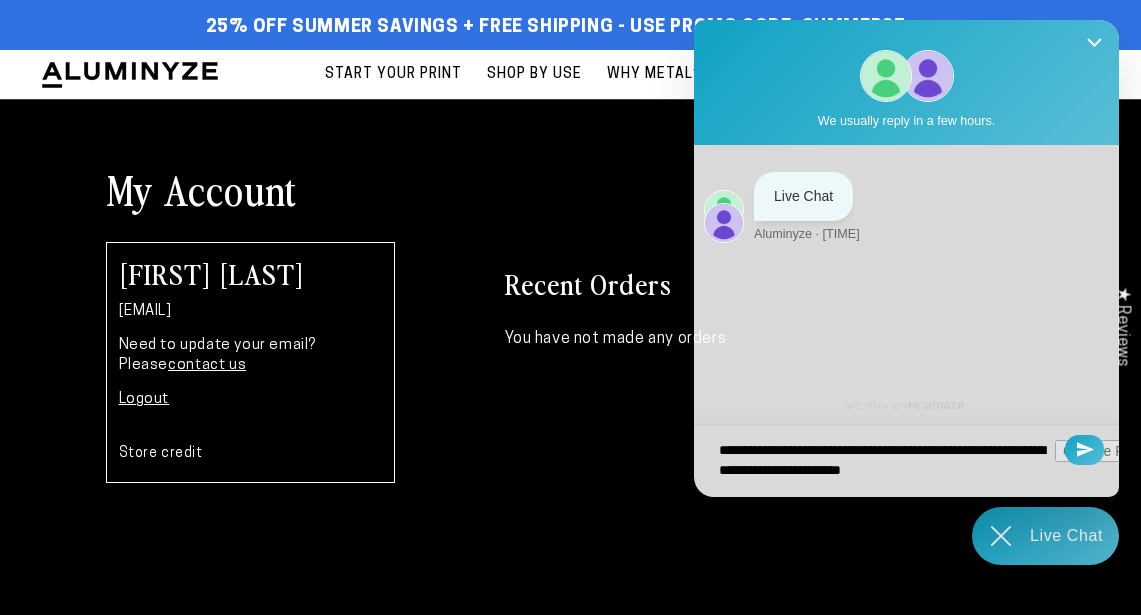 type on "**********" 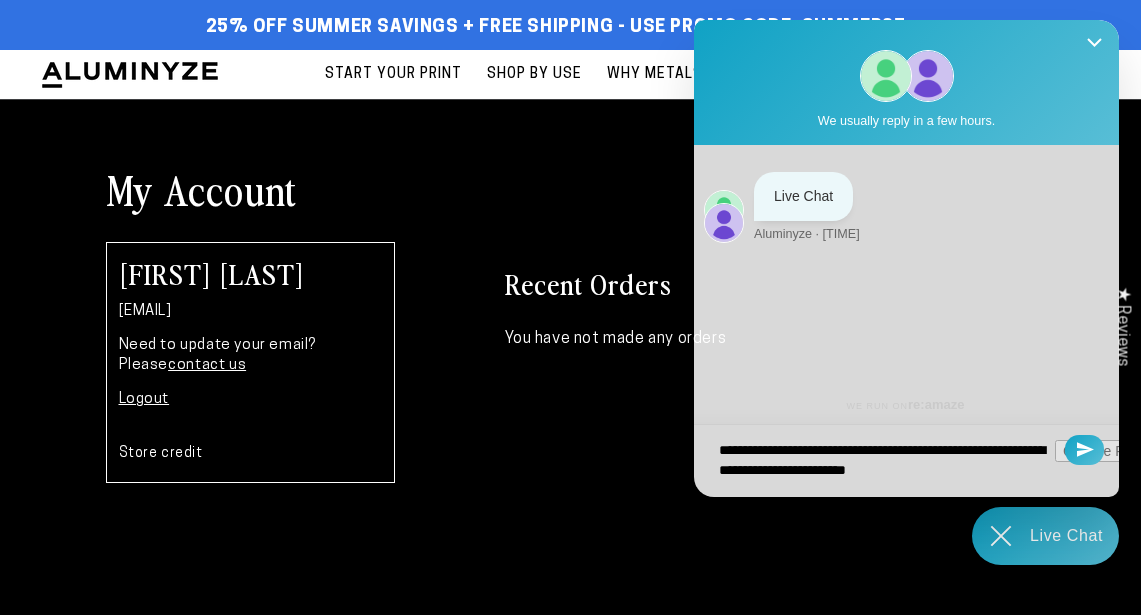 type on "**********" 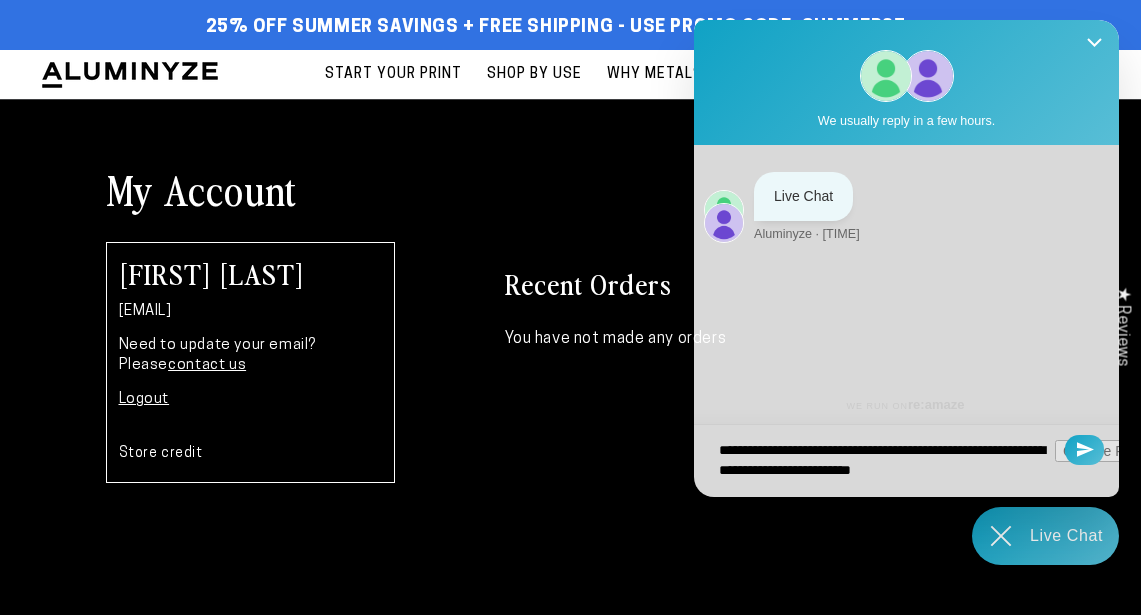 type on "**********" 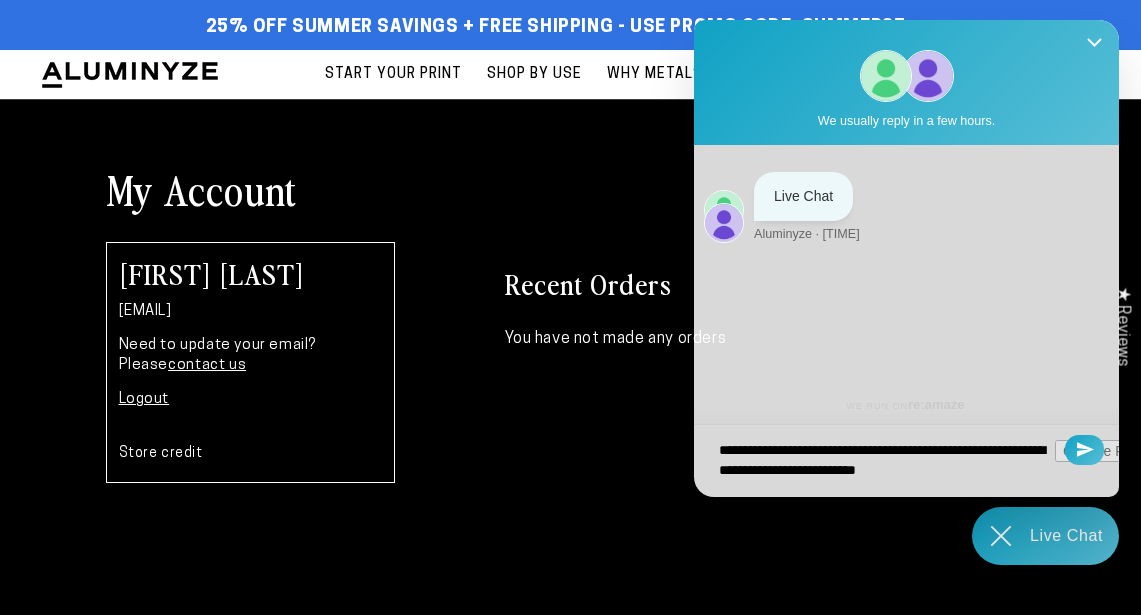 type on "**********" 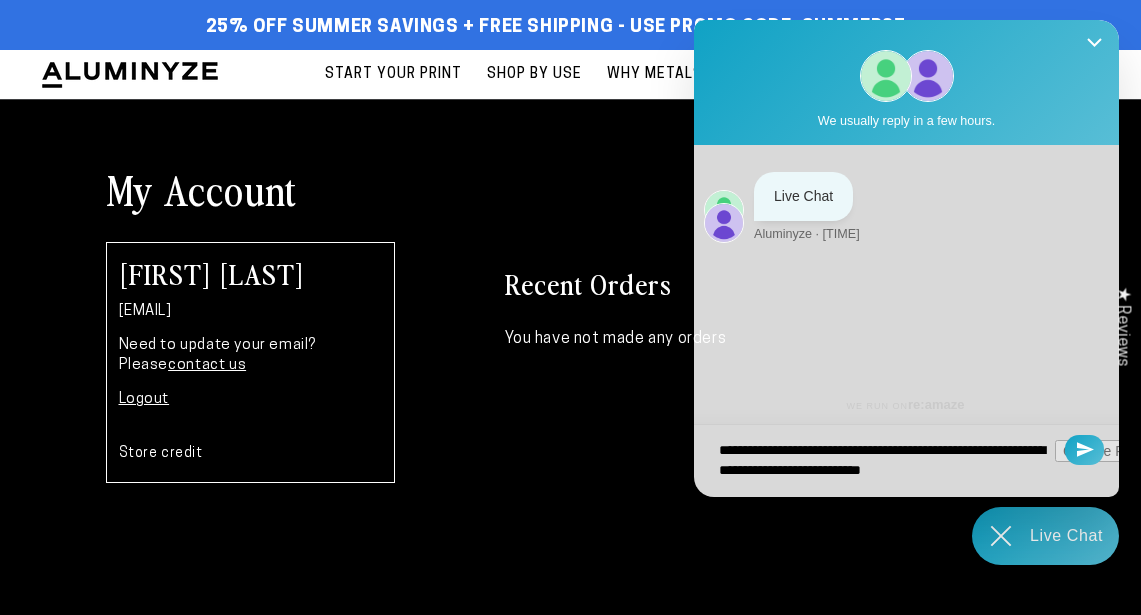 type on "**********" 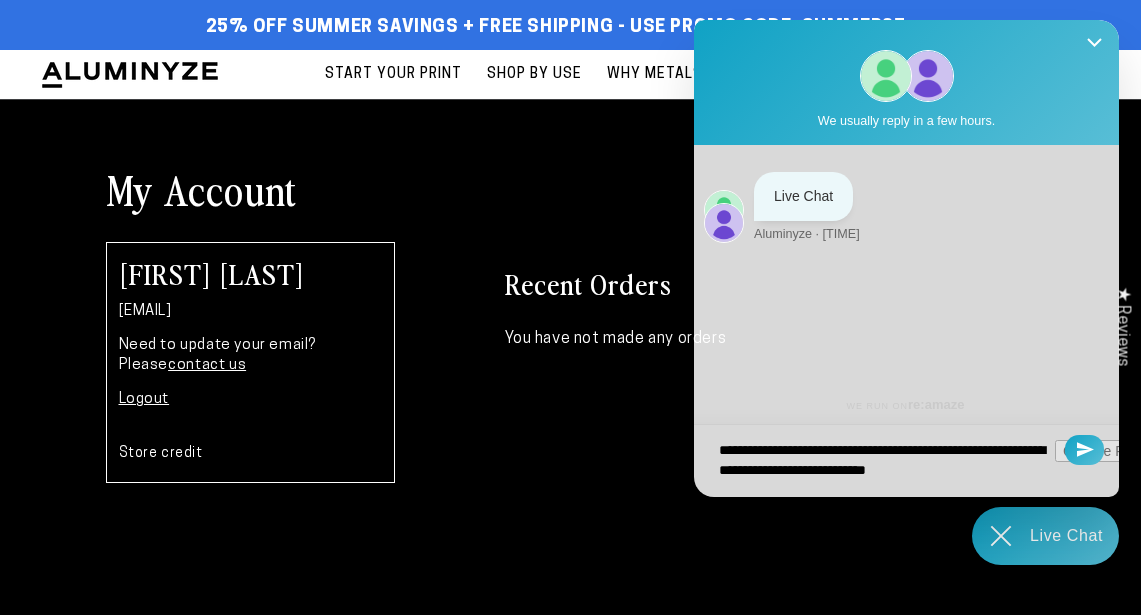 type on "**********" 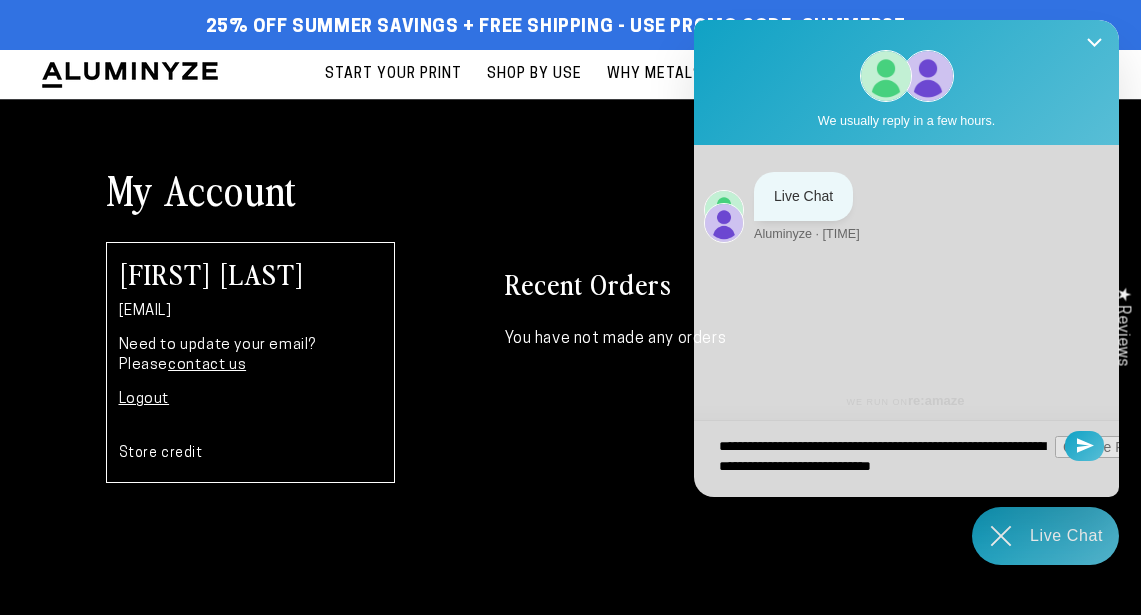 type on "**********" 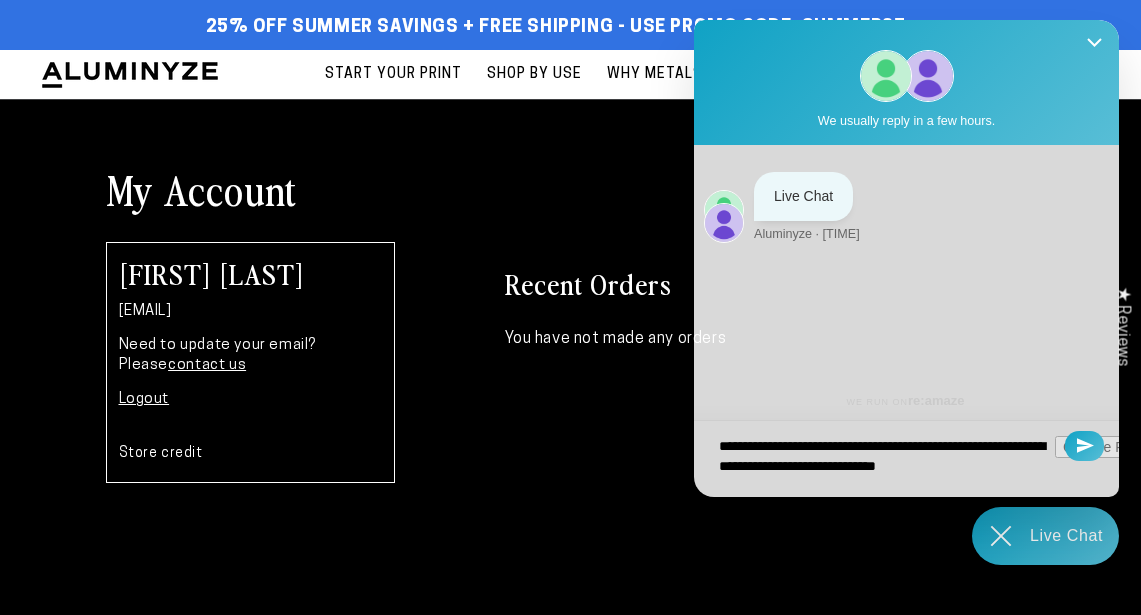 scroll, scrollTop: 8, scrollLeft: 0, axis: vertical 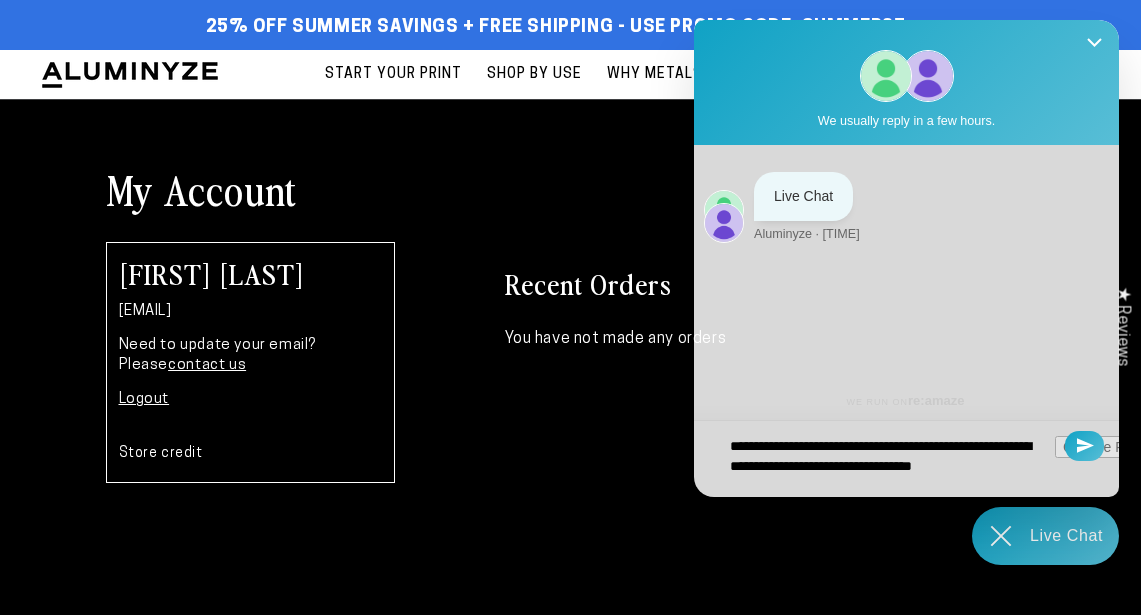 type on "**********" 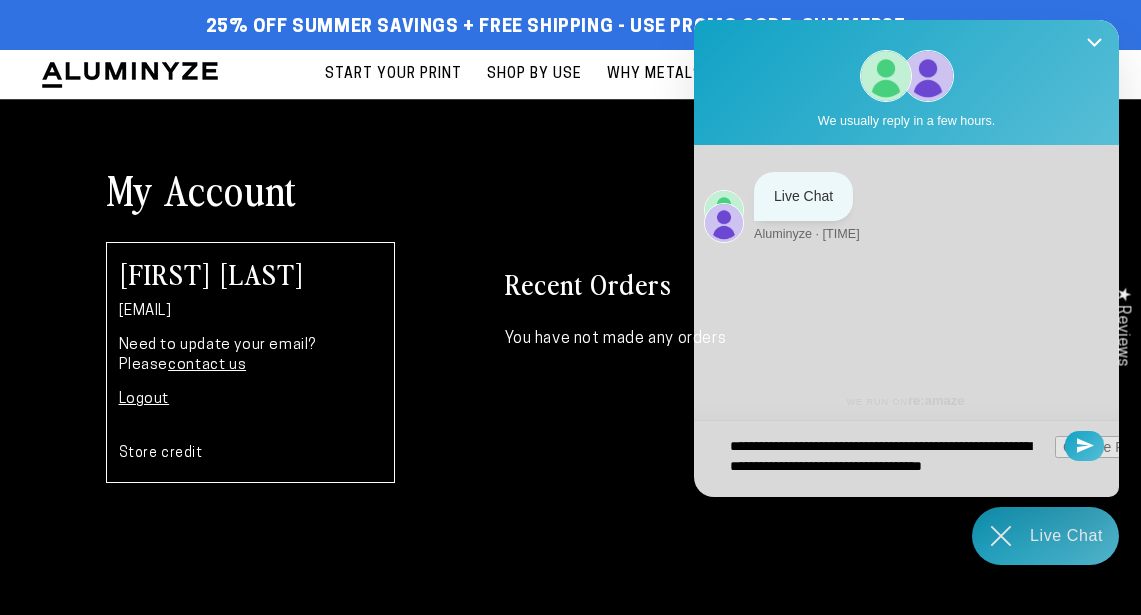 type on "**********" 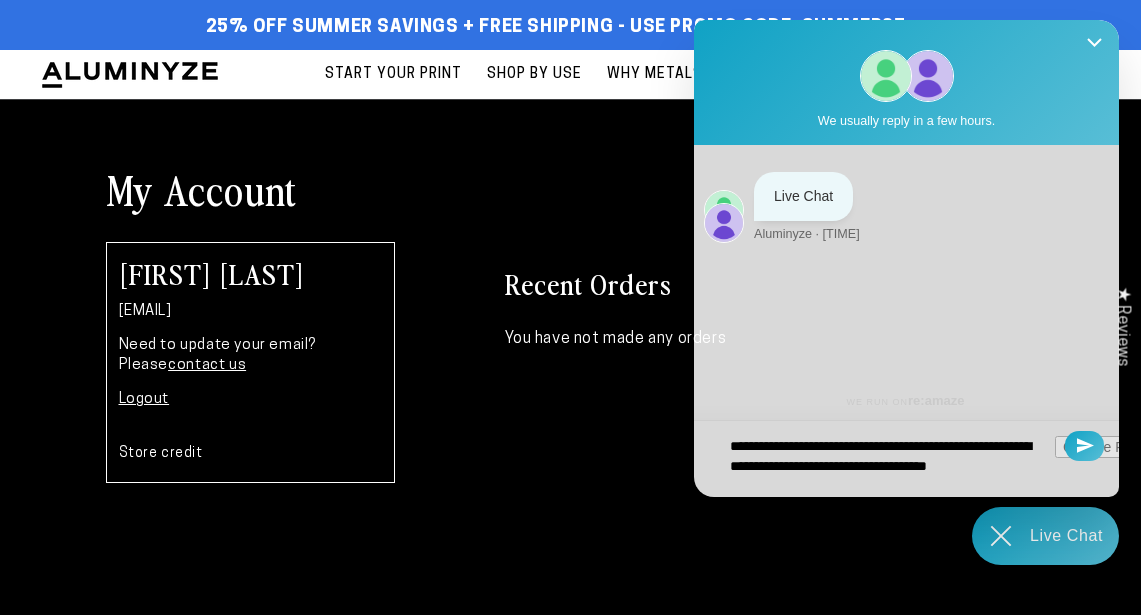 type on "**********" 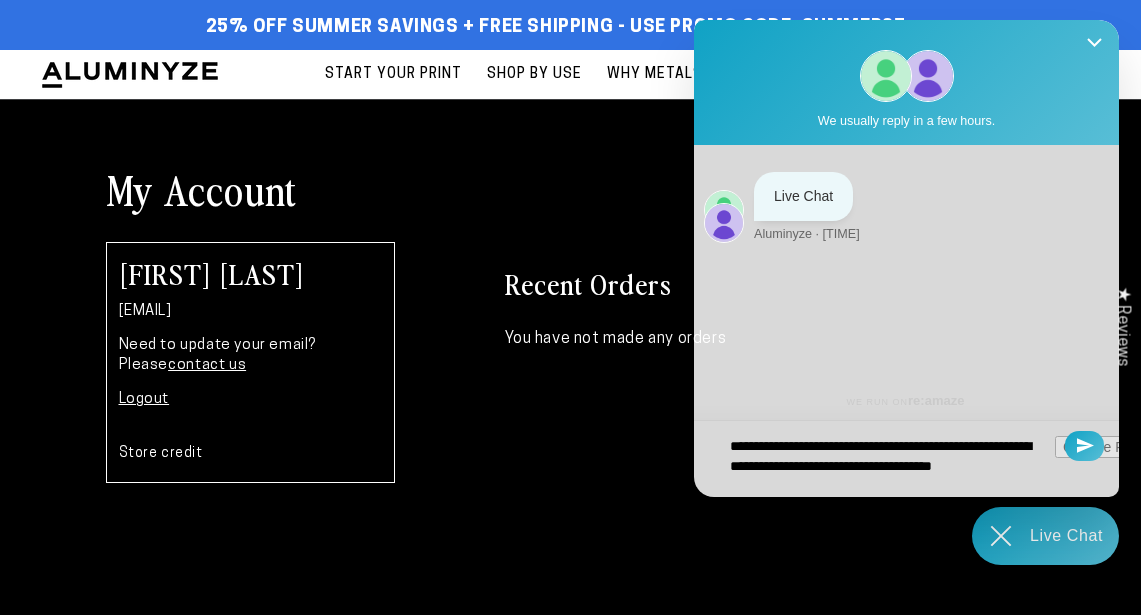 type on "**********" 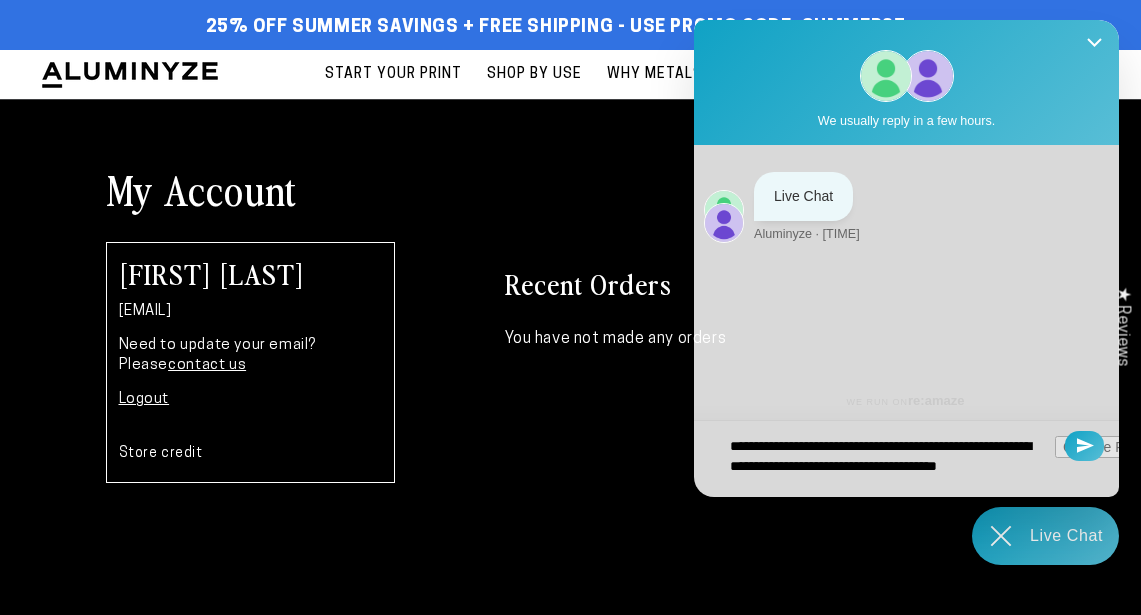 type 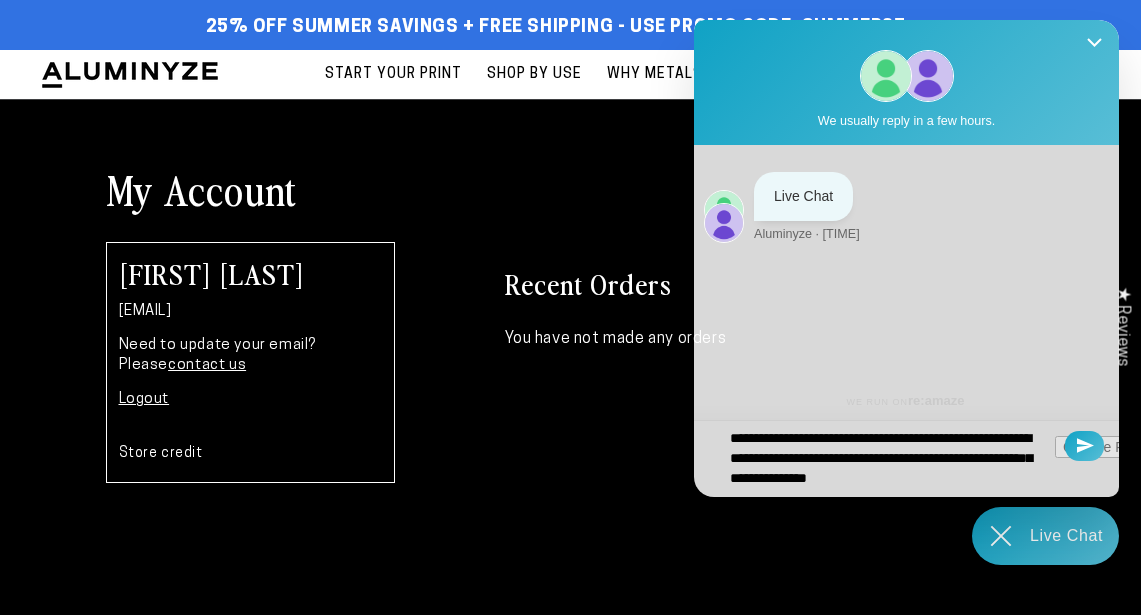 scroll, scrollTop: 34, scrollLeft: 0, axis: vertical 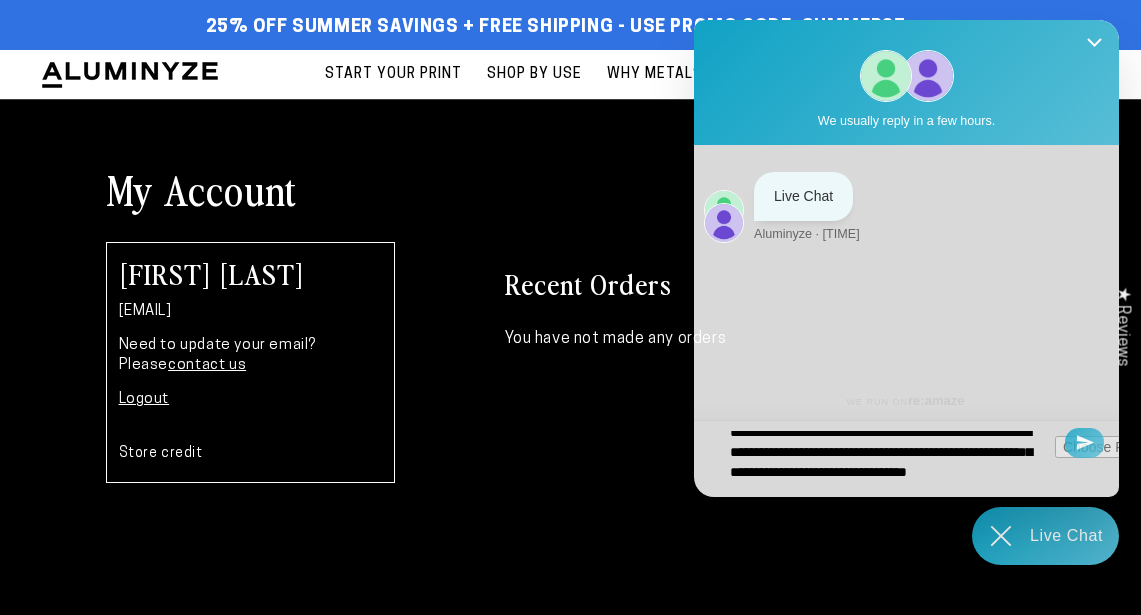 click at bounding box center [1084, 443] 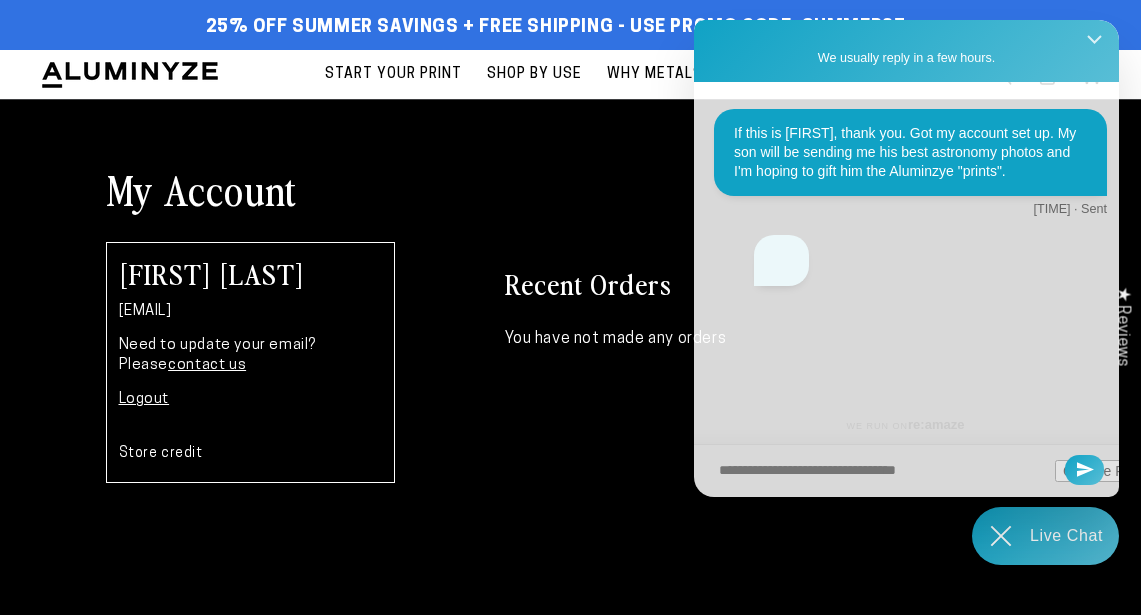 click at bounding box center (1094, 41) 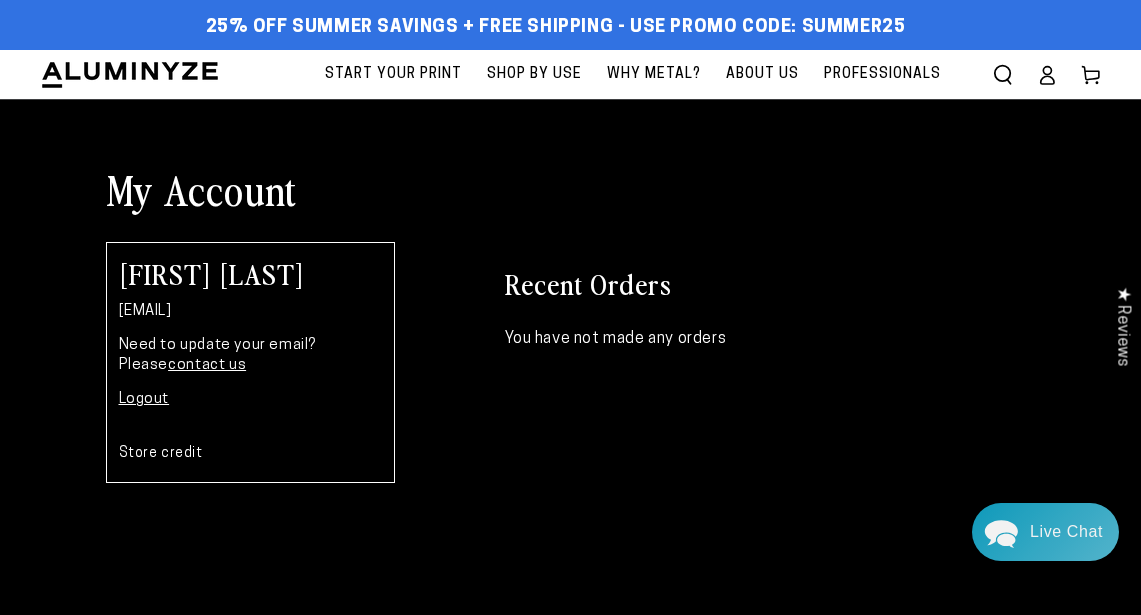click on "Live Chat" at bounding box center [1066, 532] 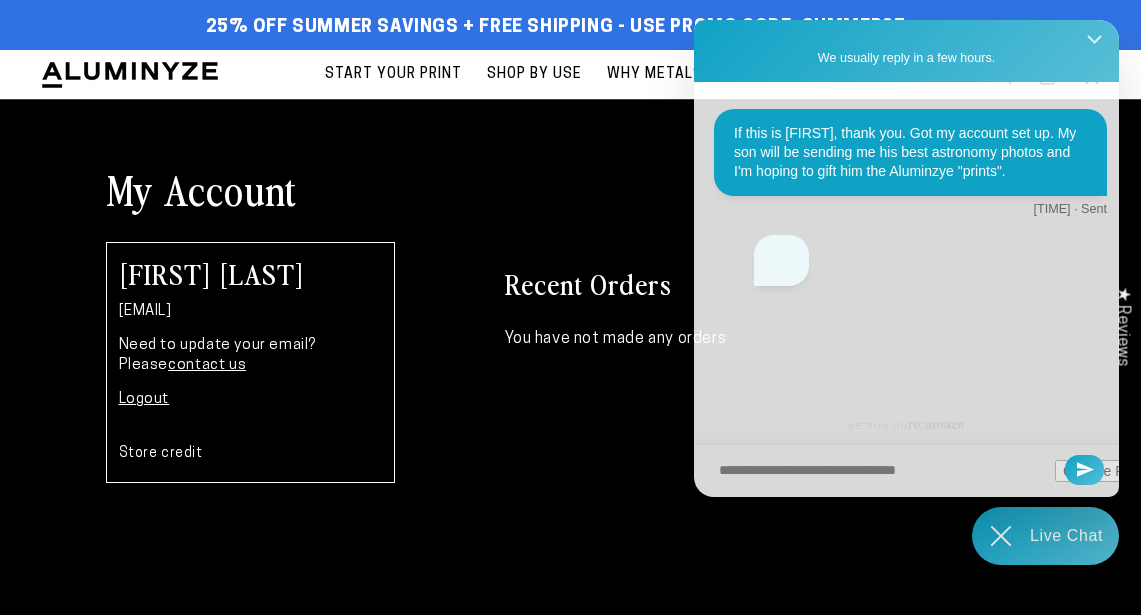 click 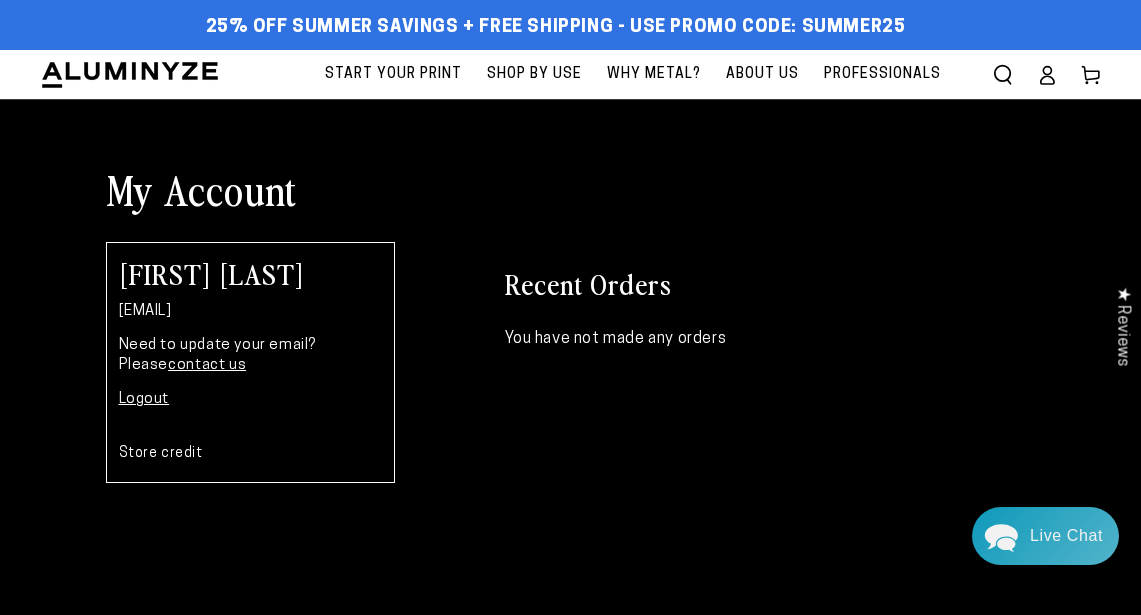 click on "Store credit" at bounding box center (161, 453) 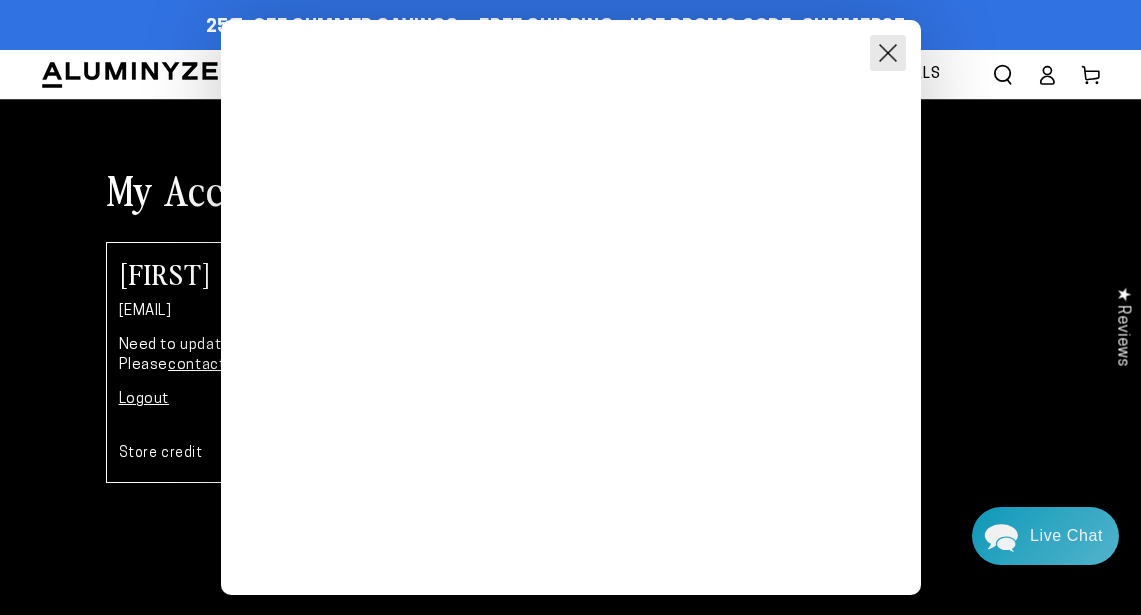click at bounding box center (888, 53) 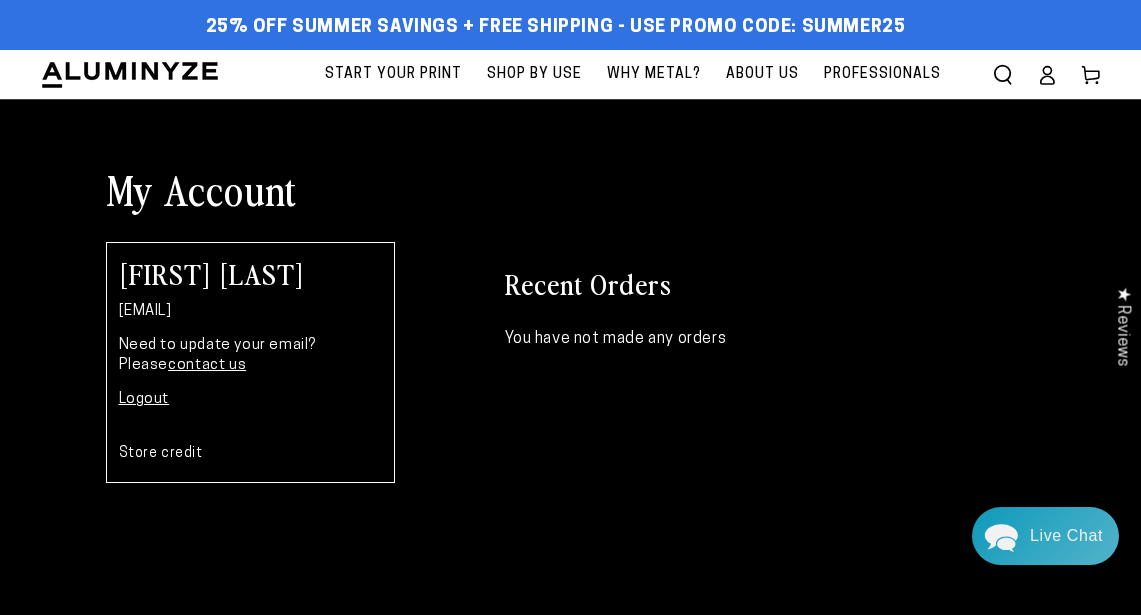click on "About Us" at bounding box center [762, 74] 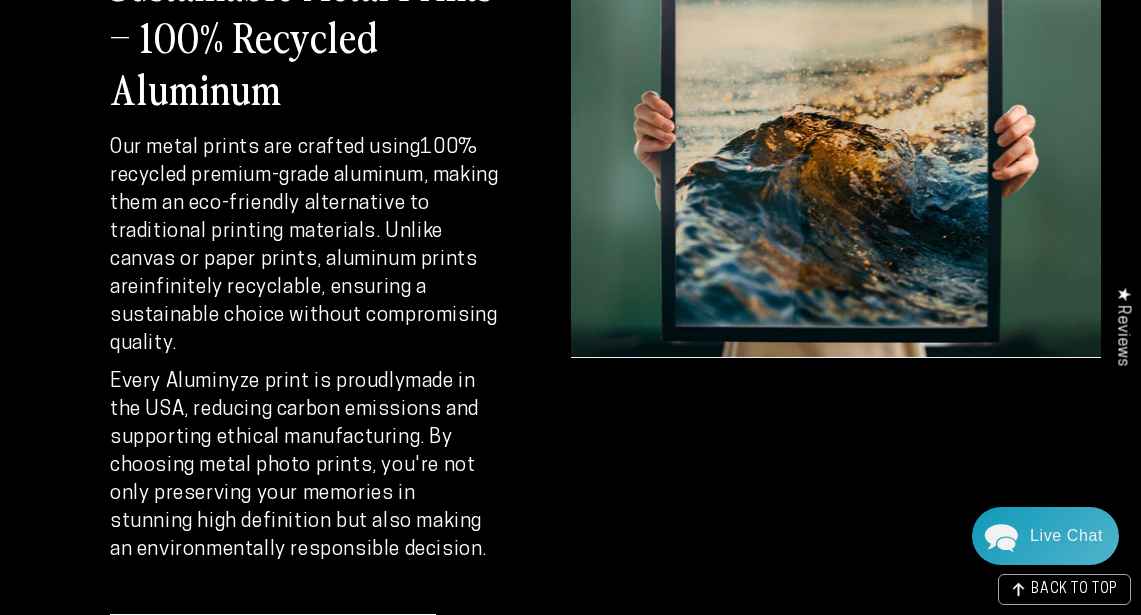 scroll, scrollTop: 3686, scrollLeft: 0, axis: vertical 